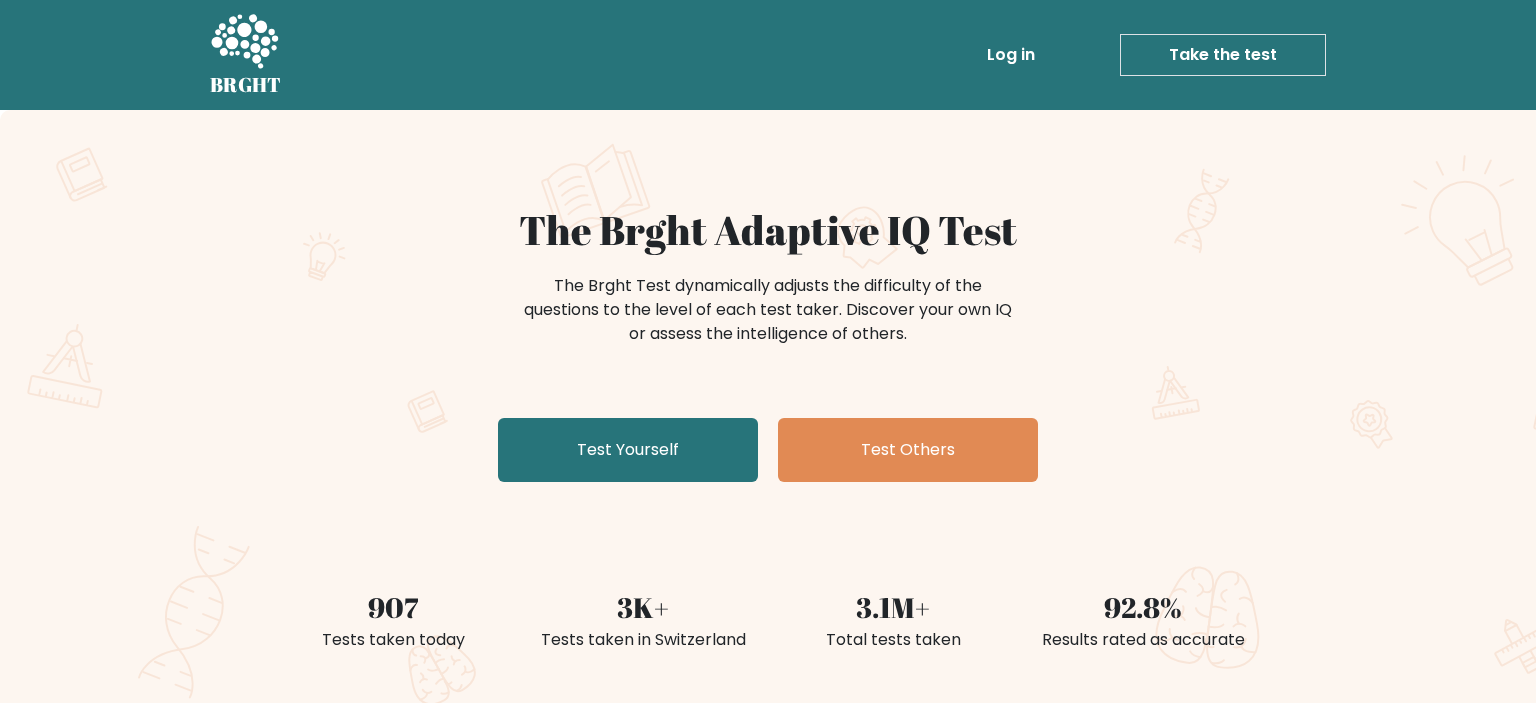 scroll, scrollTop: 0, scrollLeft: 0, axis: both 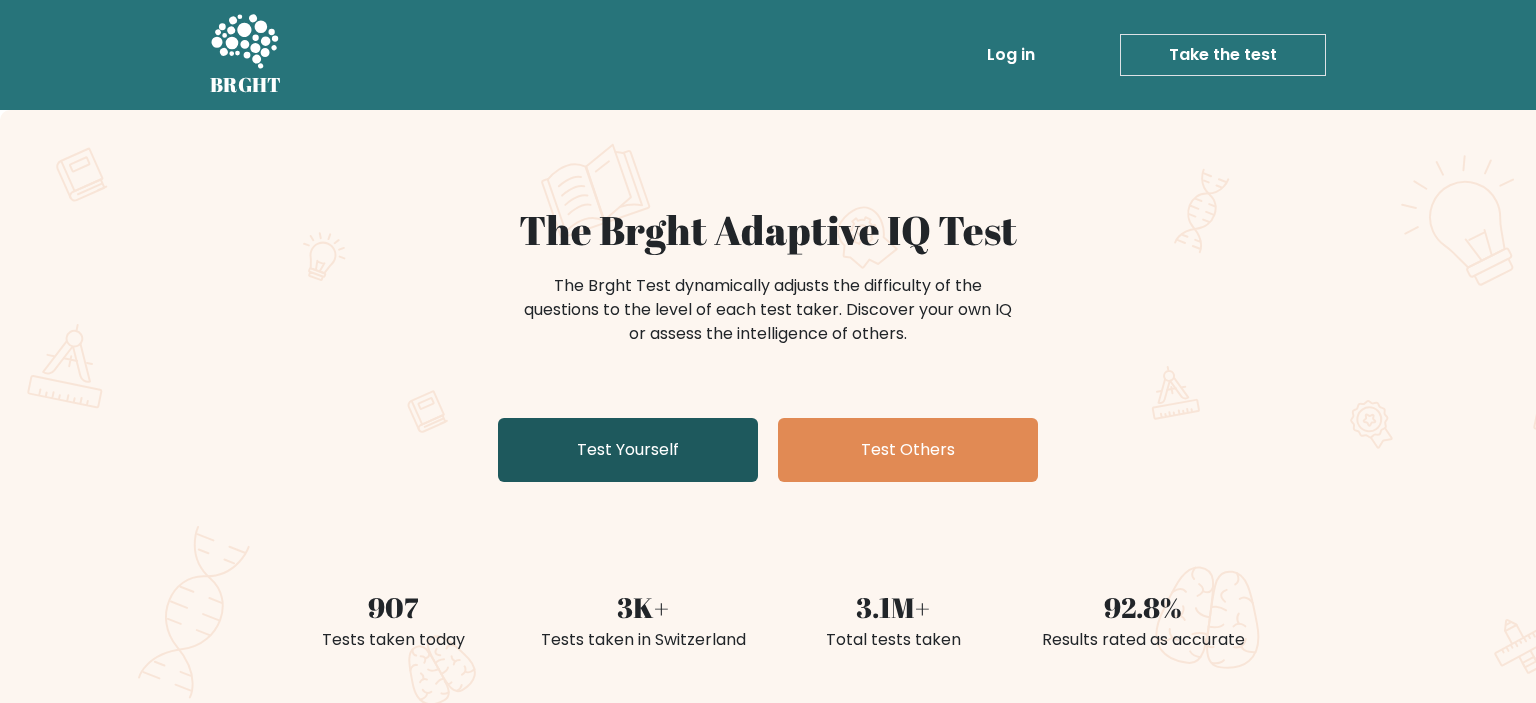 click on "Test Yourself" at bounding box center (628, 450) 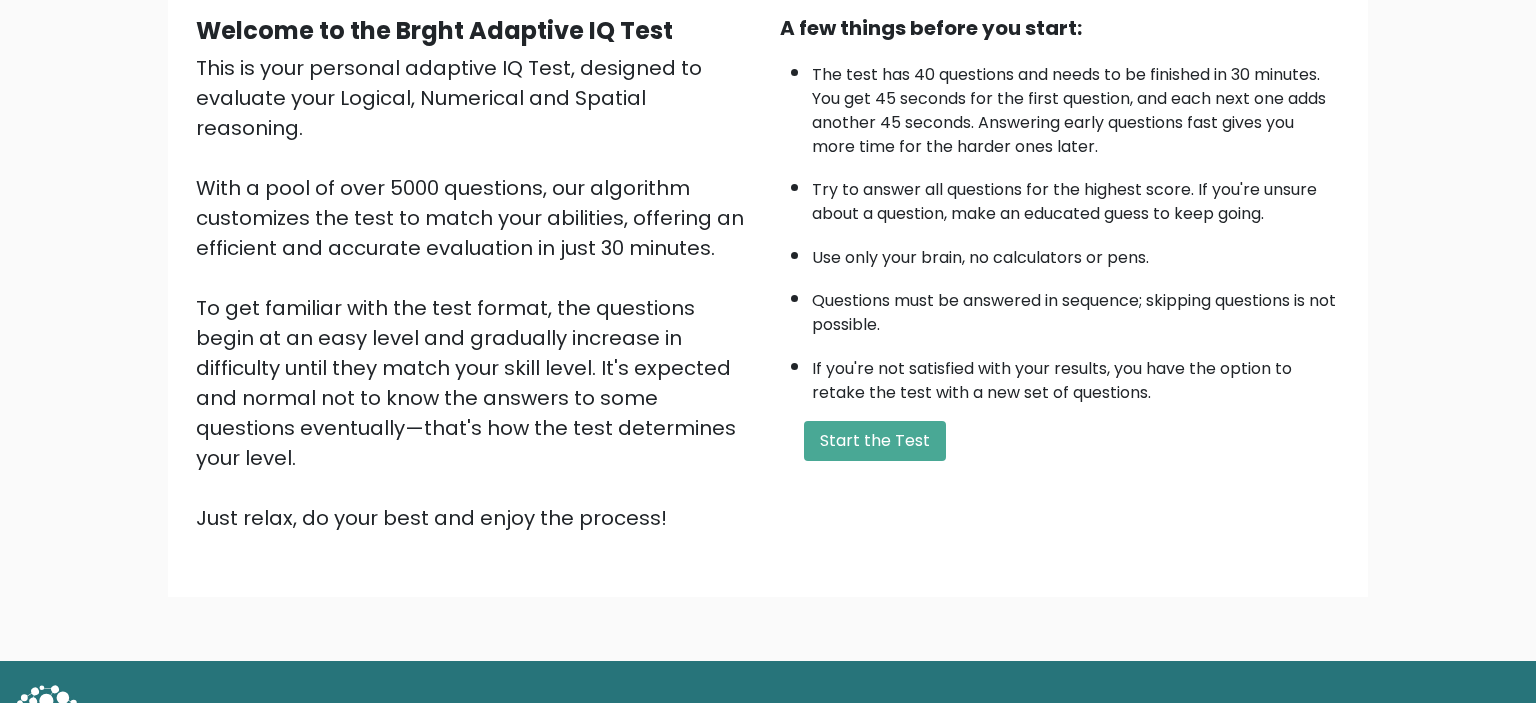 scroll, scrollTop: 211, scrollLeft: 0, axis: vertical 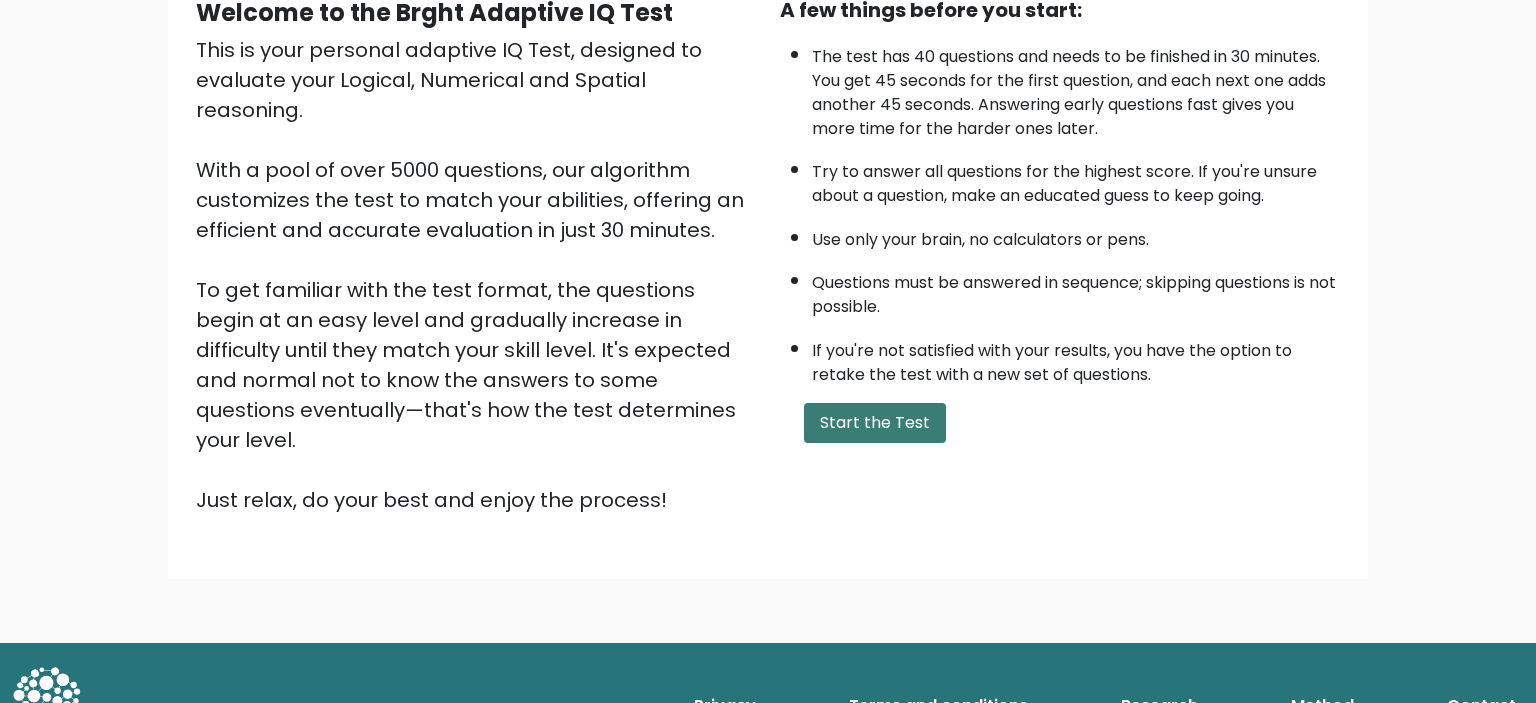 click on "Start the Test" at bounding box center (875, 423) 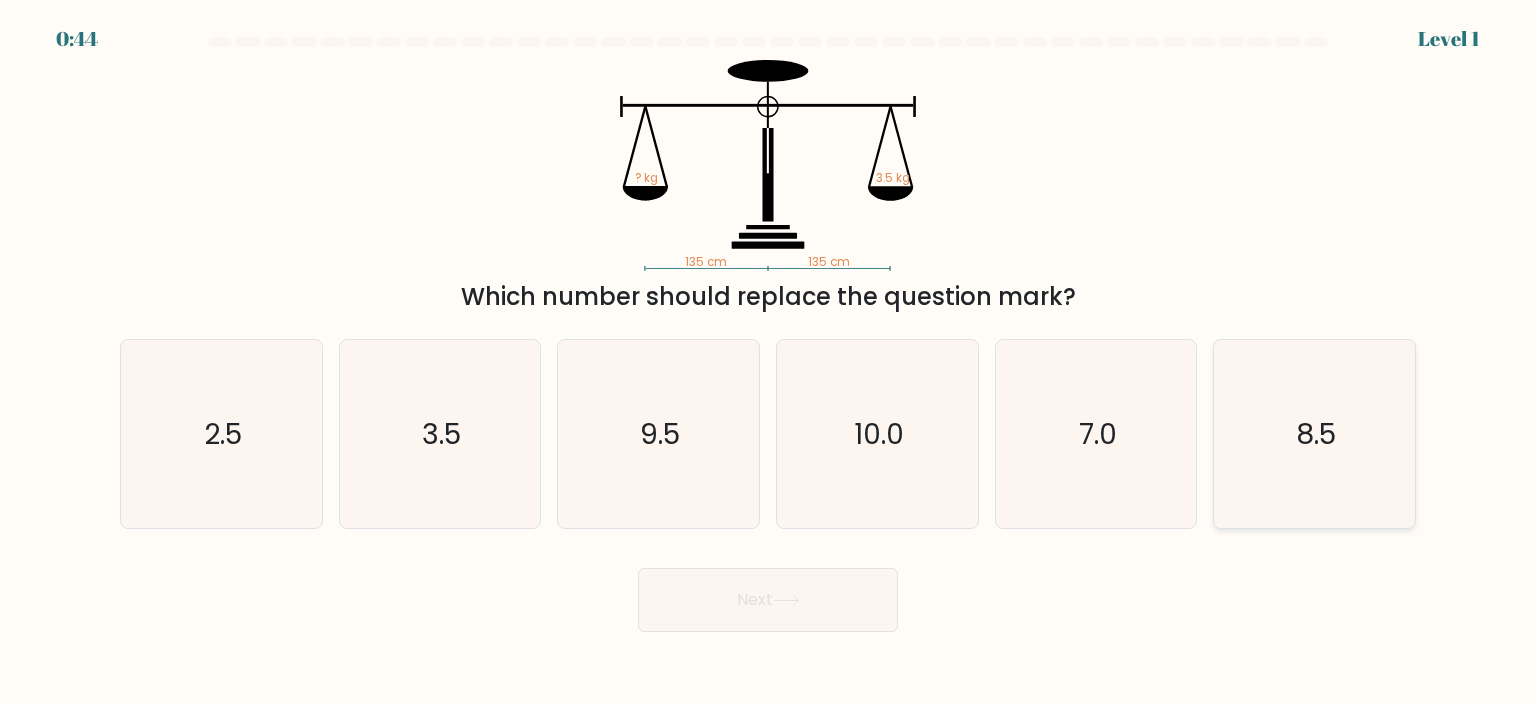 scroll, scrollTop: 0, scrollLeft: 0, axis: both 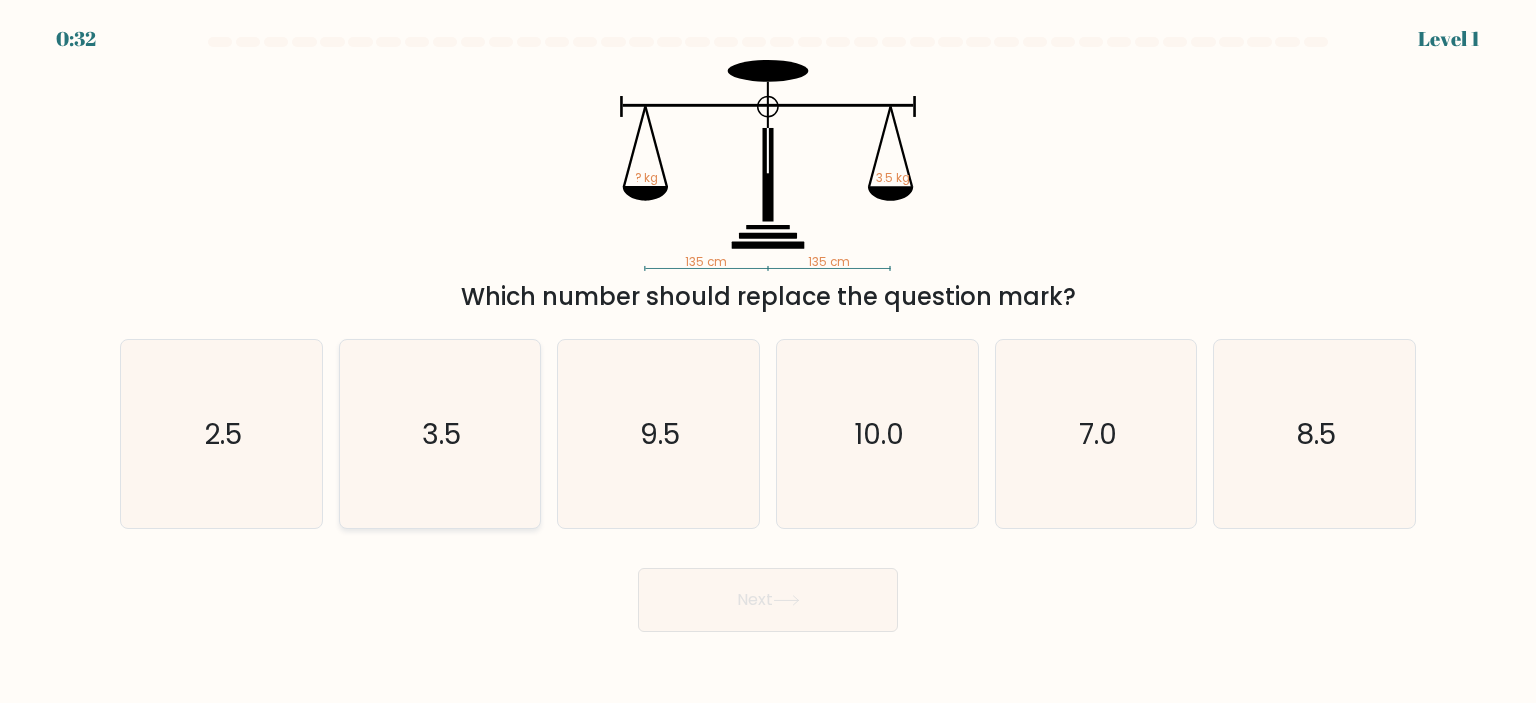 click on "3.5" 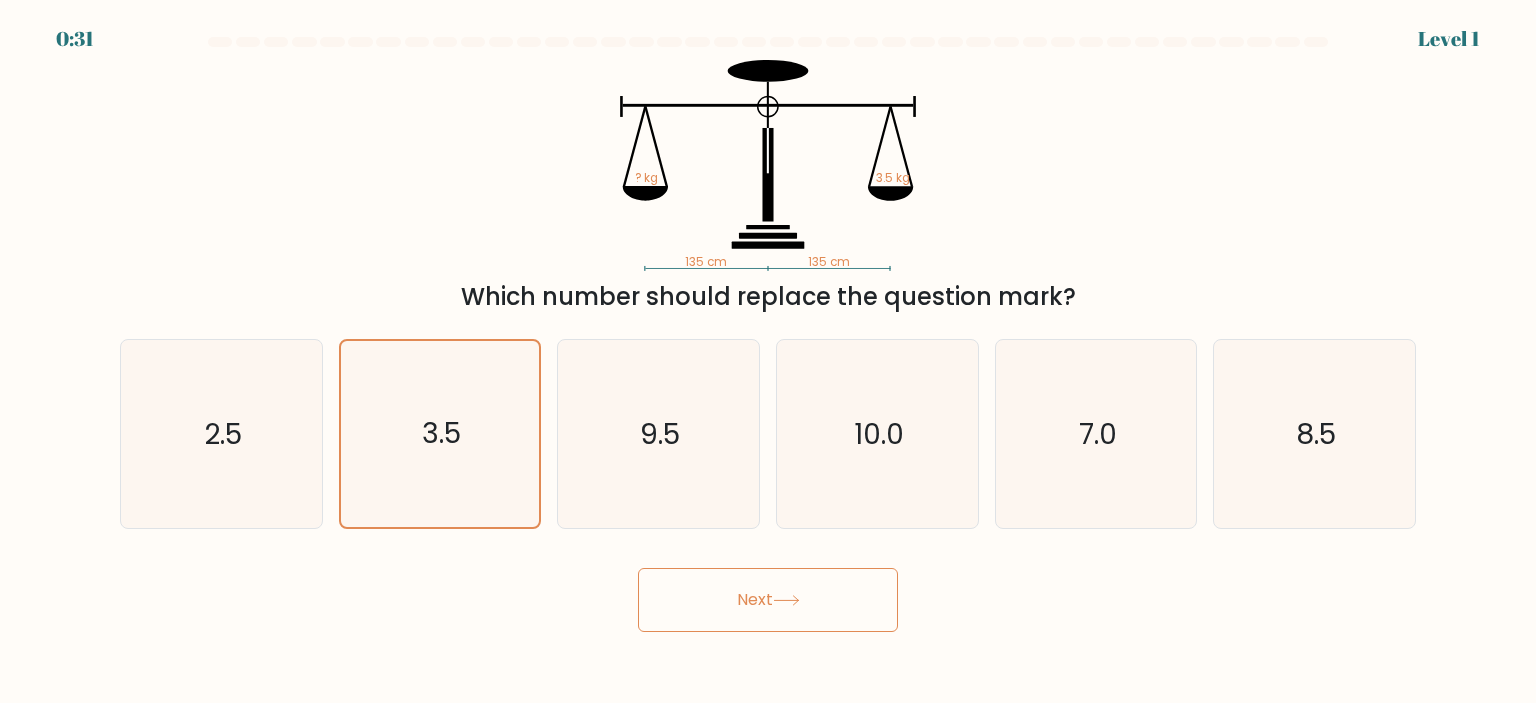 click on "Next" at bounding box center (768, 600) 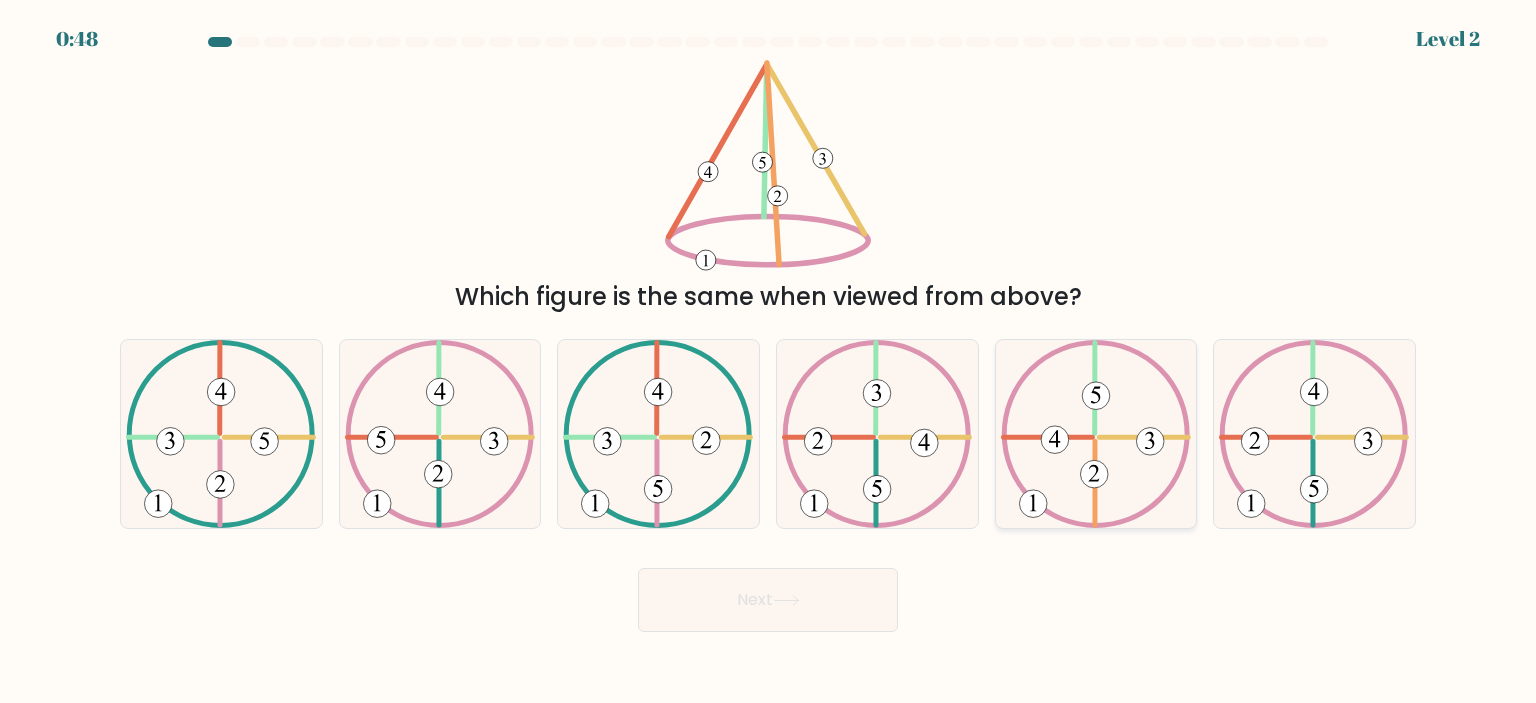click 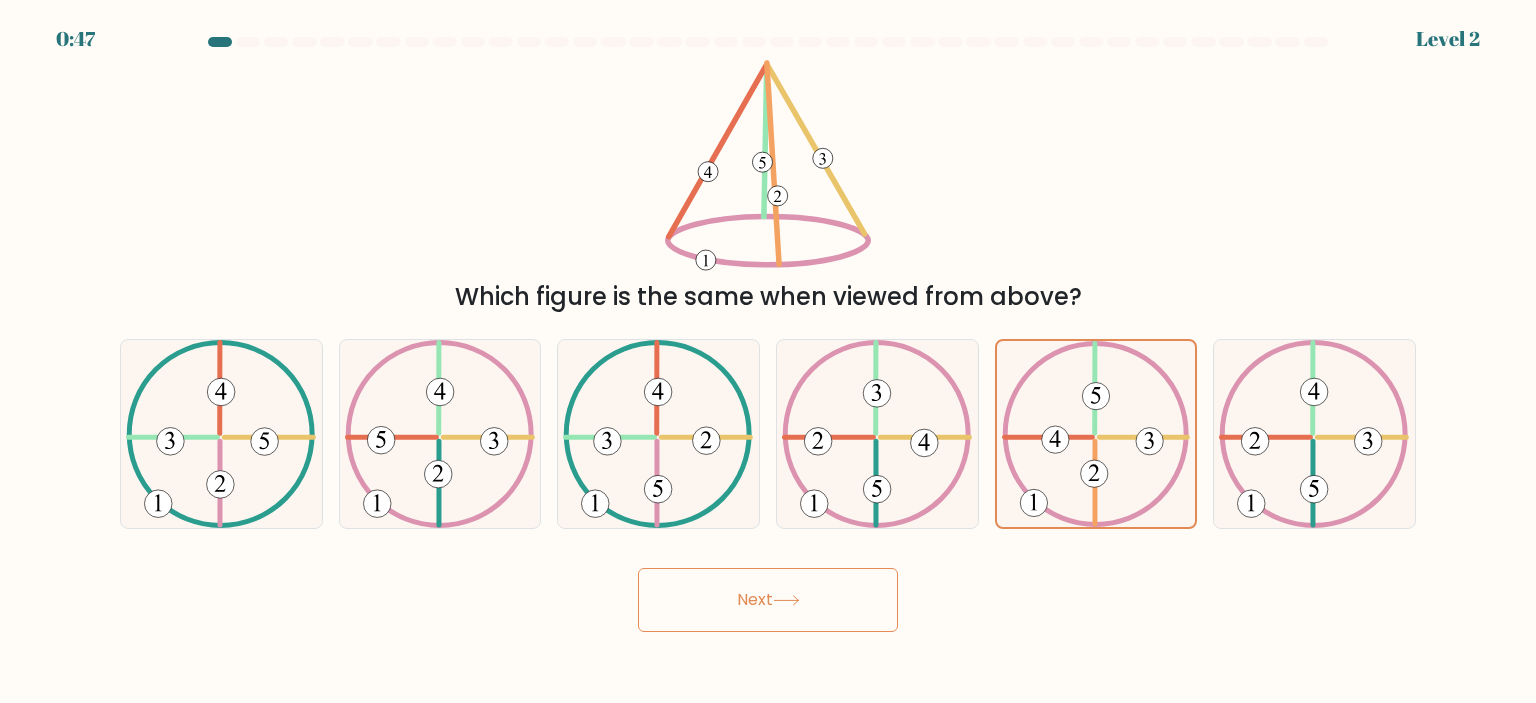 click on "Next" at bounding box center (768, 600) 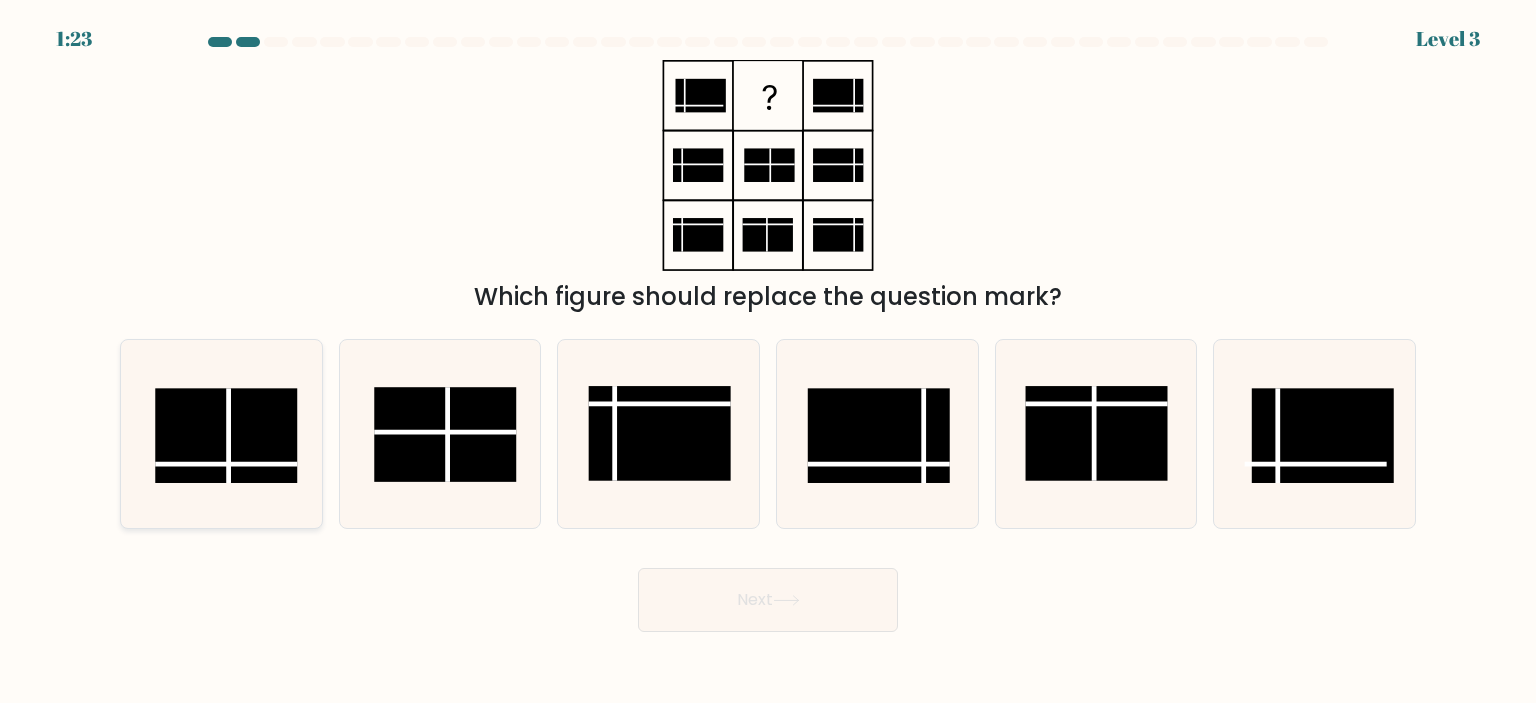 click 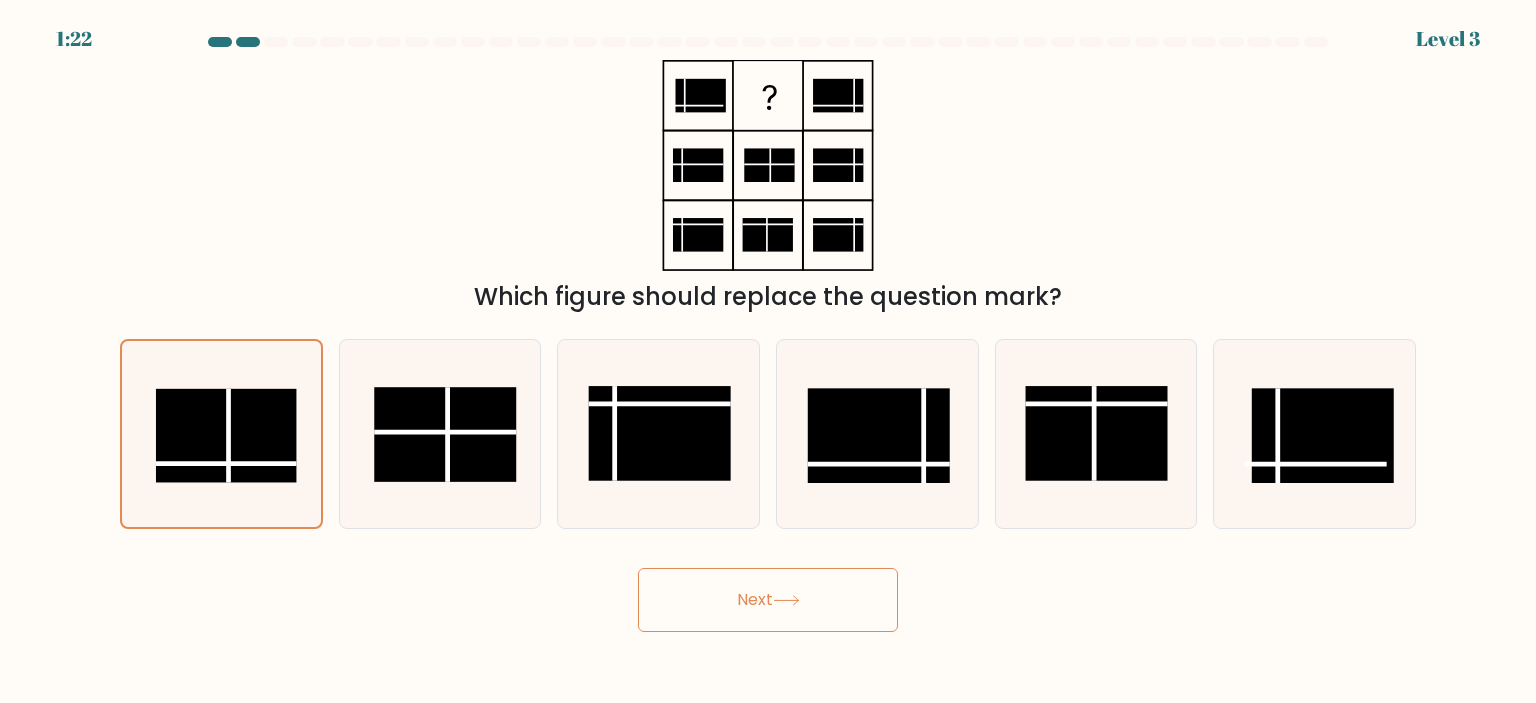 click on "Next" at bounding box center [768, 600] 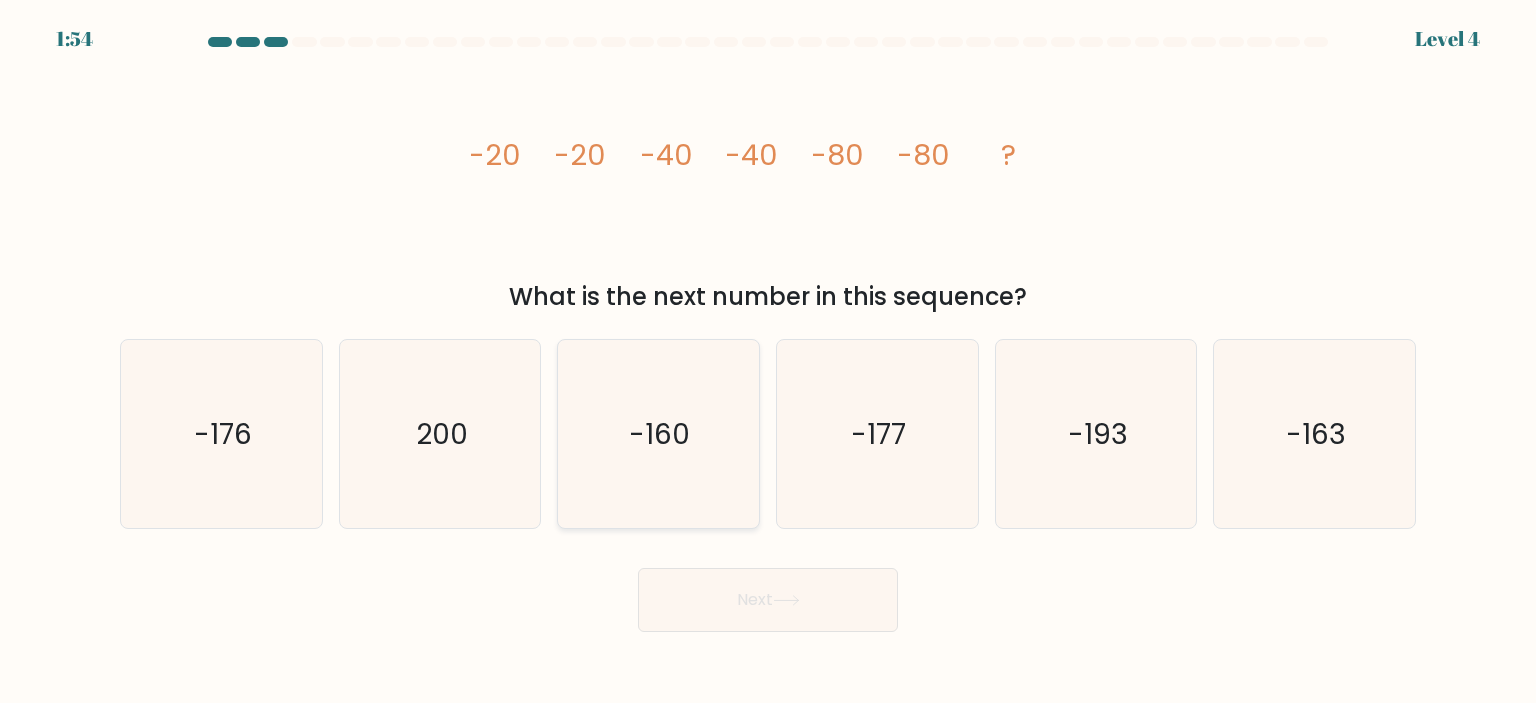 click on "-160" 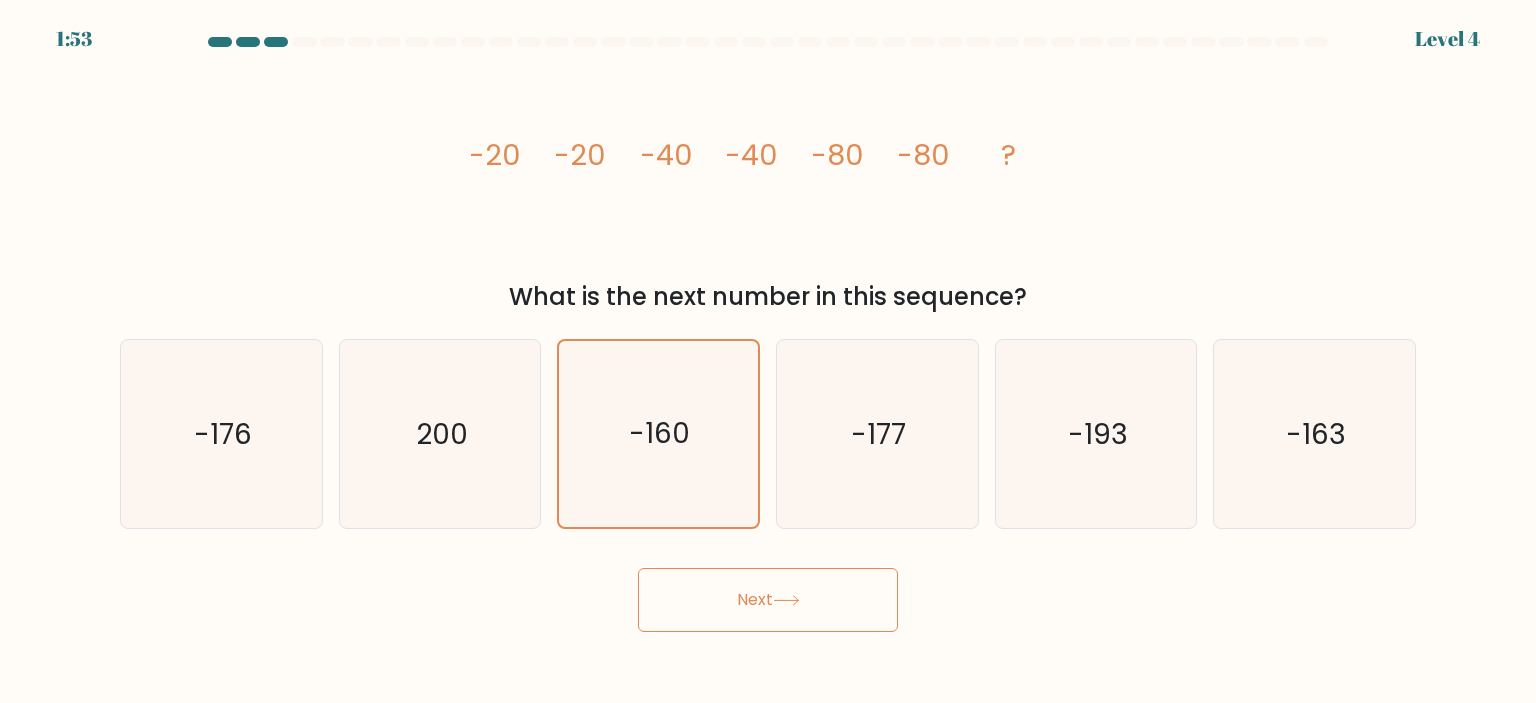 click on "Next" at bounding box center [768, 600] 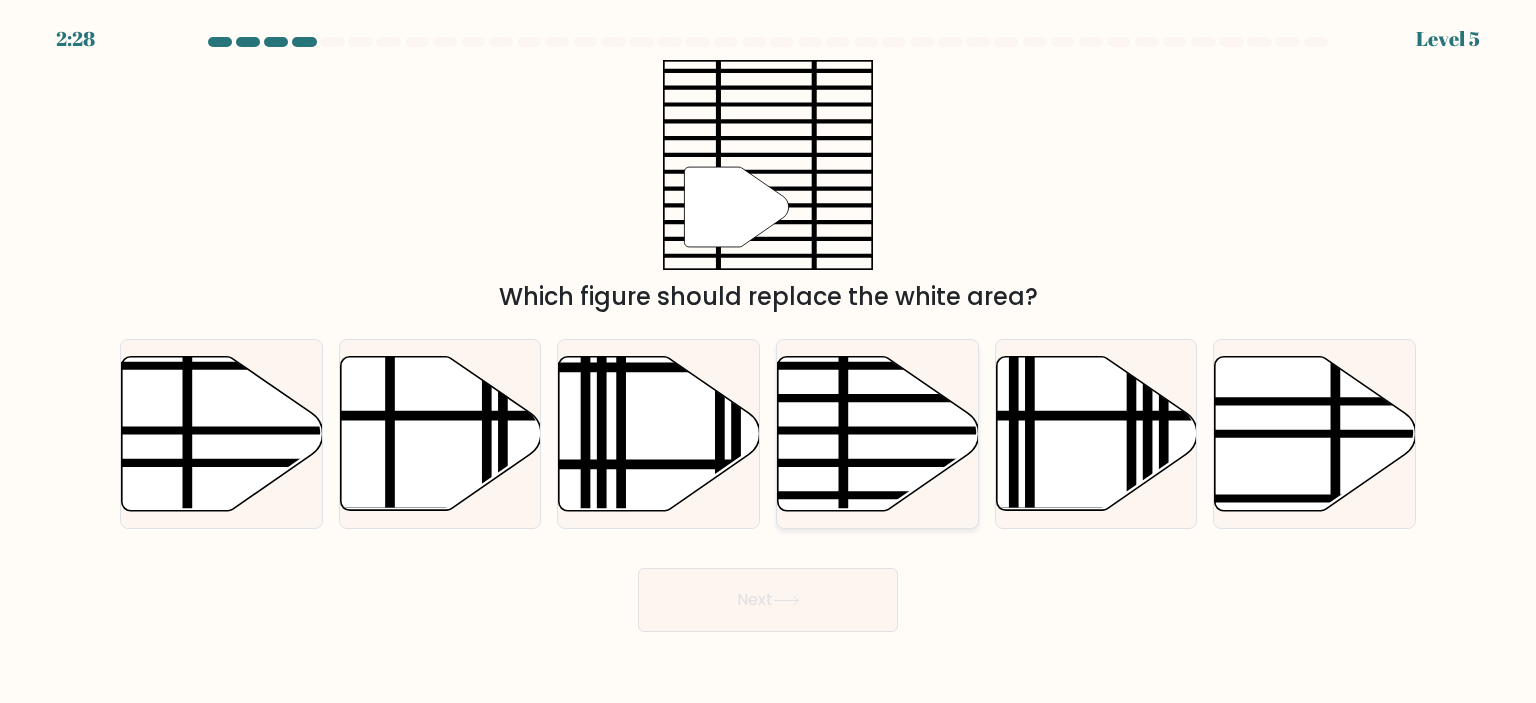 click 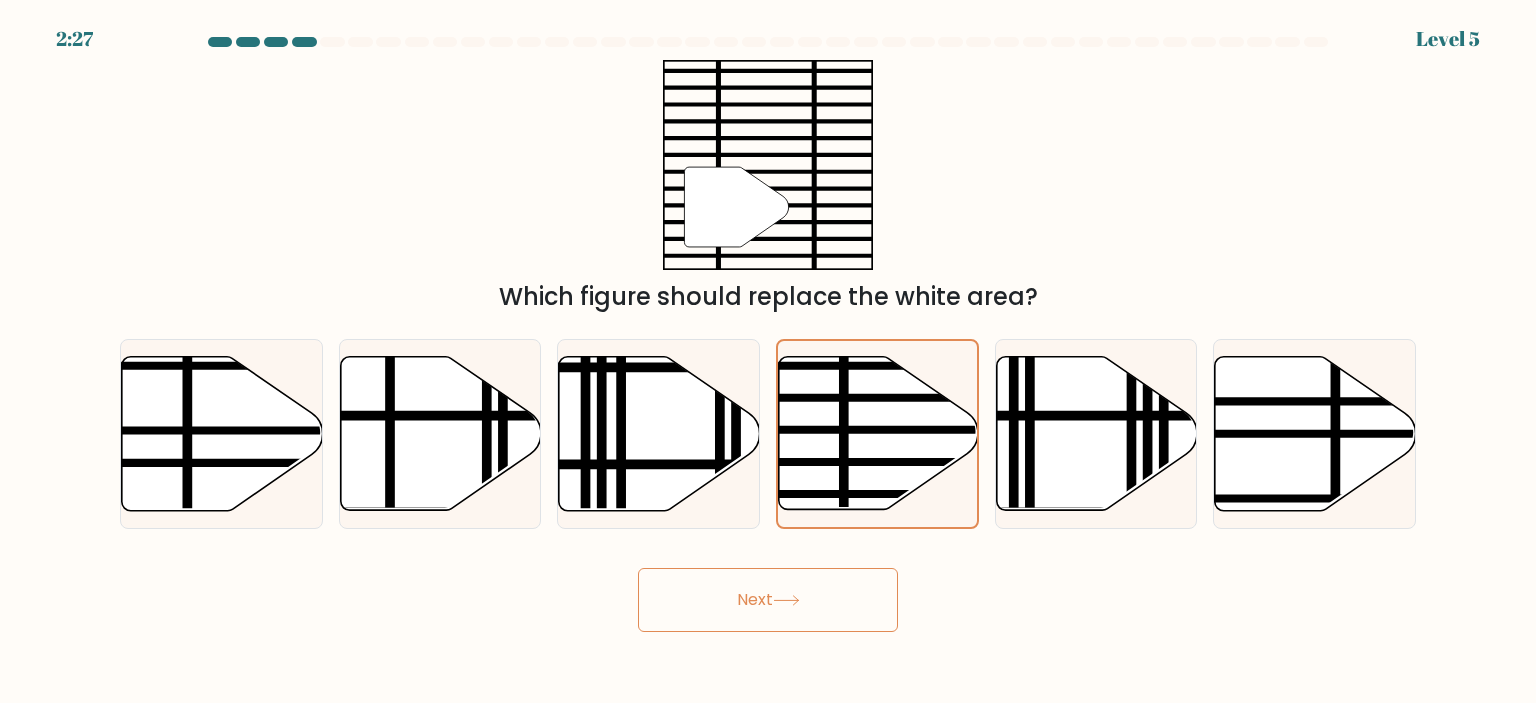 click on "Next" at bounding box center (768, 600) 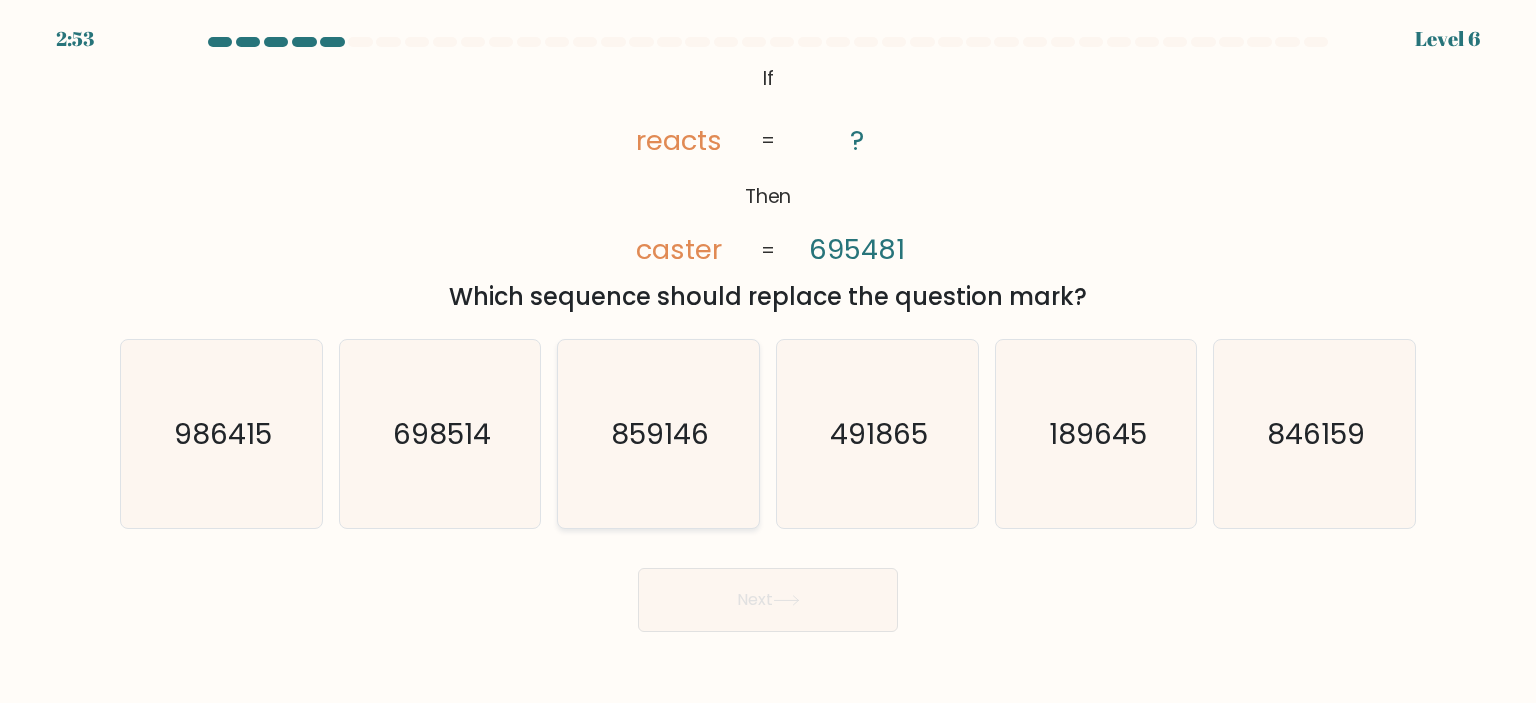 click on "859146" 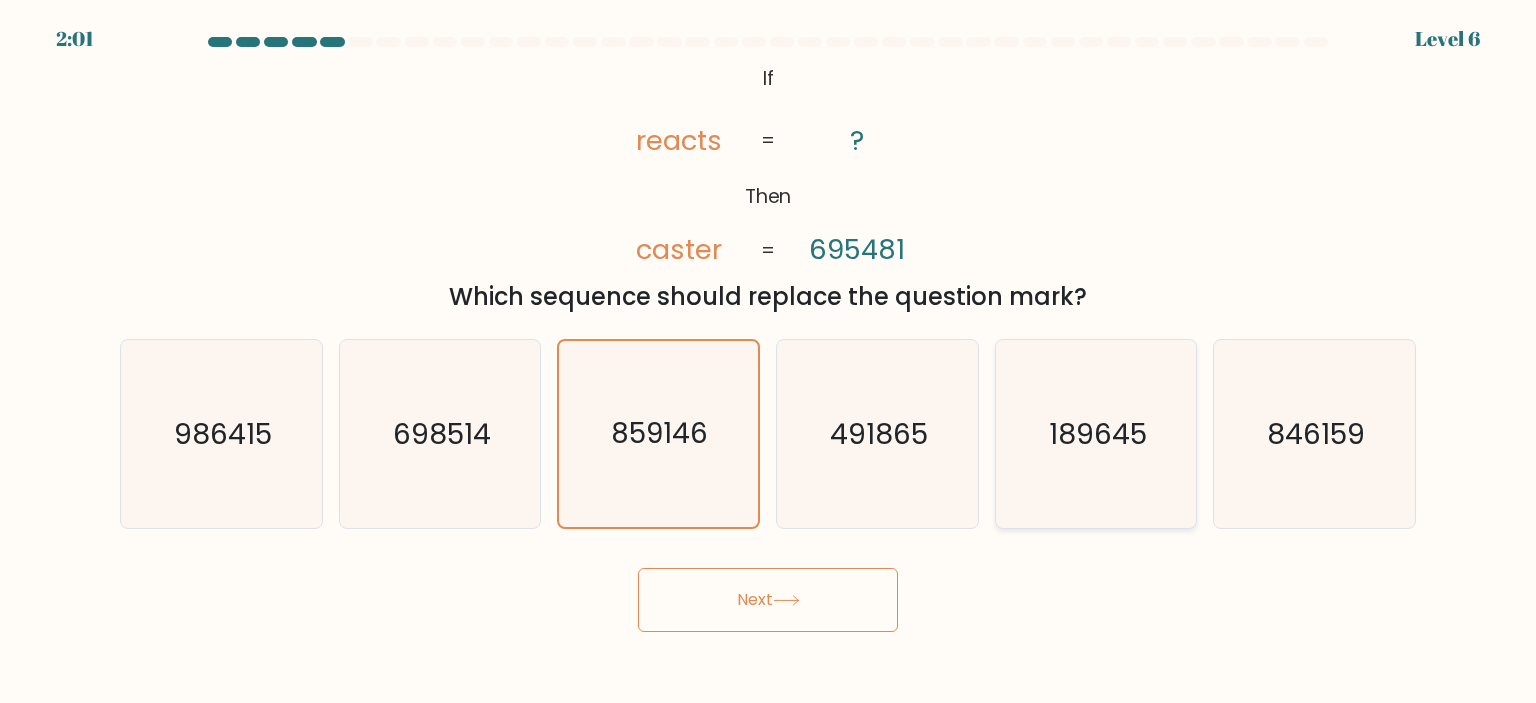 click on "189645" 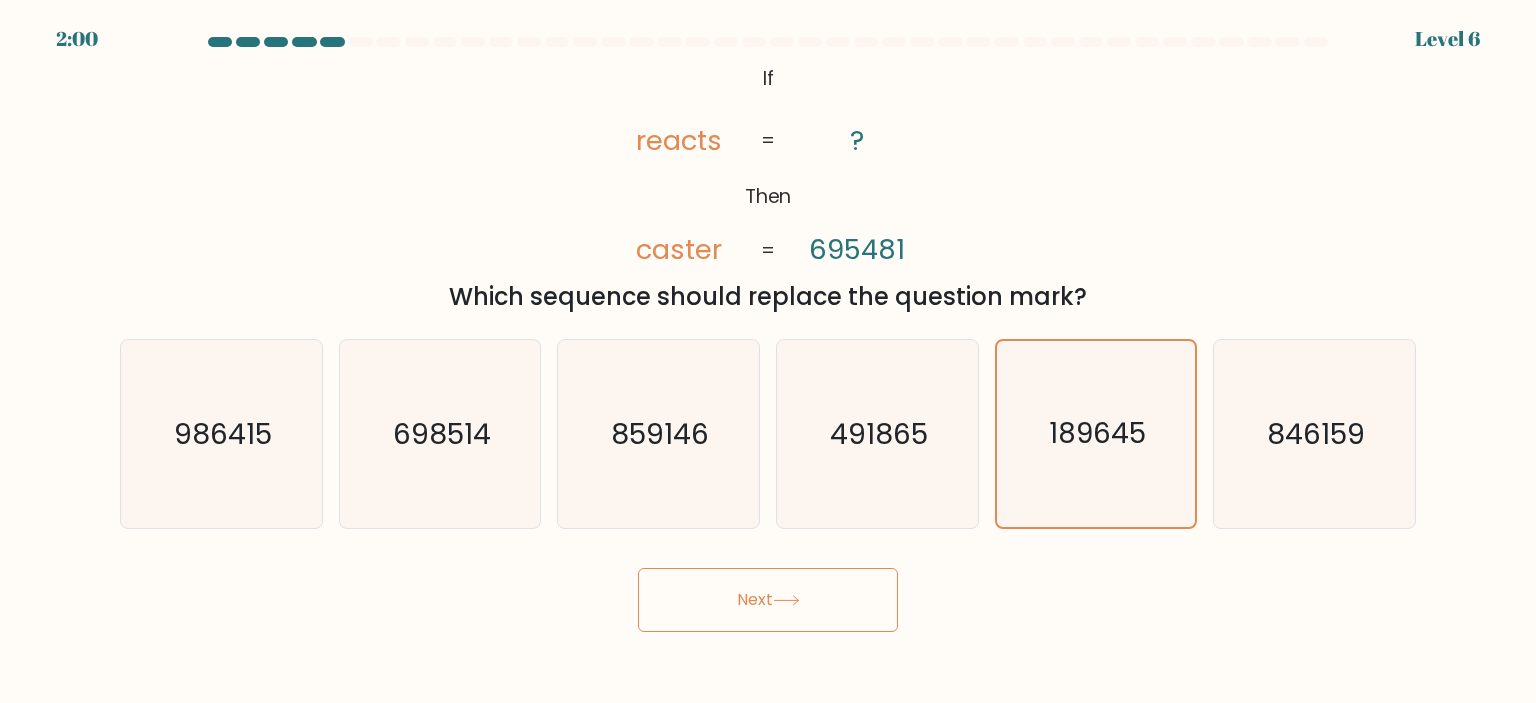 click on "Next" at bounding box center (768, 600) 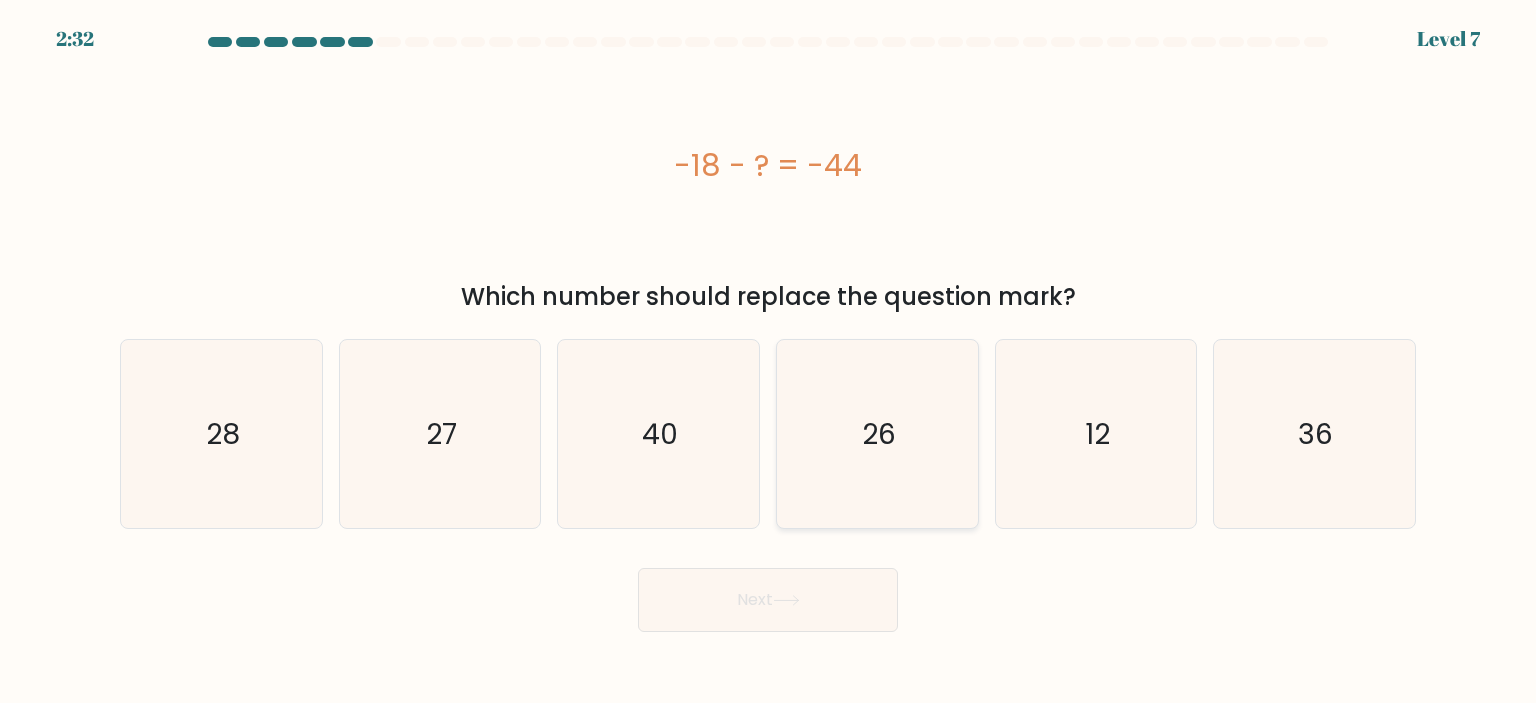 click on "26" 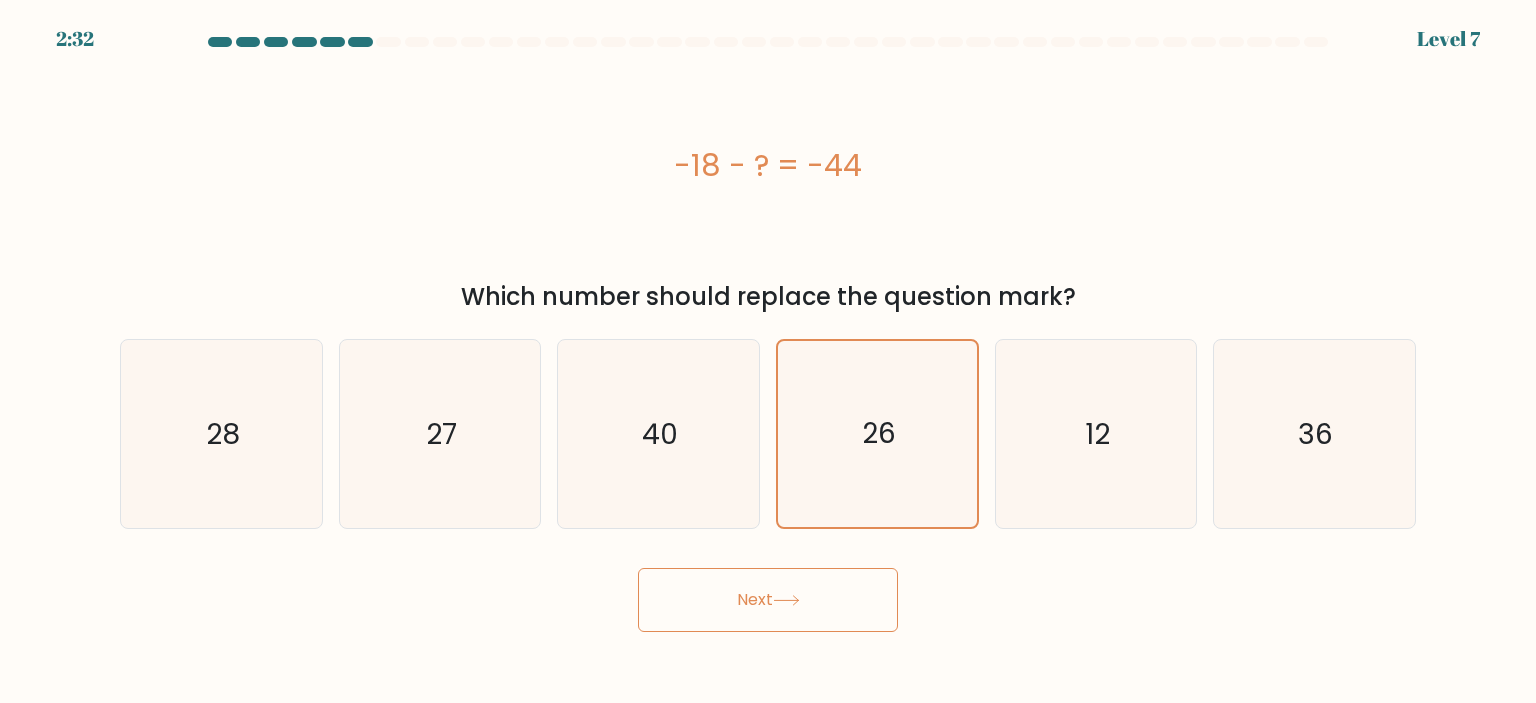 click on "Next" at bounding box center [768, 600] 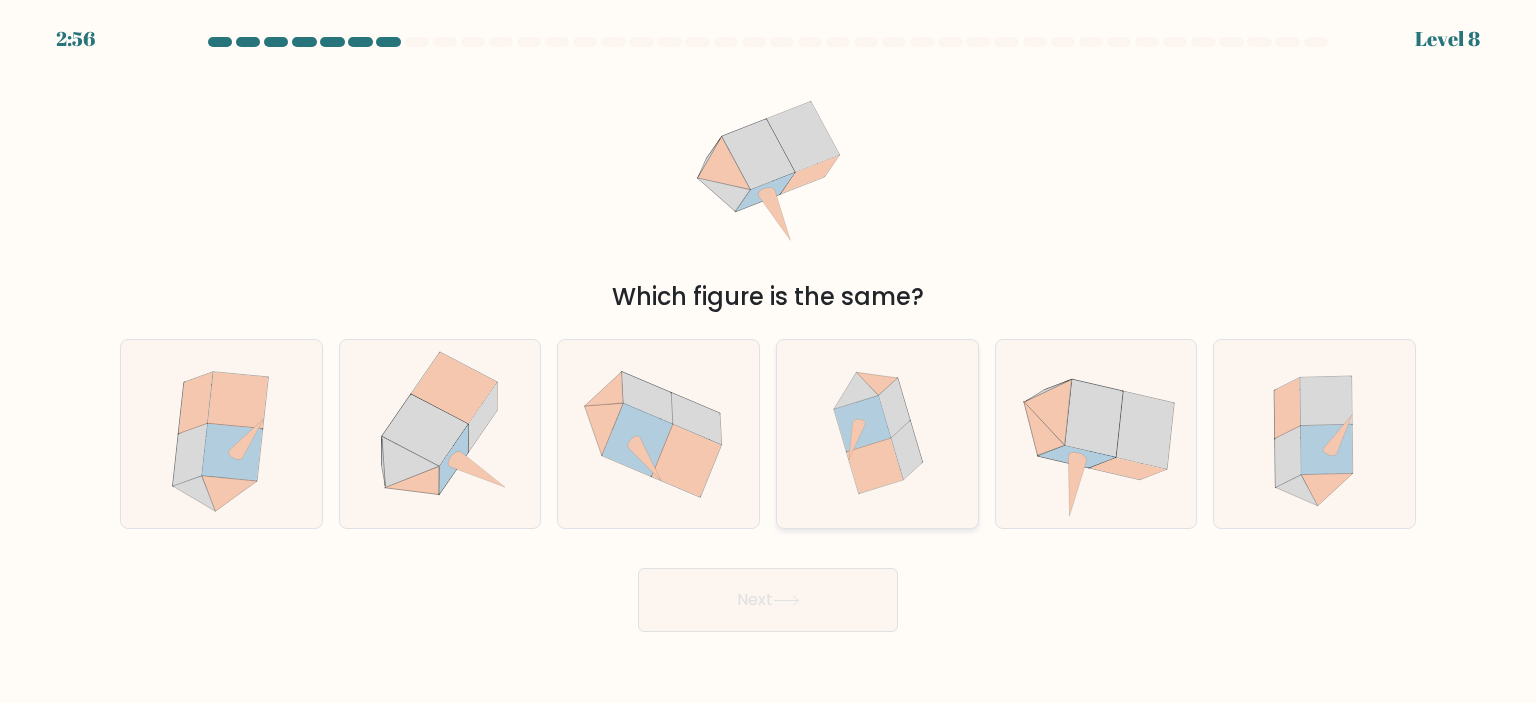 click 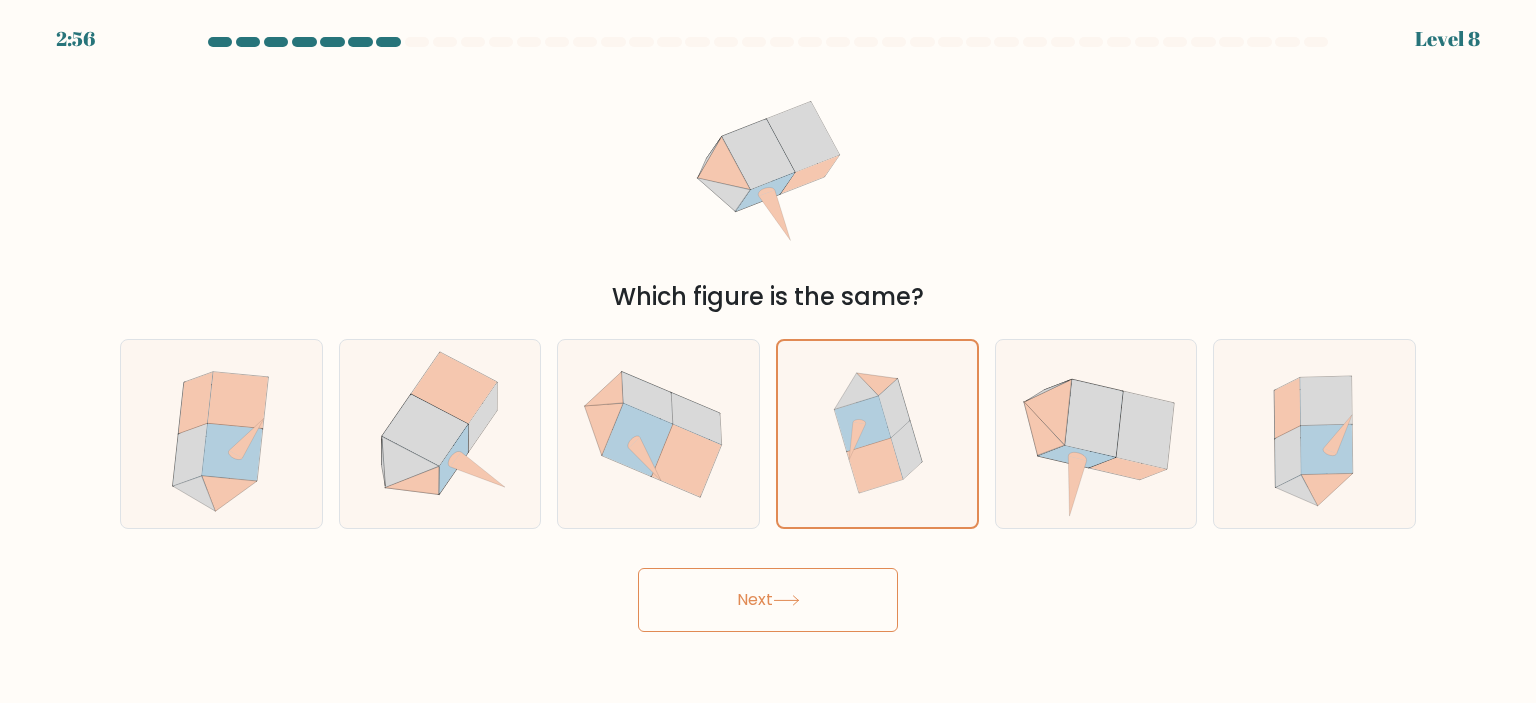 click on "Next" at bounding box center (768, 600) 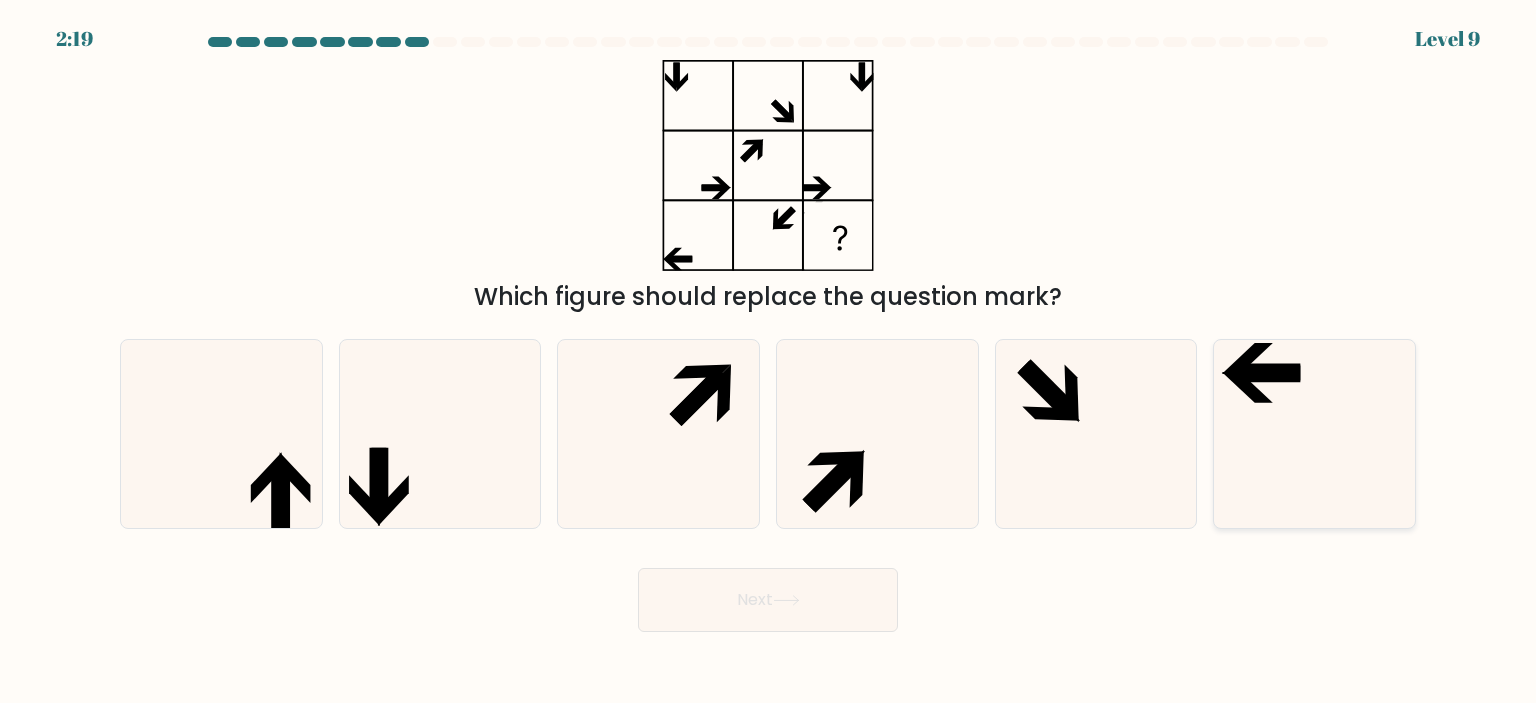 click 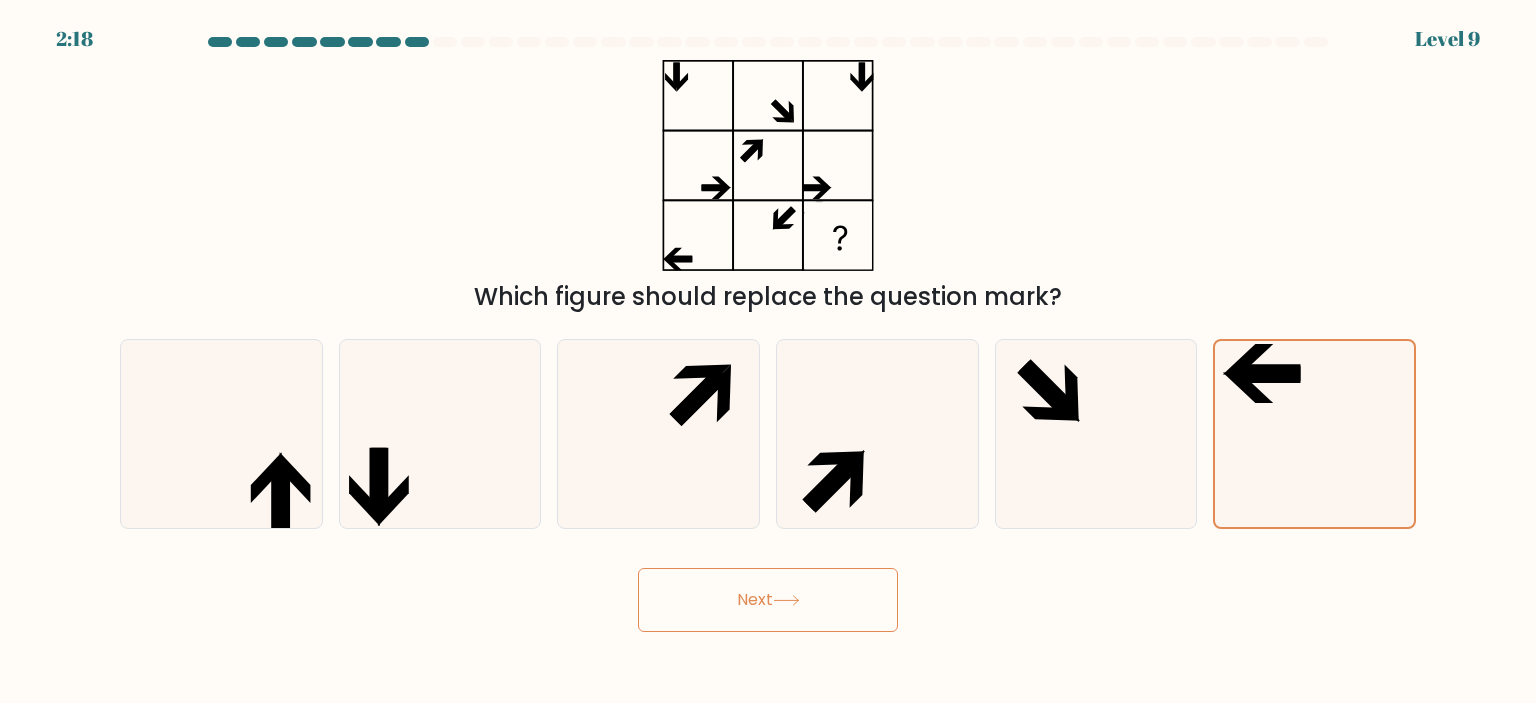 click on "Next" at bounding box center [768, 600] 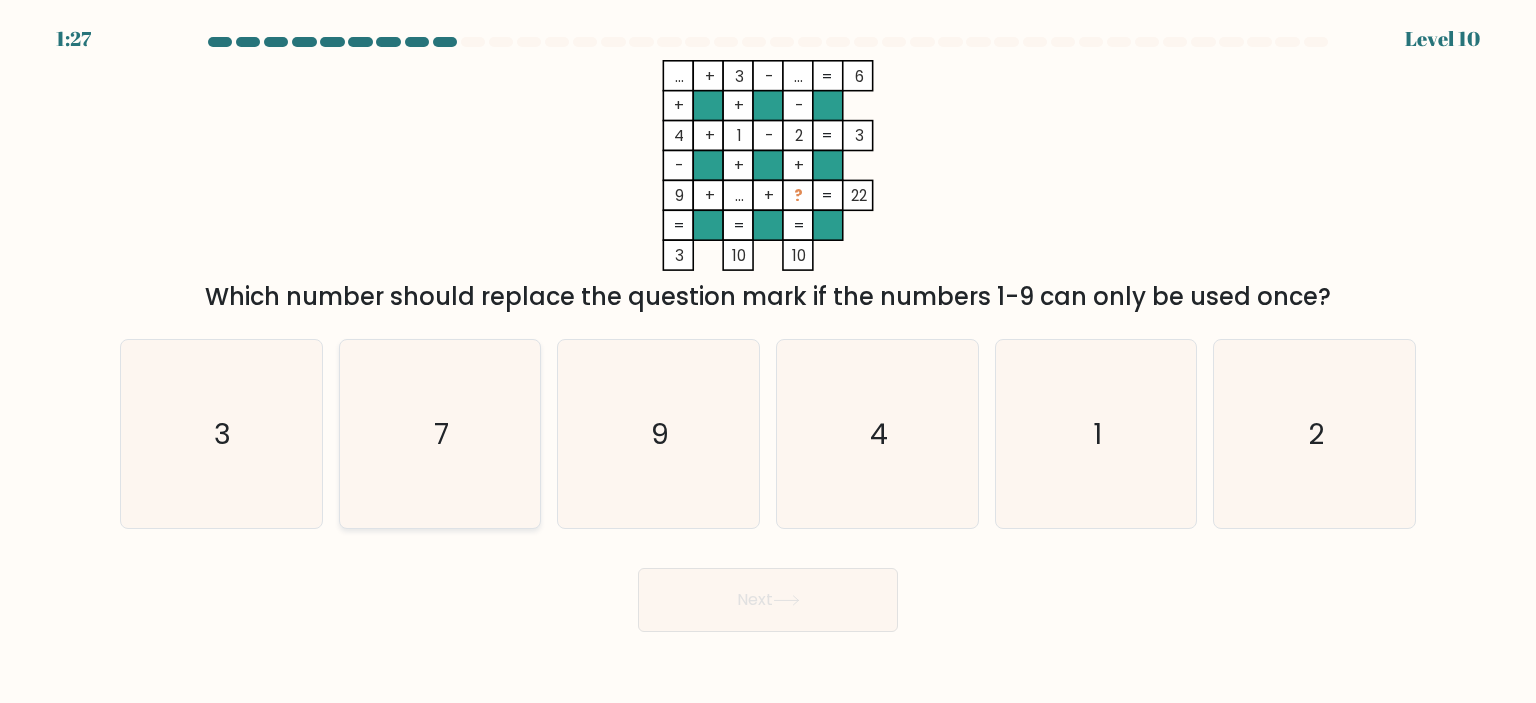 click on "7" 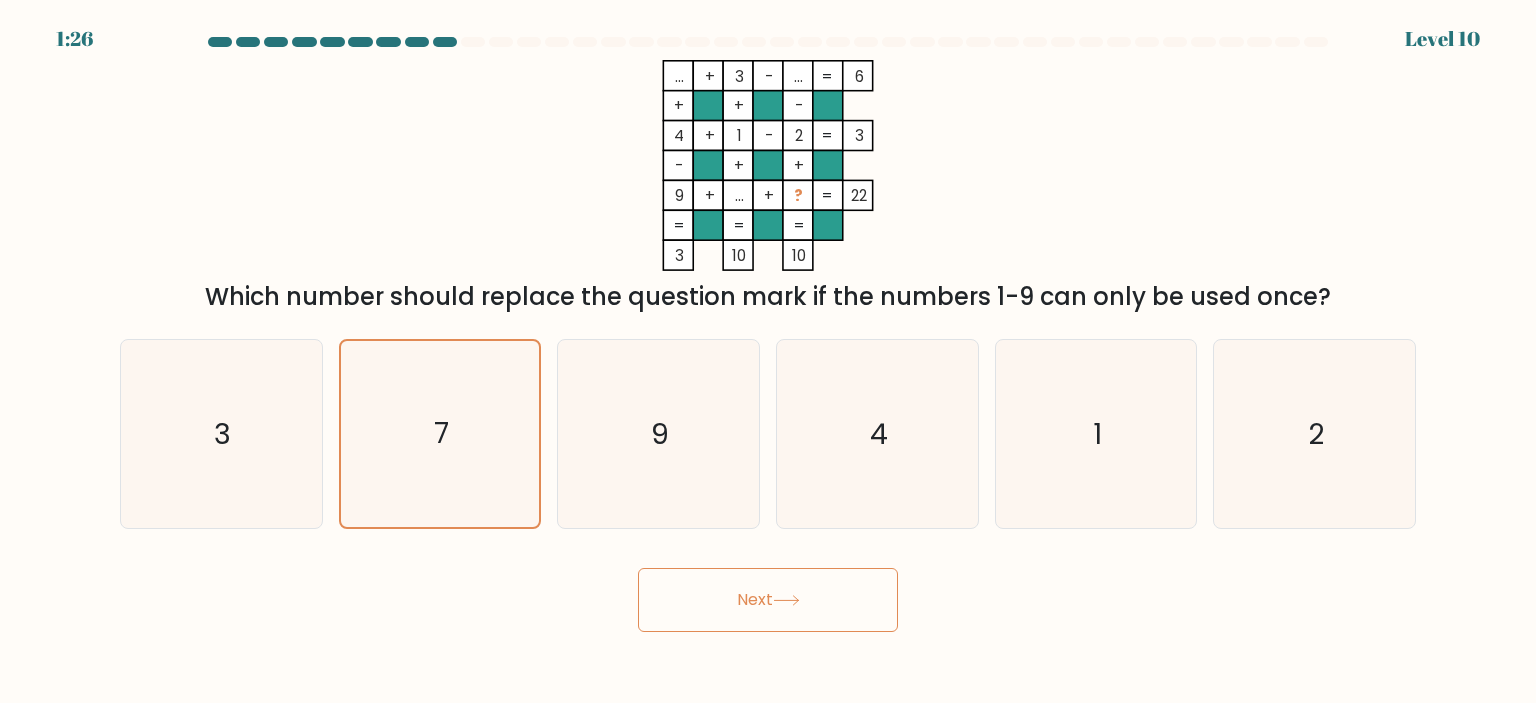 click on "Next" at bounding box center (768, 600) 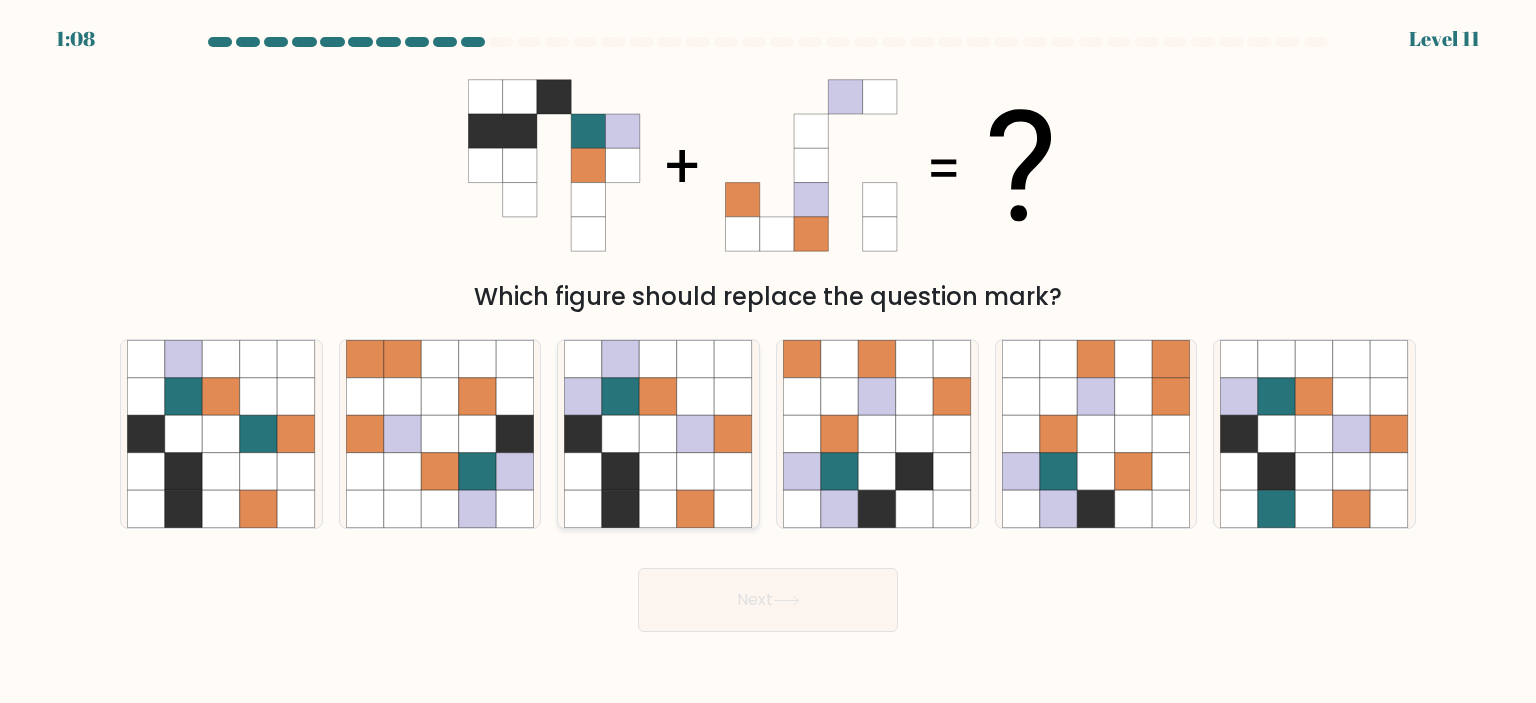 click 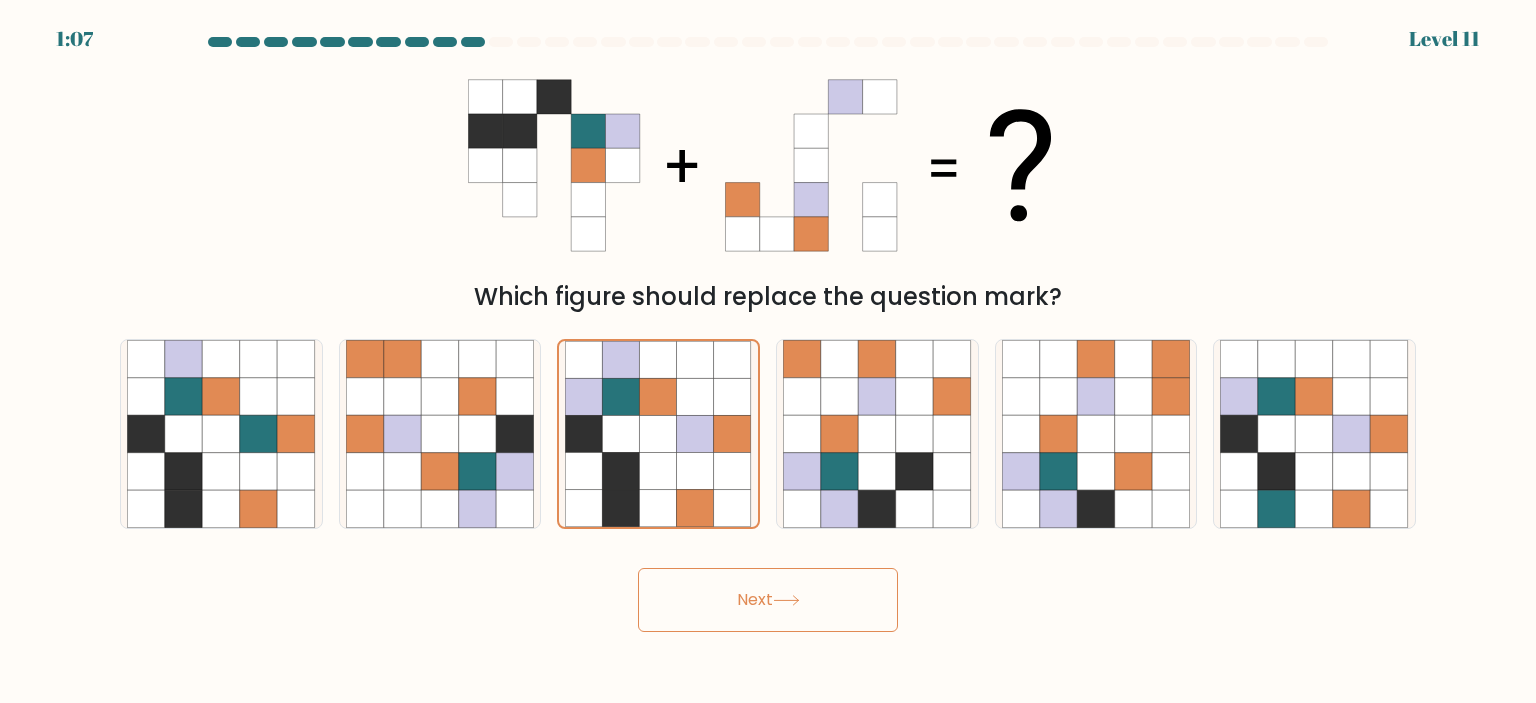 click on "Next" at bounding box center [768, 600] 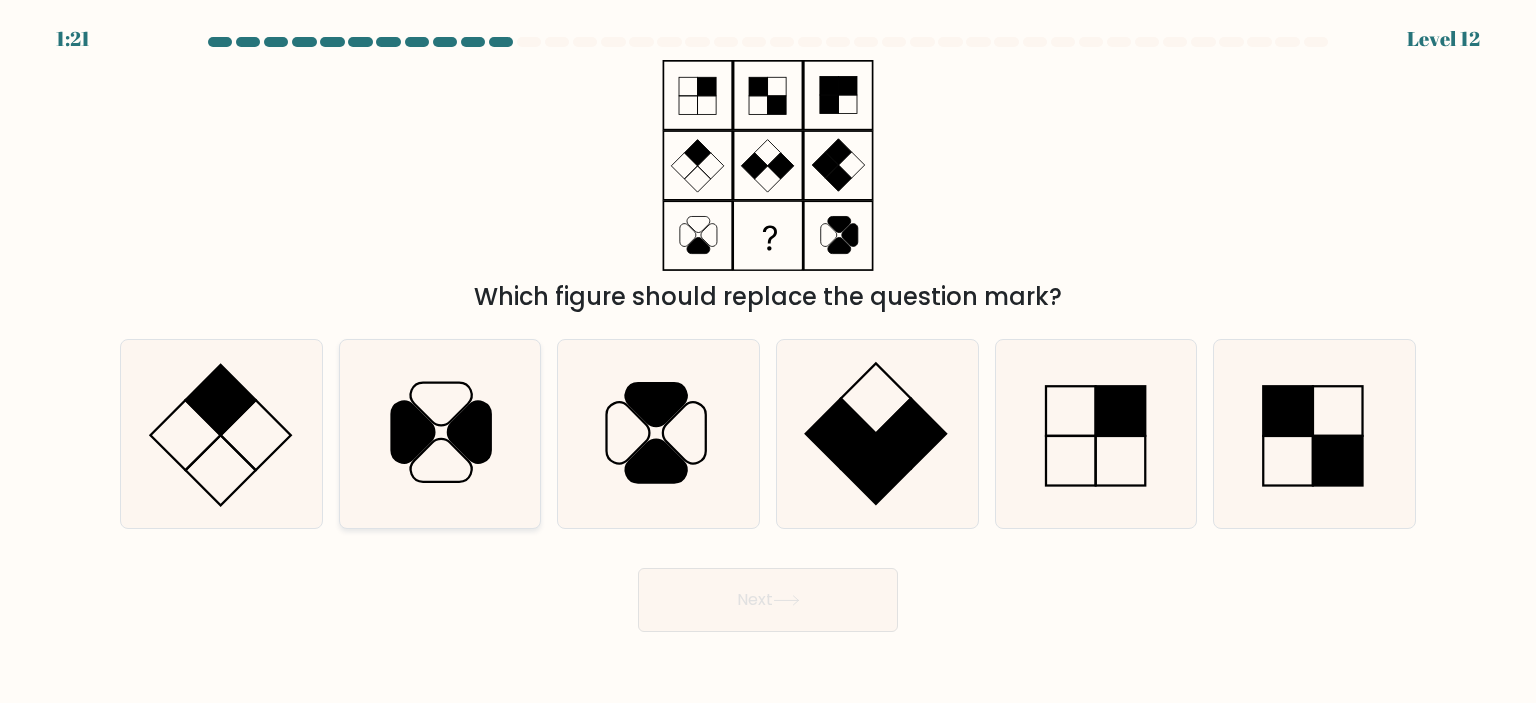click 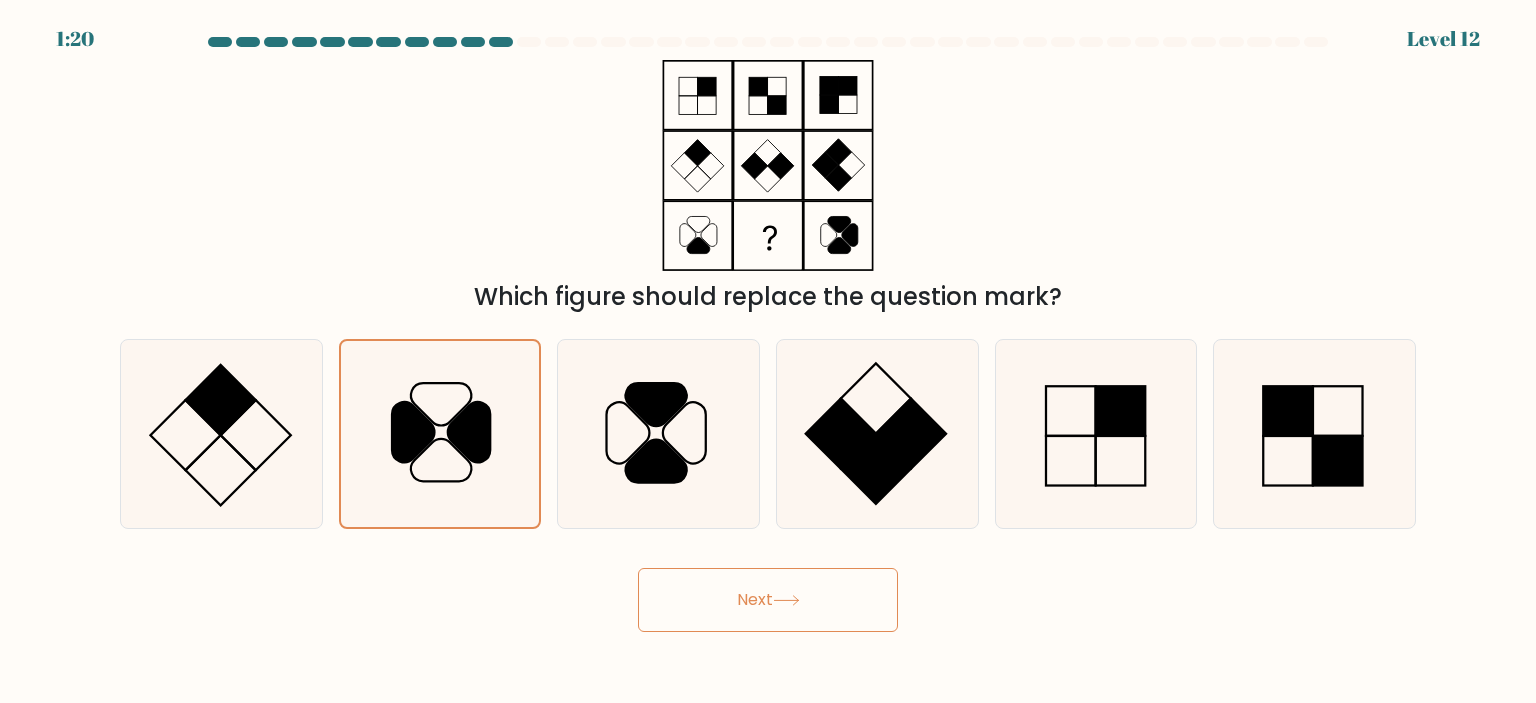 click on "Next" at bounding box center [768, 600] 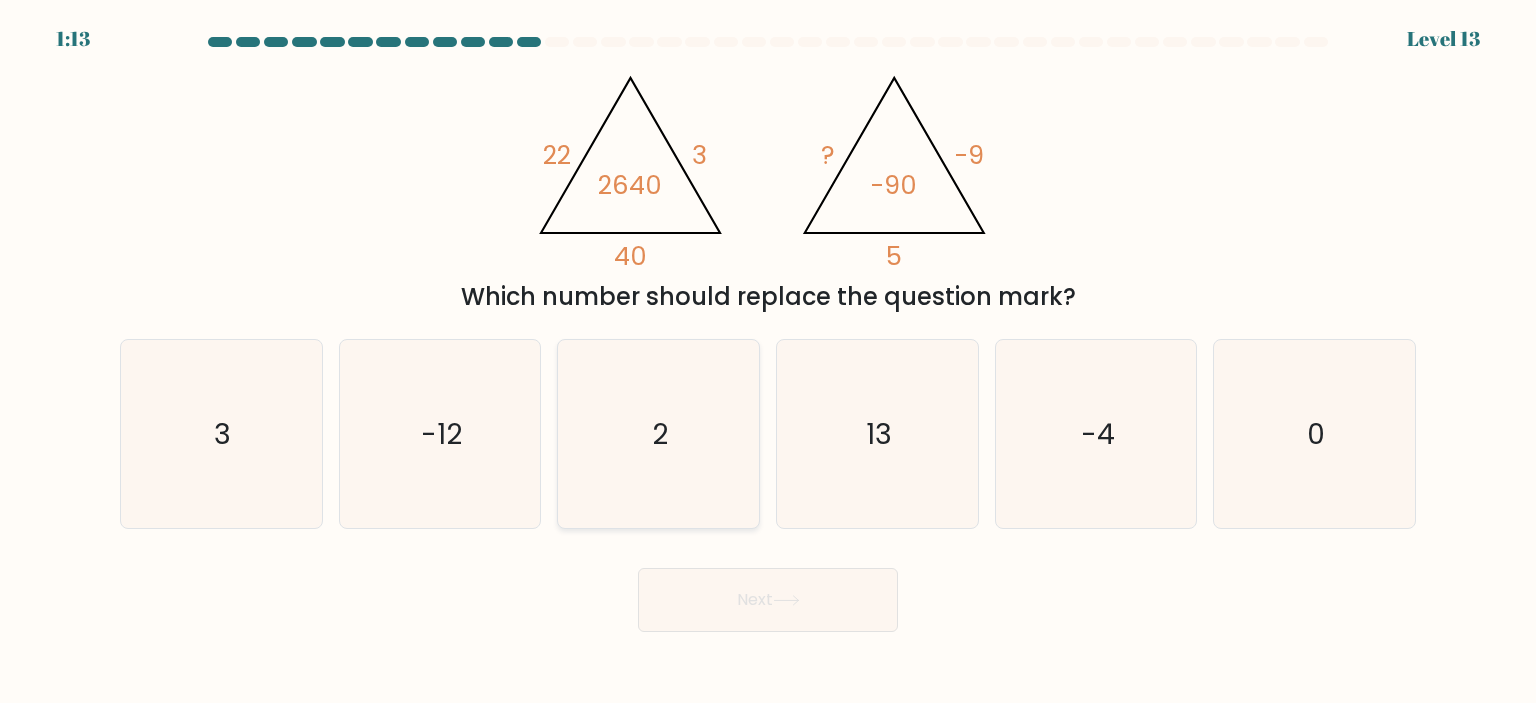 click on "2" 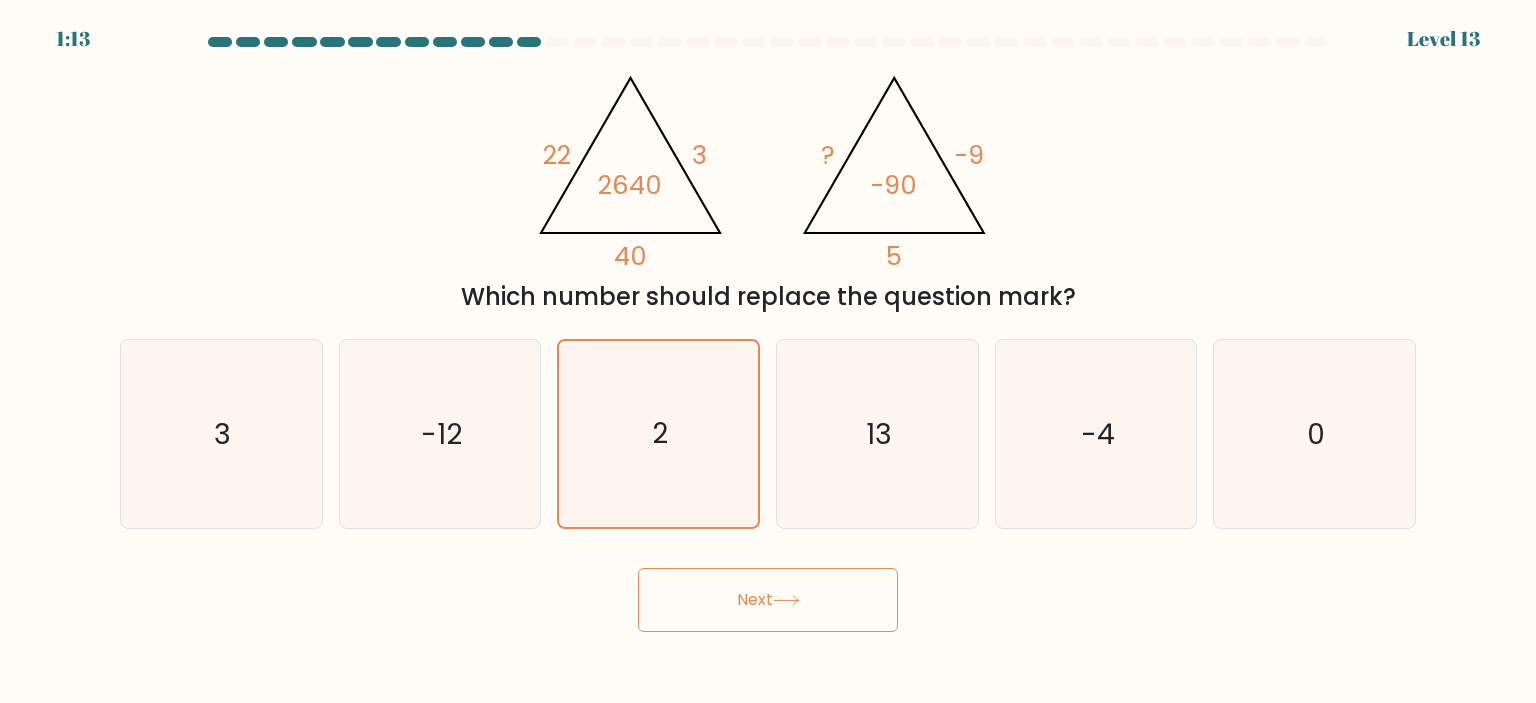 click on "Next" at bounding box center (768, 600) 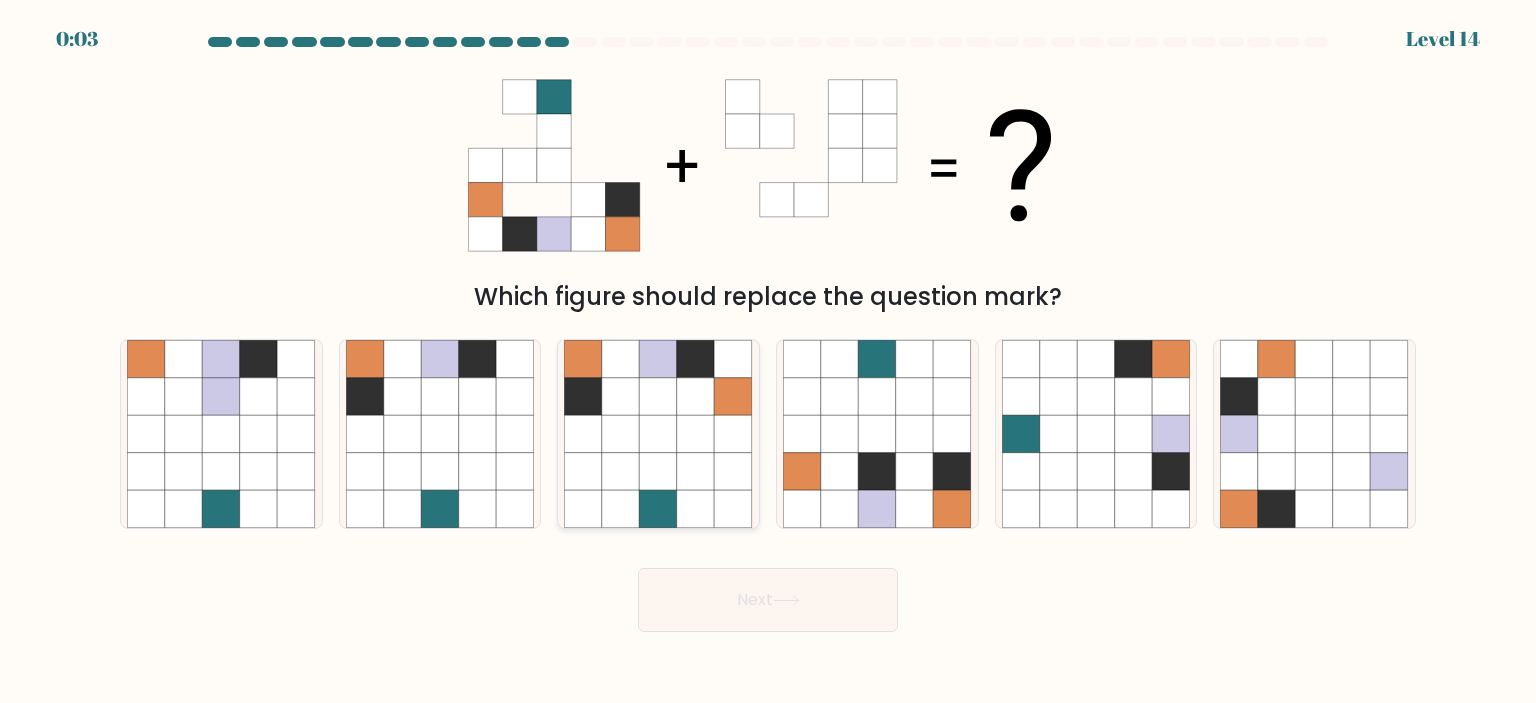 click 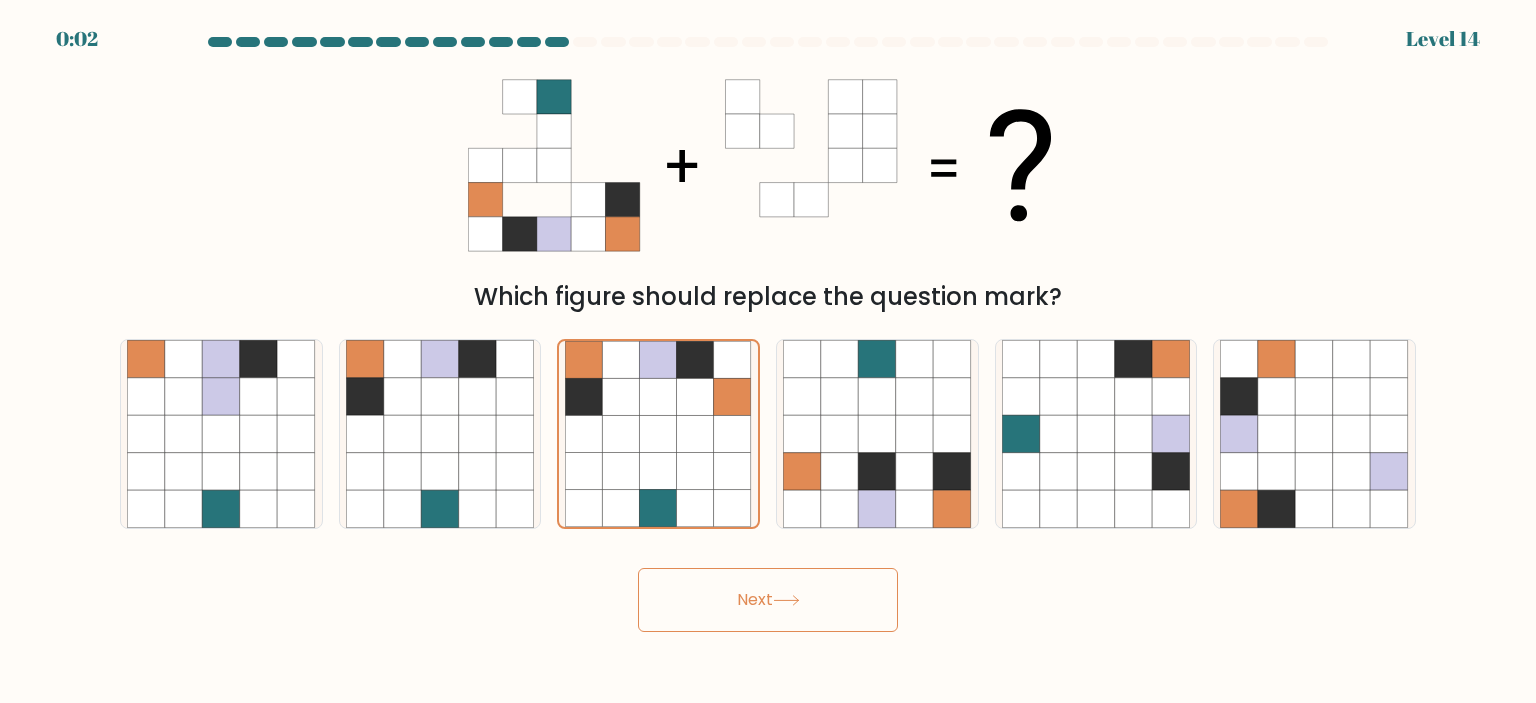 click on "Next" at bounding box center (768, 600) 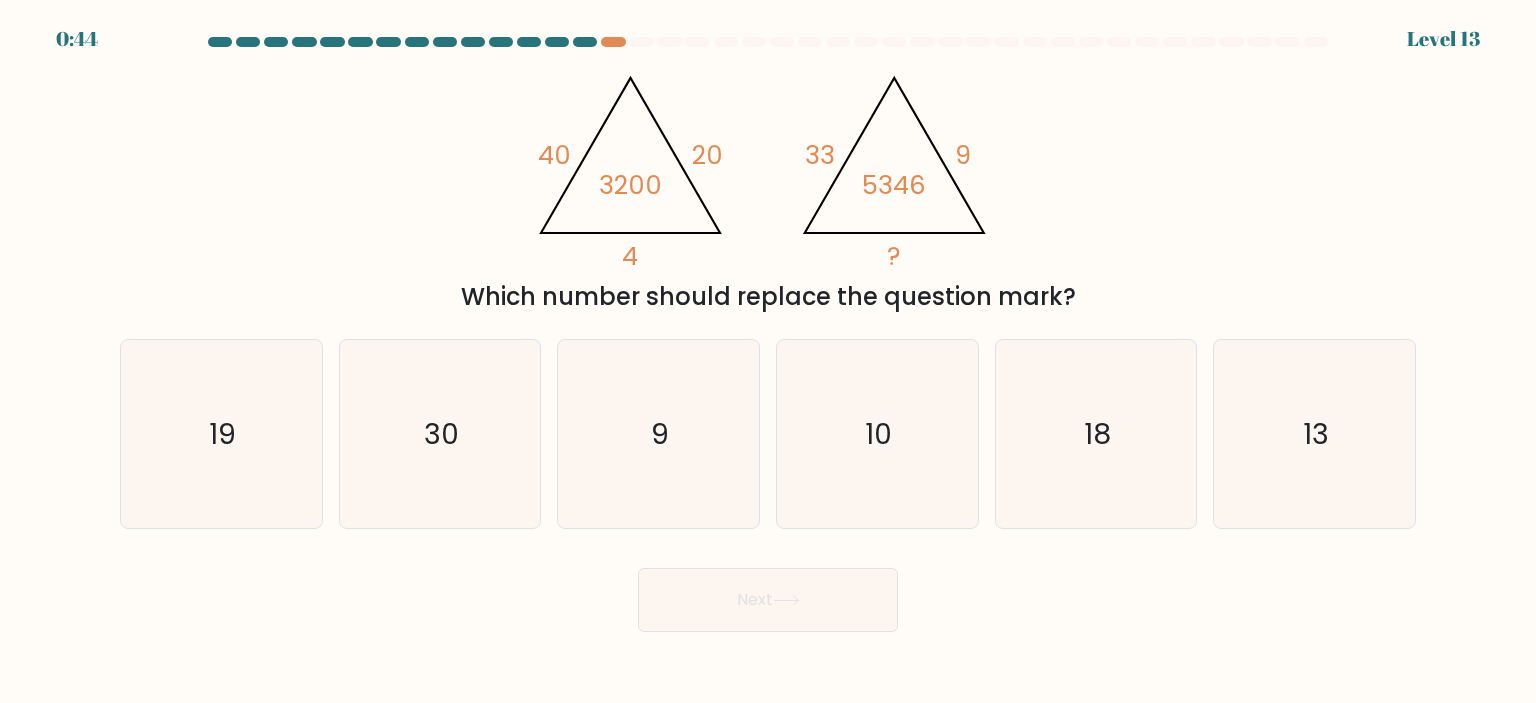 scroll, scrollTop: 0, scrollLeft: 0, axis: both 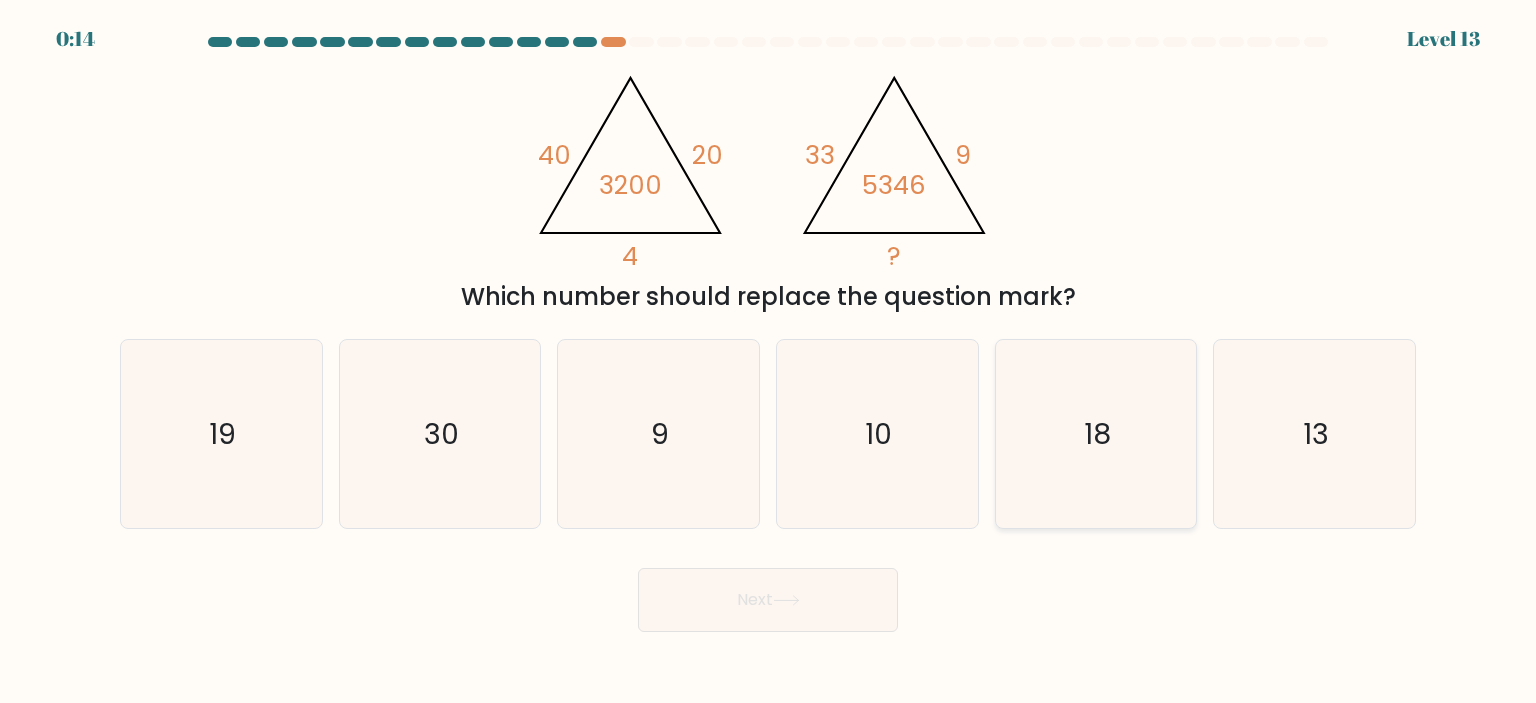 click on "18" 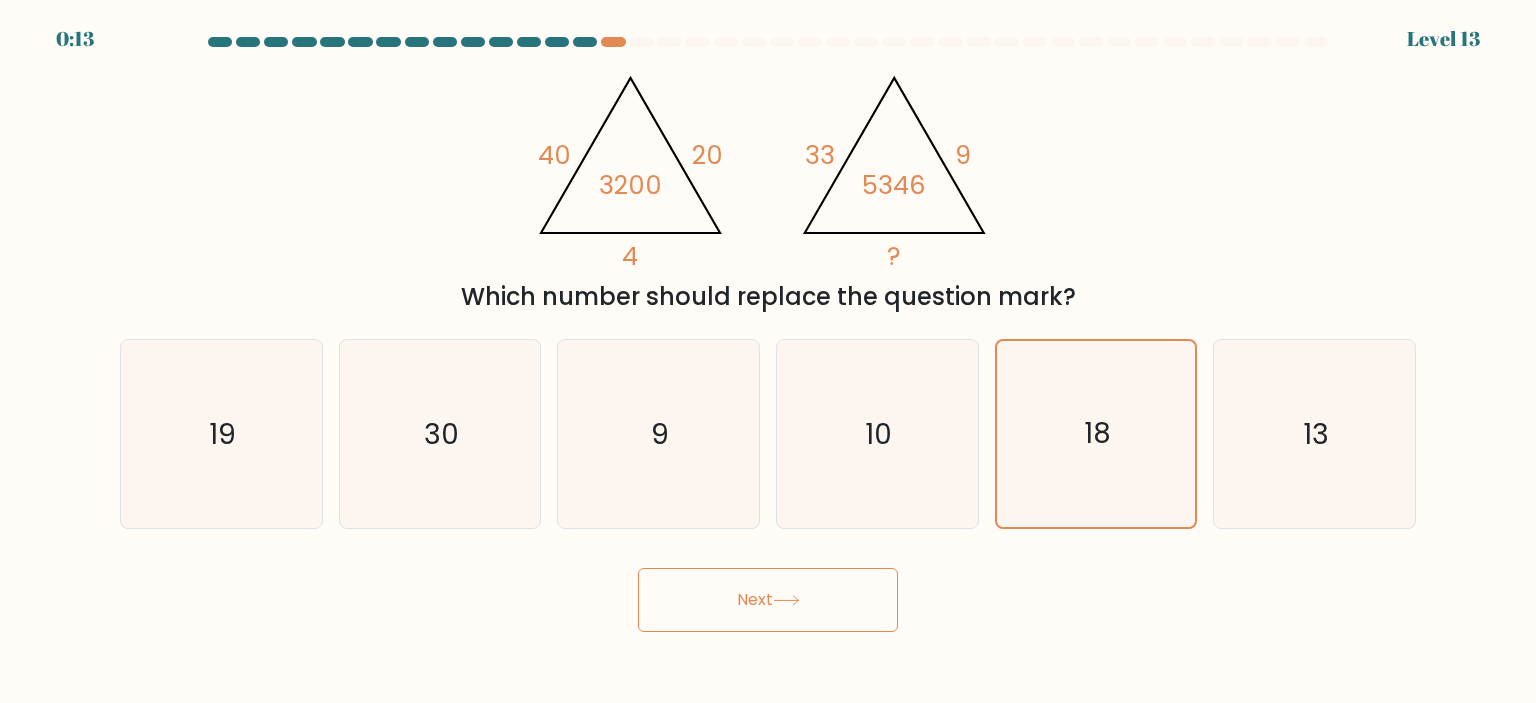 click on "Next" at bounding box center (768, 600) 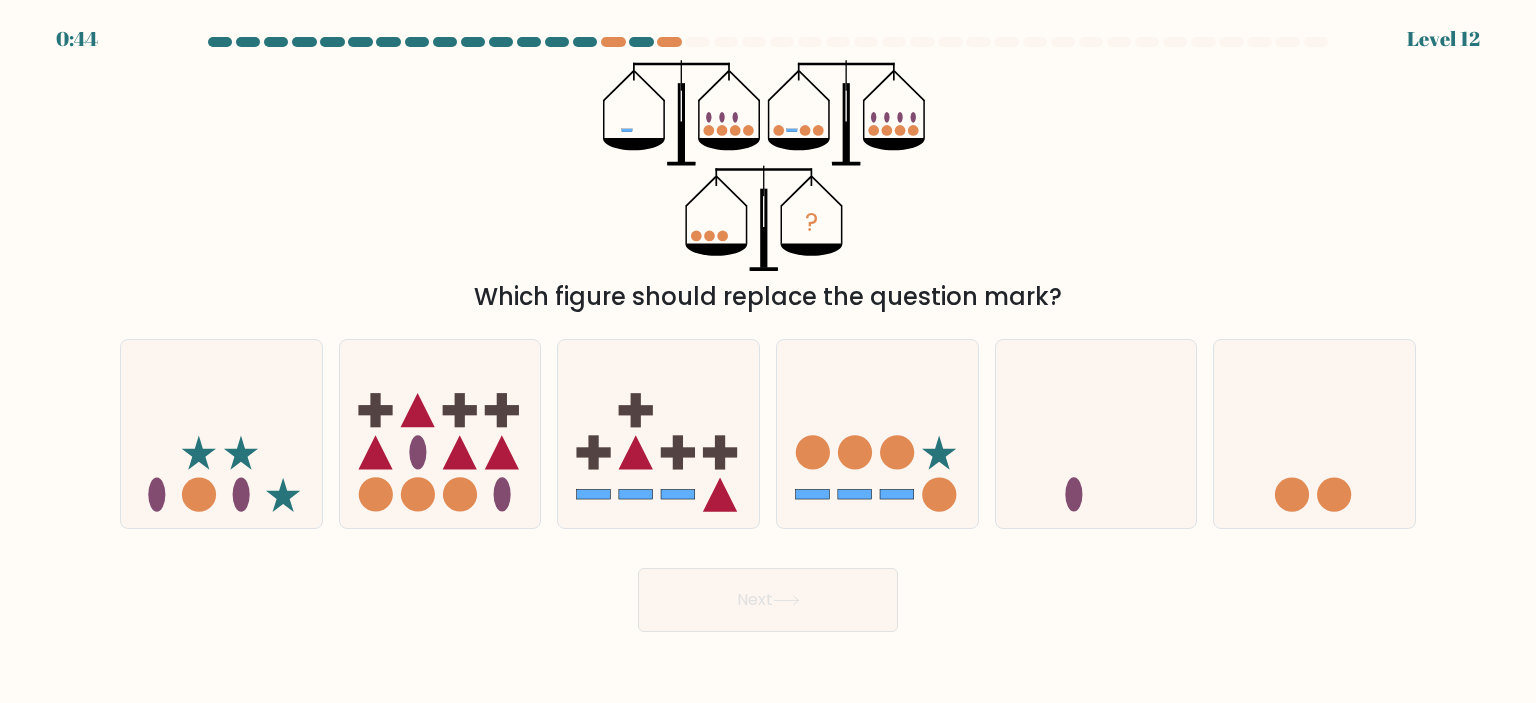 scroll, scrollTop: 0, scrollLeft: 0, axis: both 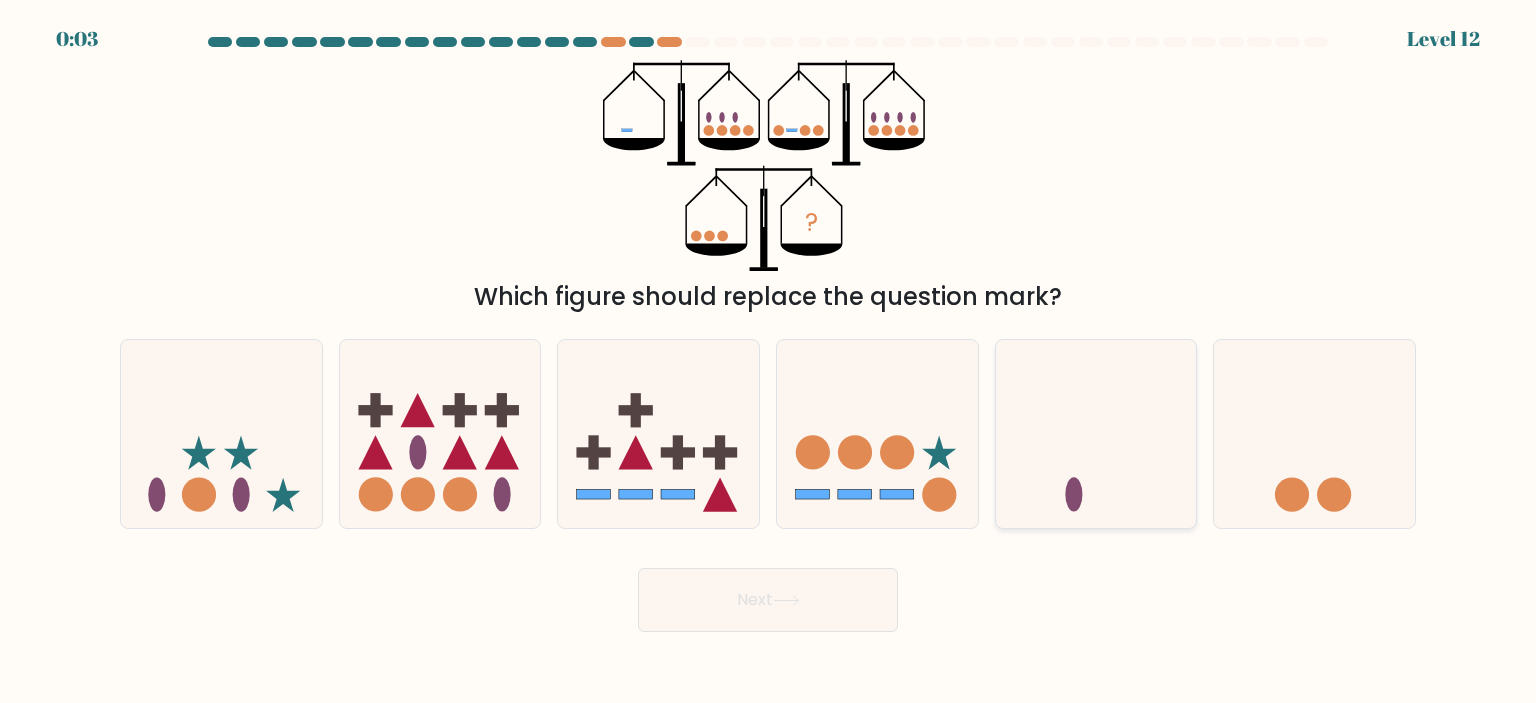click 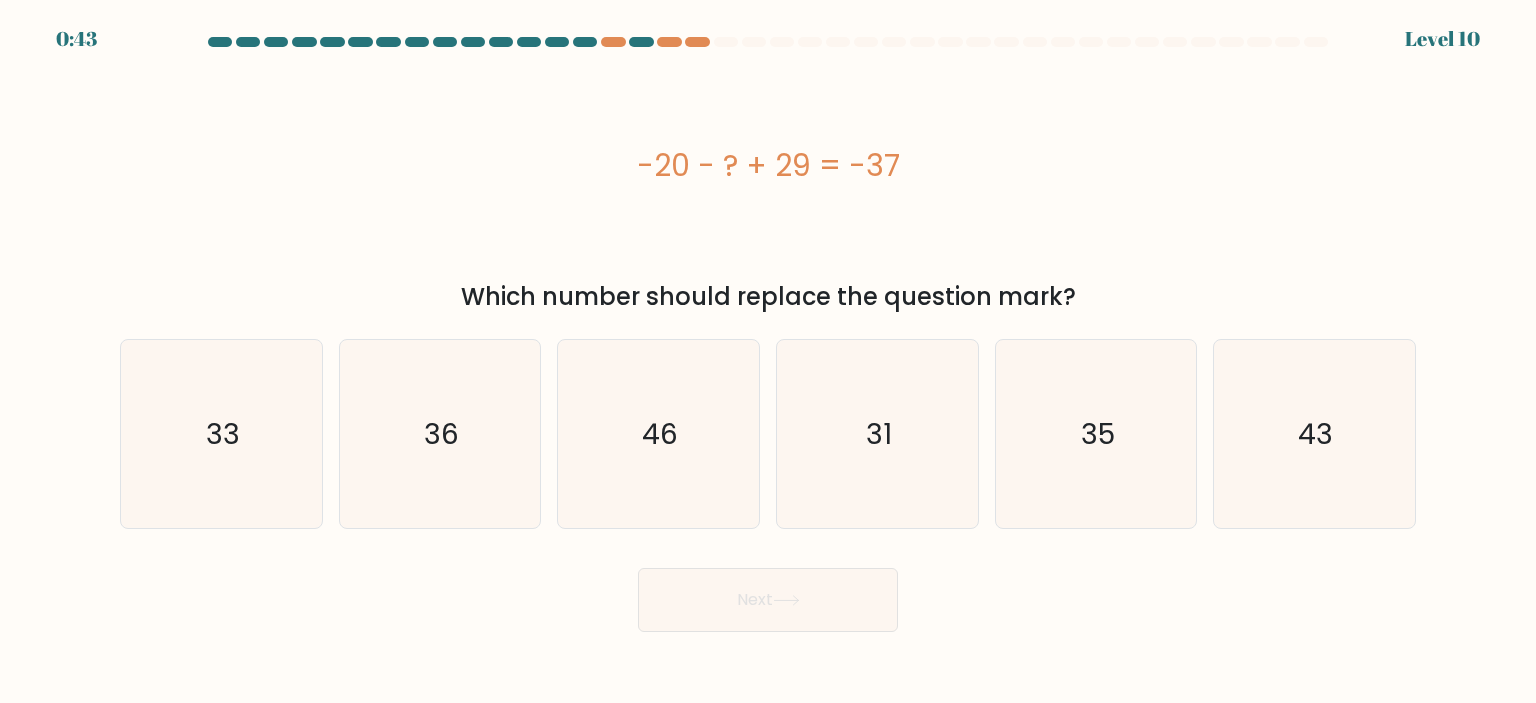 scroll, scrollTop: 0, scrollLeft: 0, axis: both 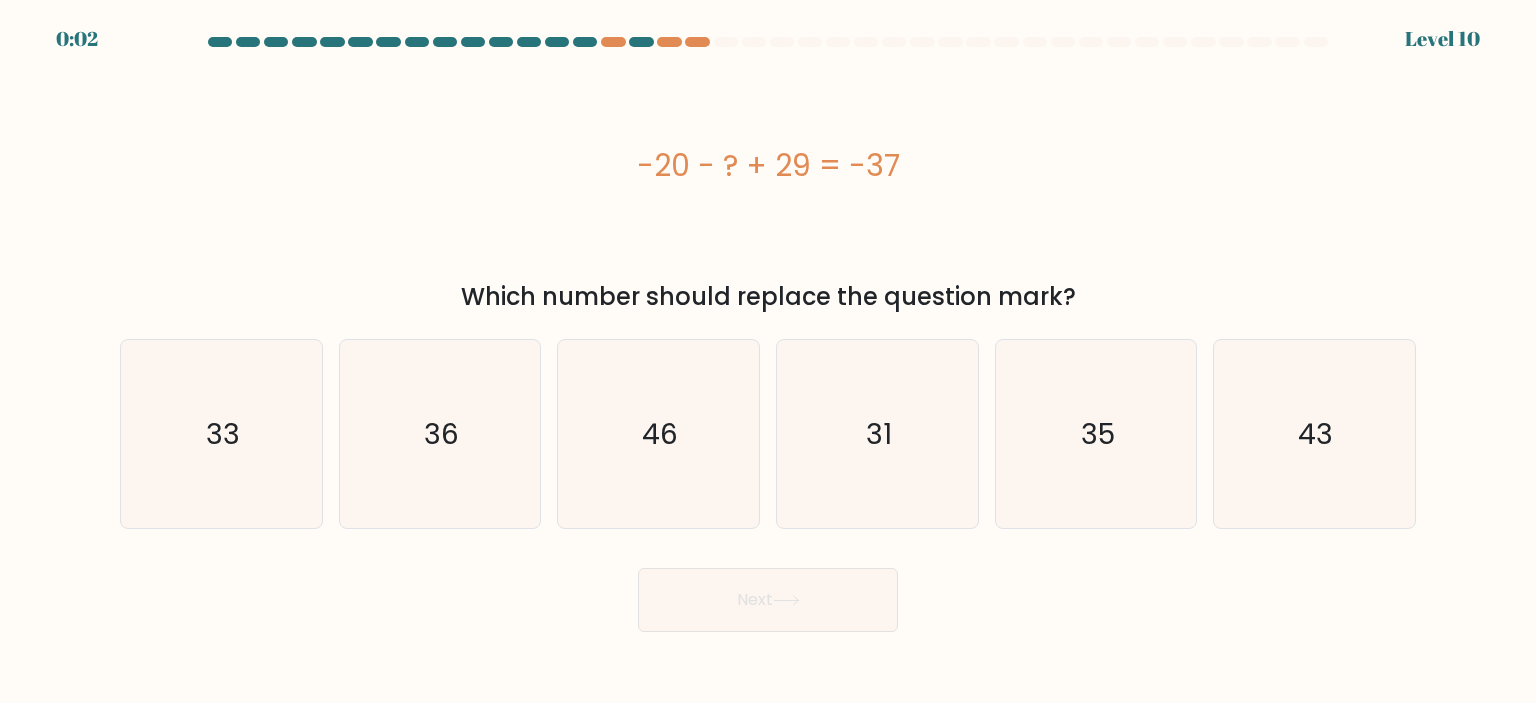 click on "Next" at bounding box center [768, 592] 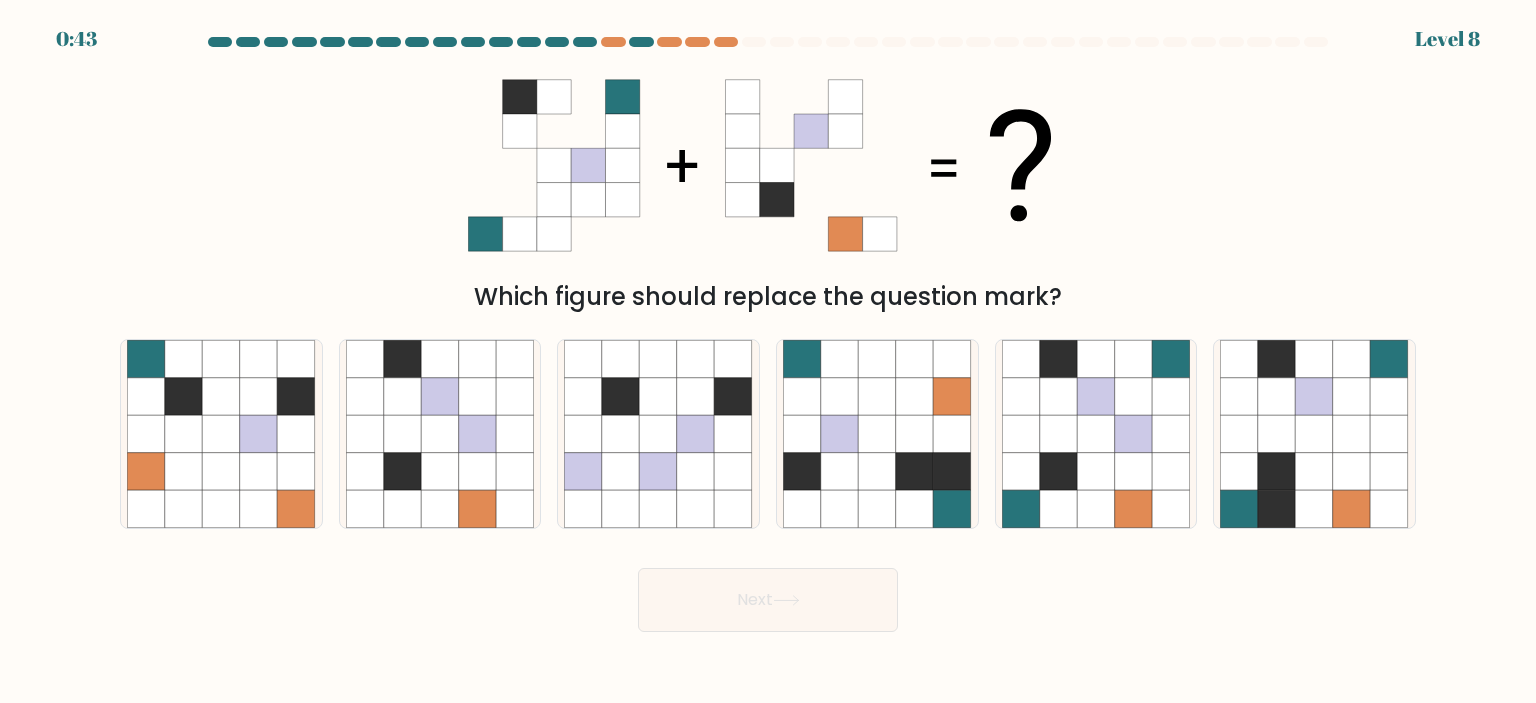 scroll, scrollTop: 0, scrollLeft: 0, axis: both 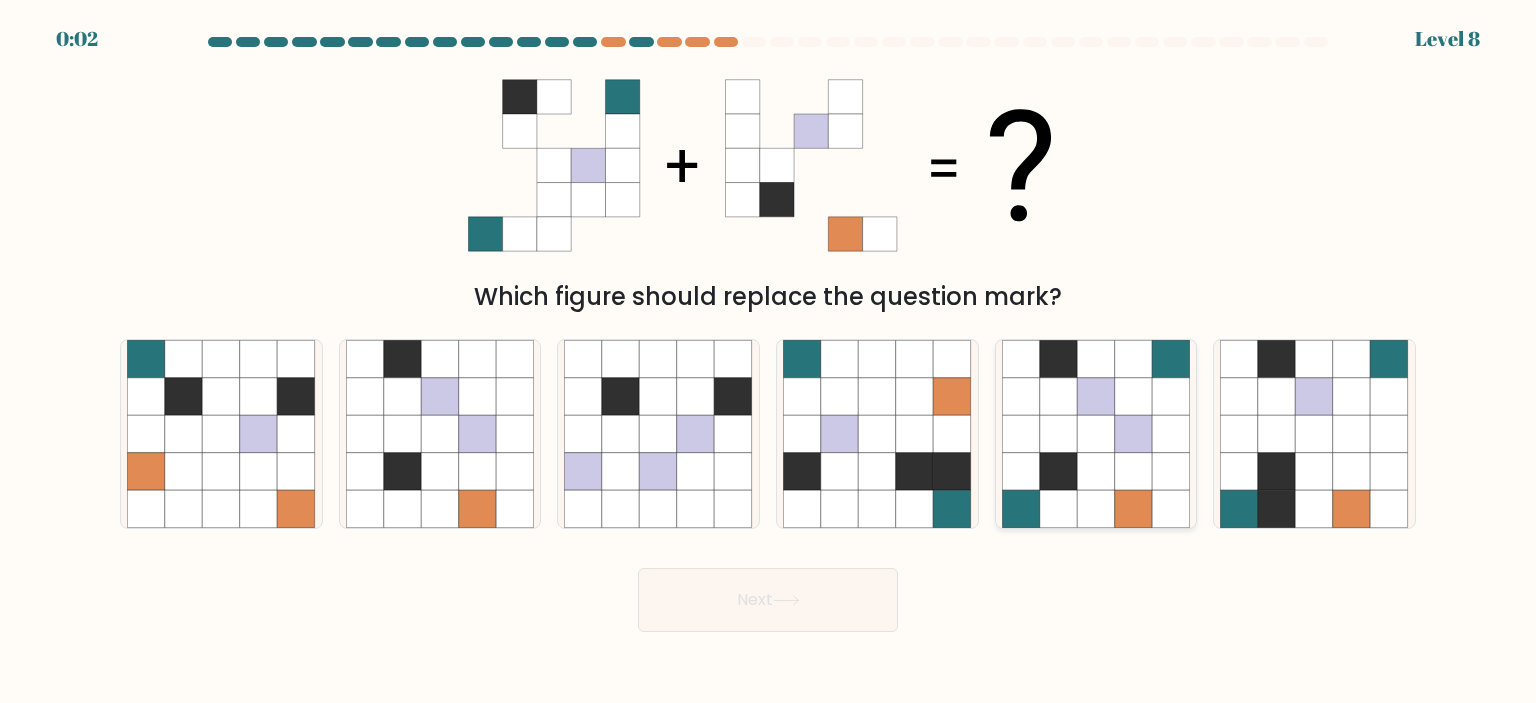 click 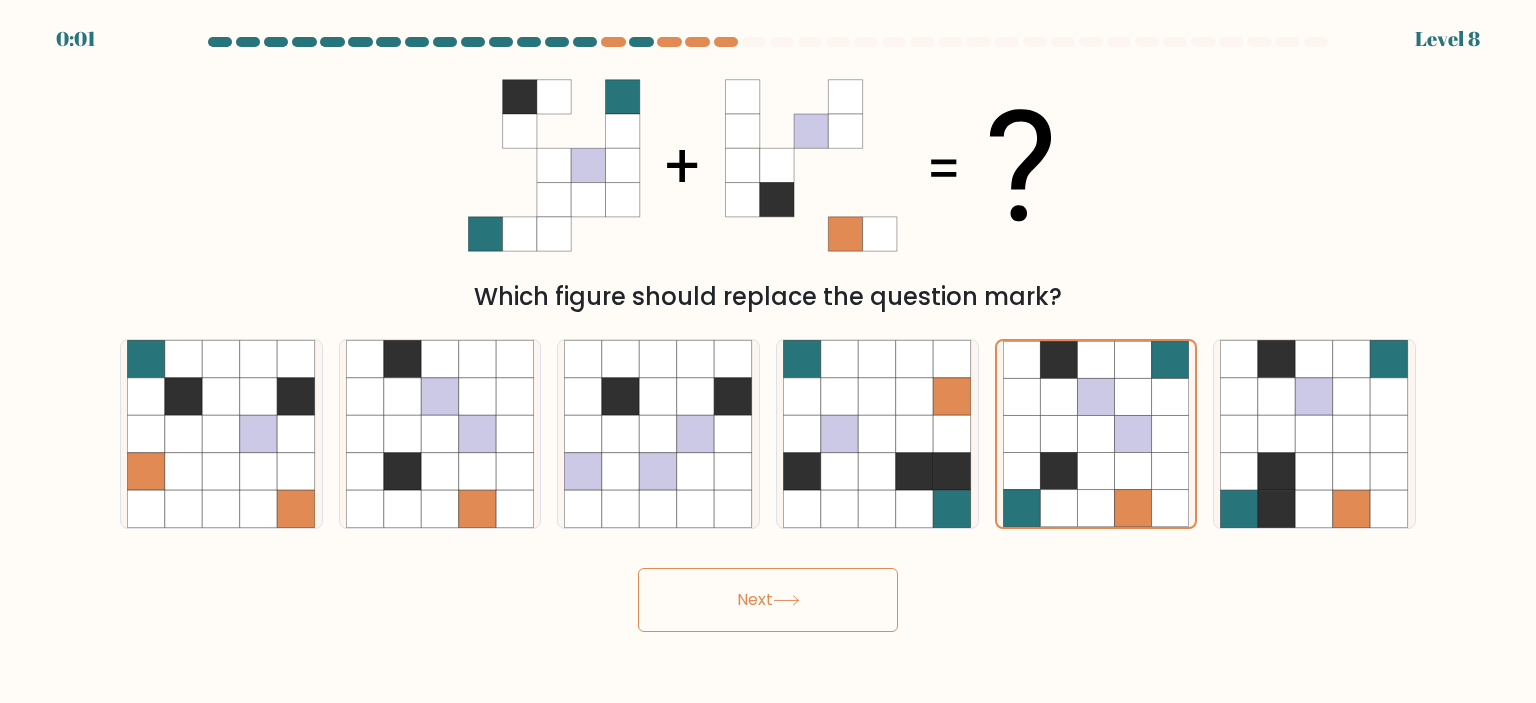 drag, startPoint x: 900, startPoint y: 553, endPoint x: 865, endPoint y: 588, distance: 49.497475 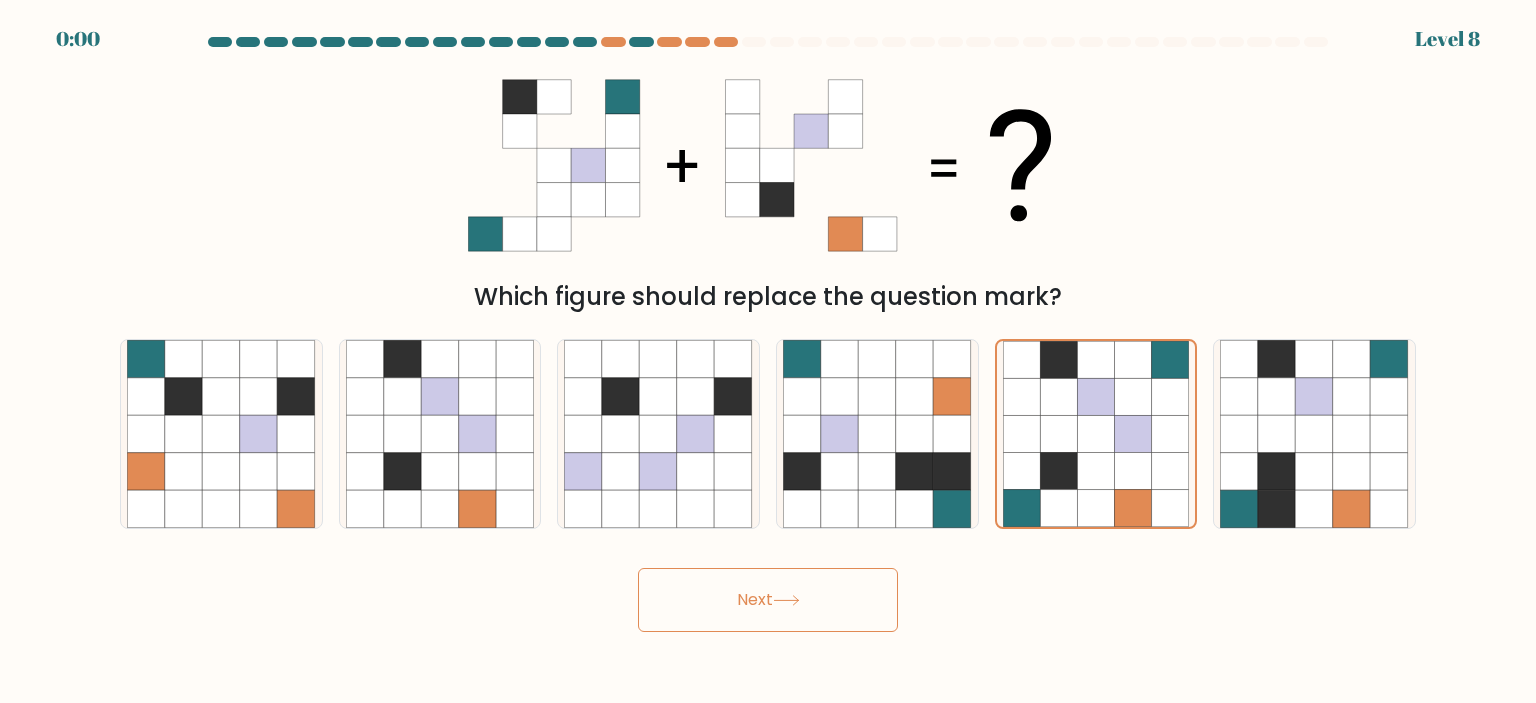 click on "Next" at bounding box center [768, 600] 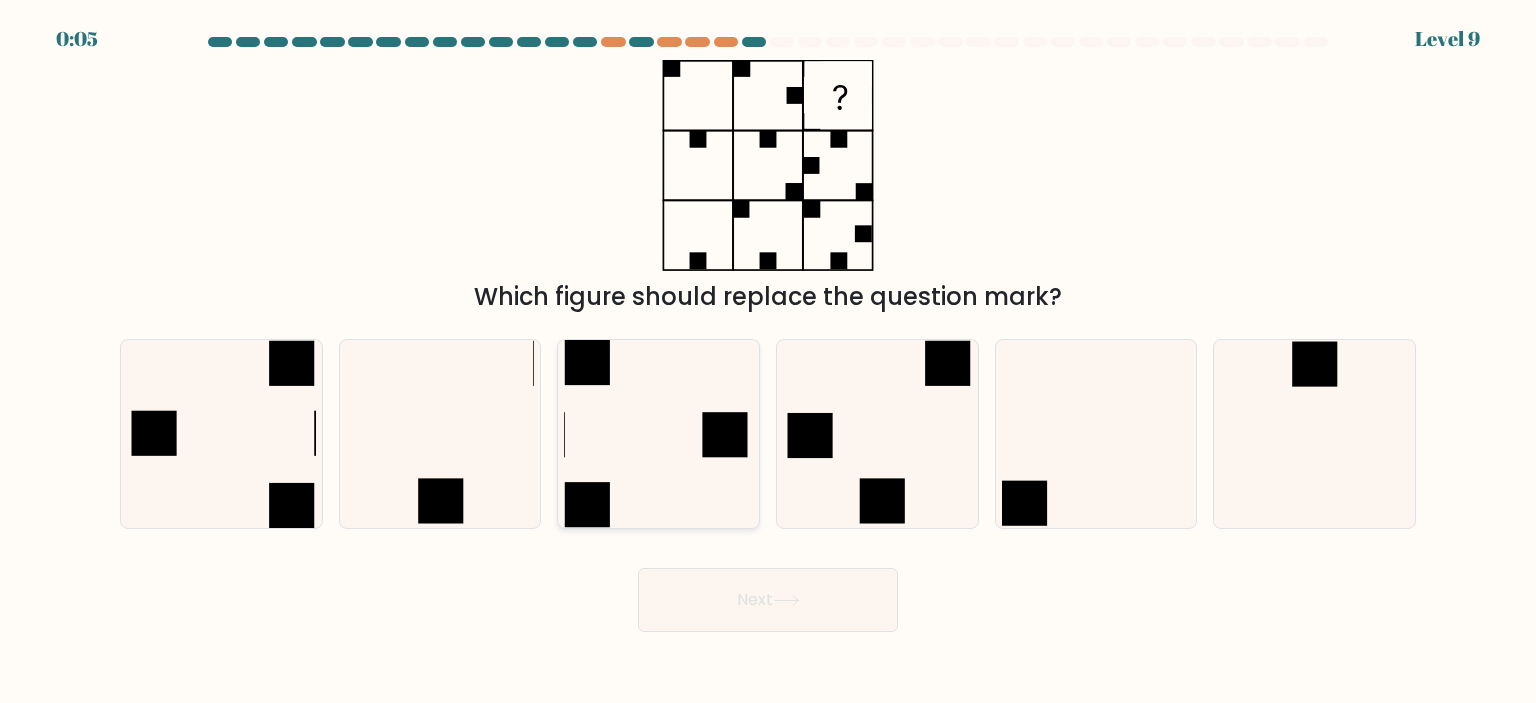 click 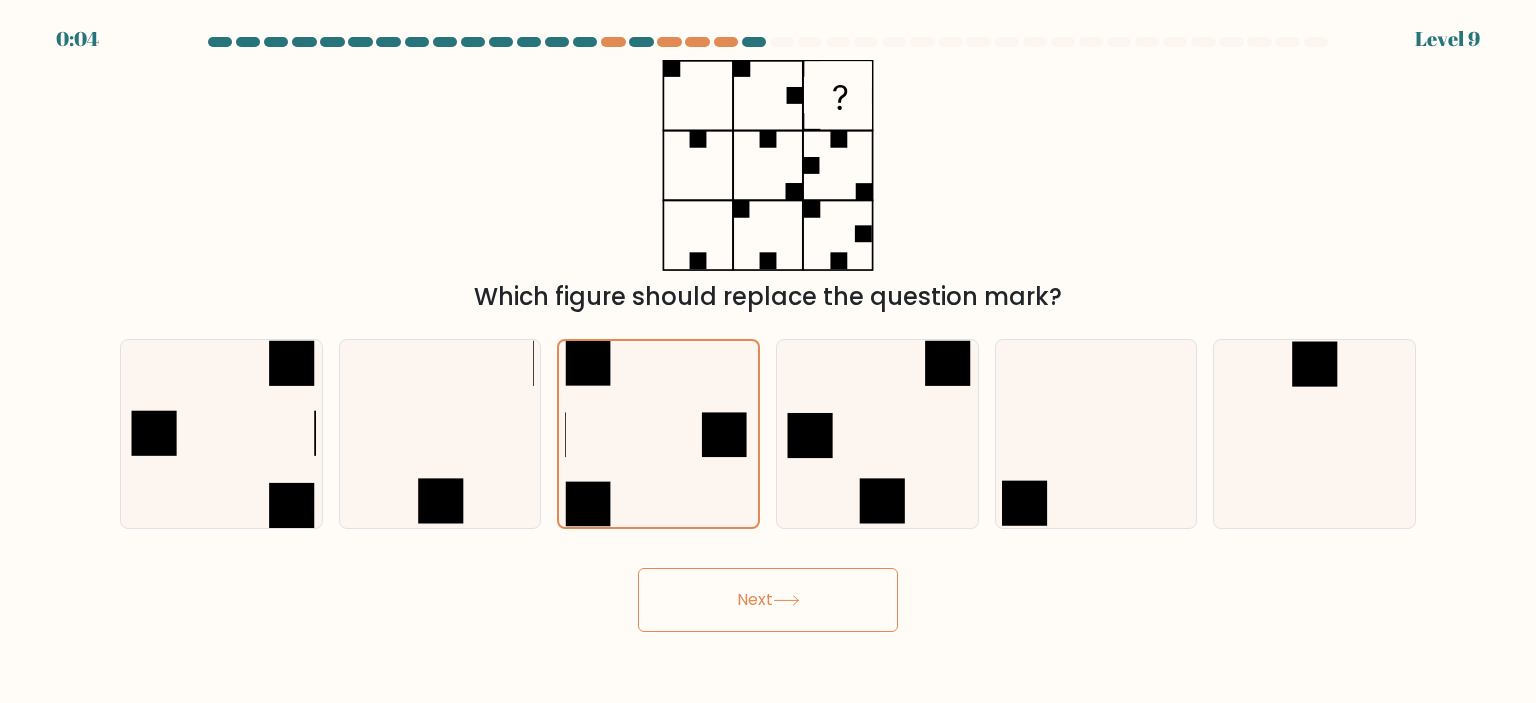 click on "Next" at bounding box center [768, 600] 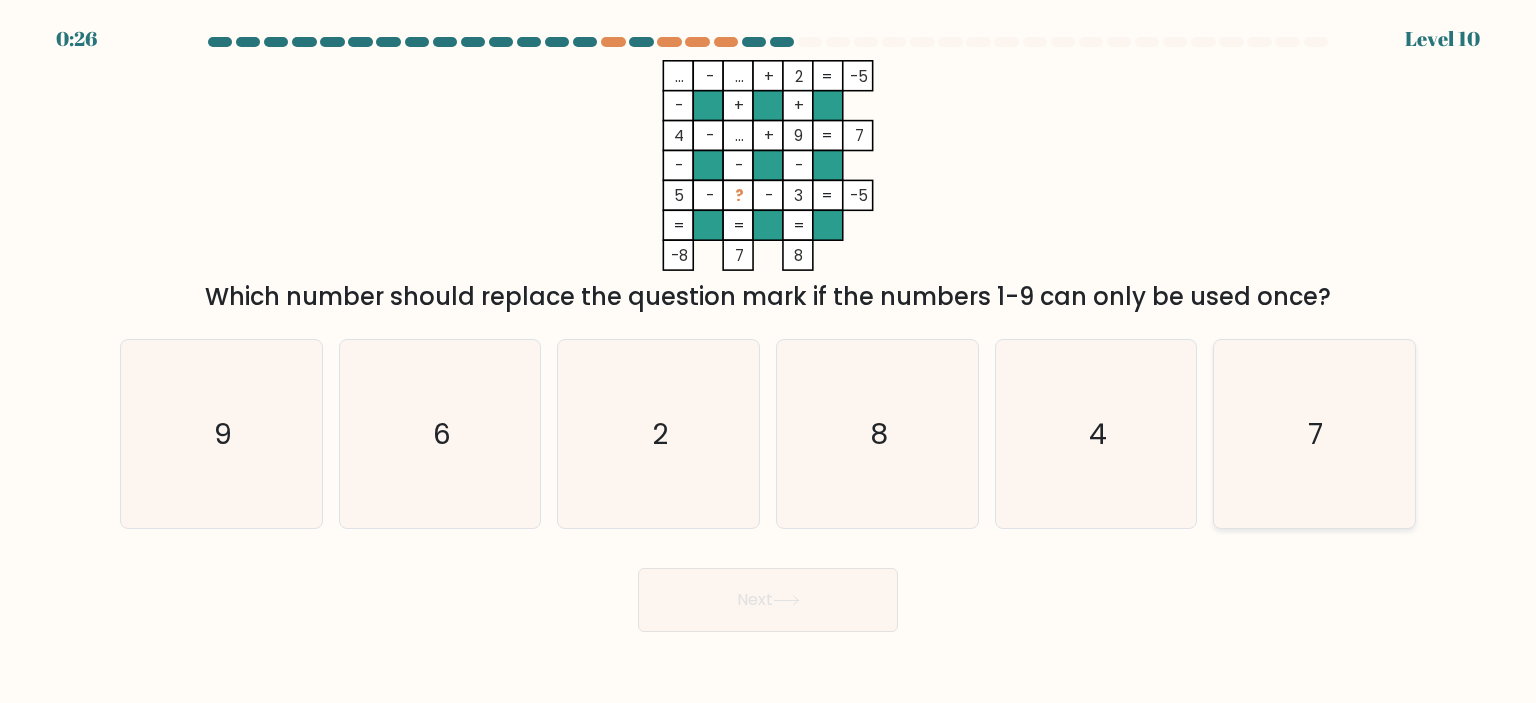 click on "7" 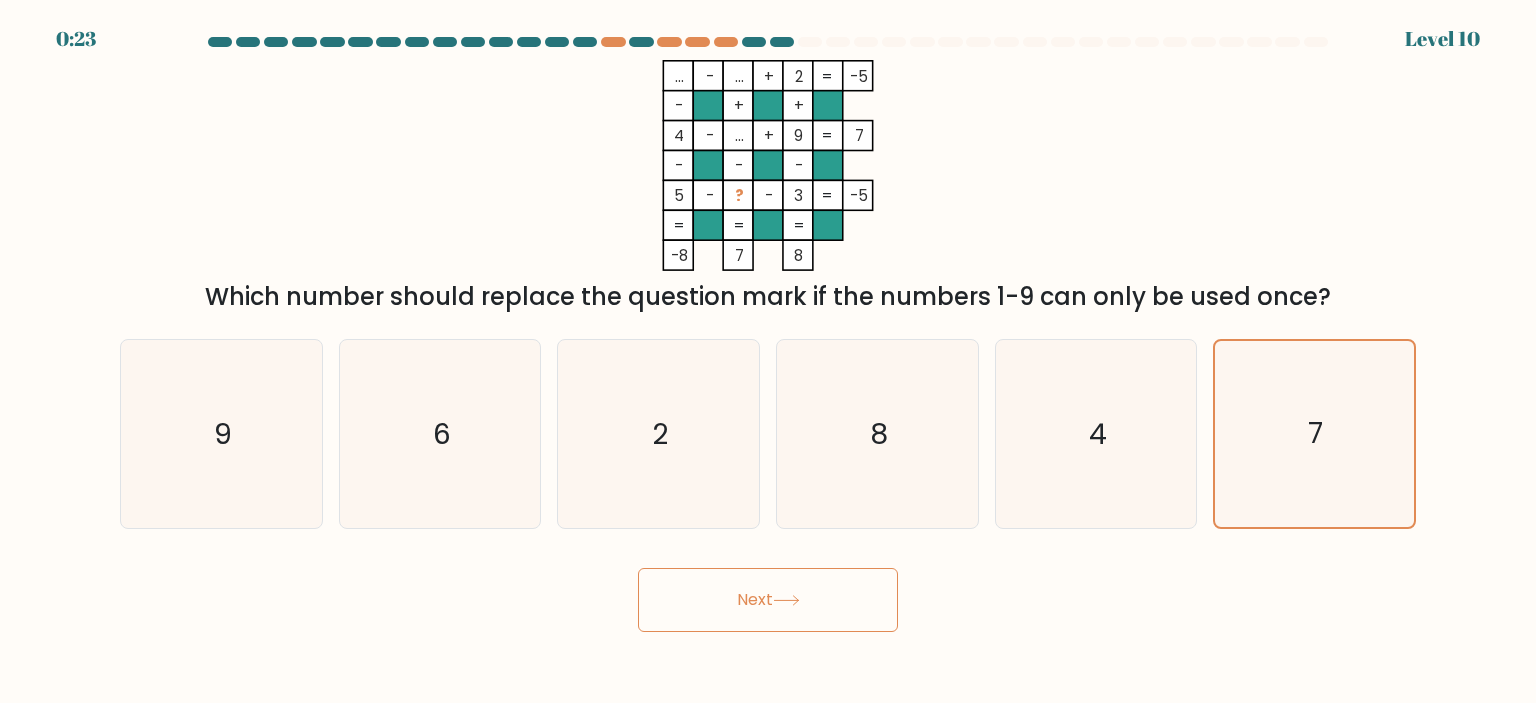 click on "Next" at bounding box center (768, 600) 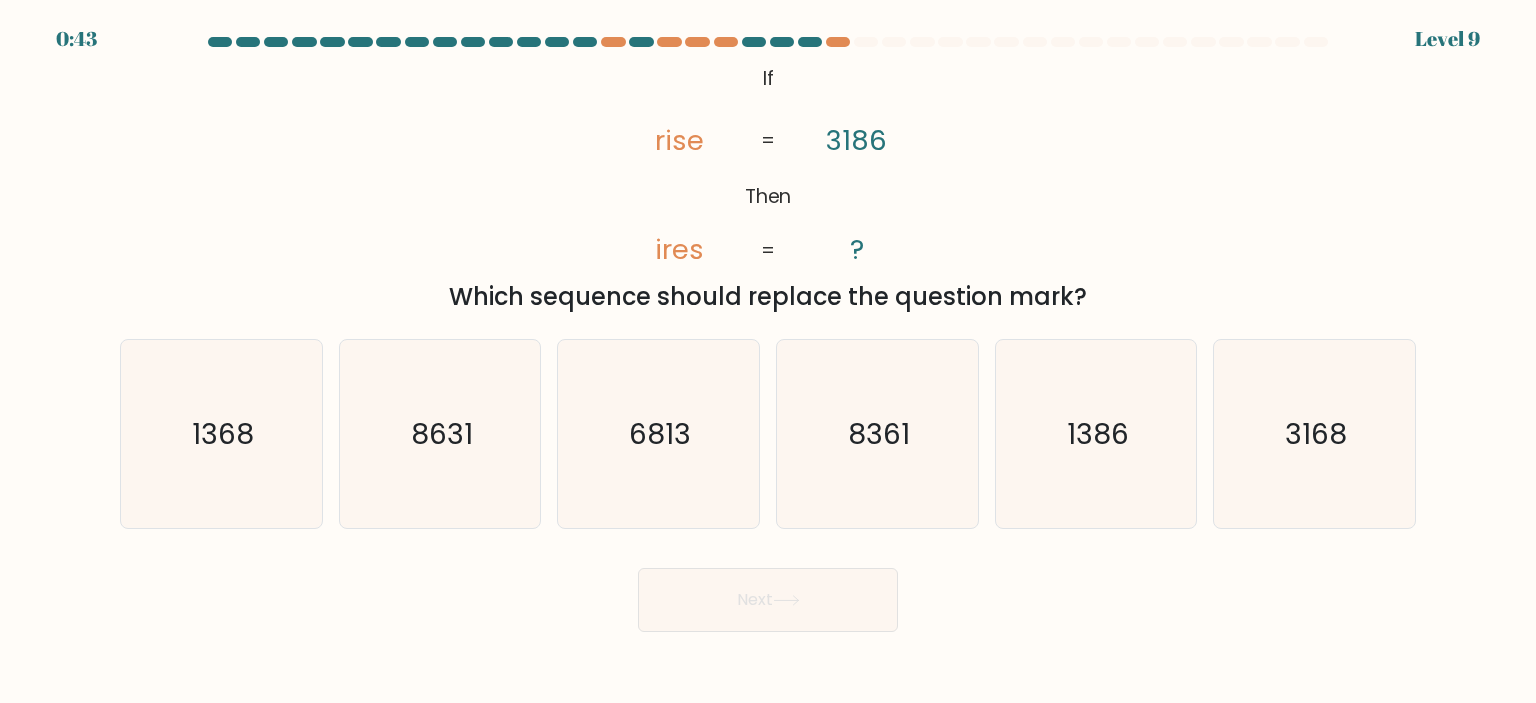 scroll, scrollTop: 0, scrollLeft: 0, axis: both 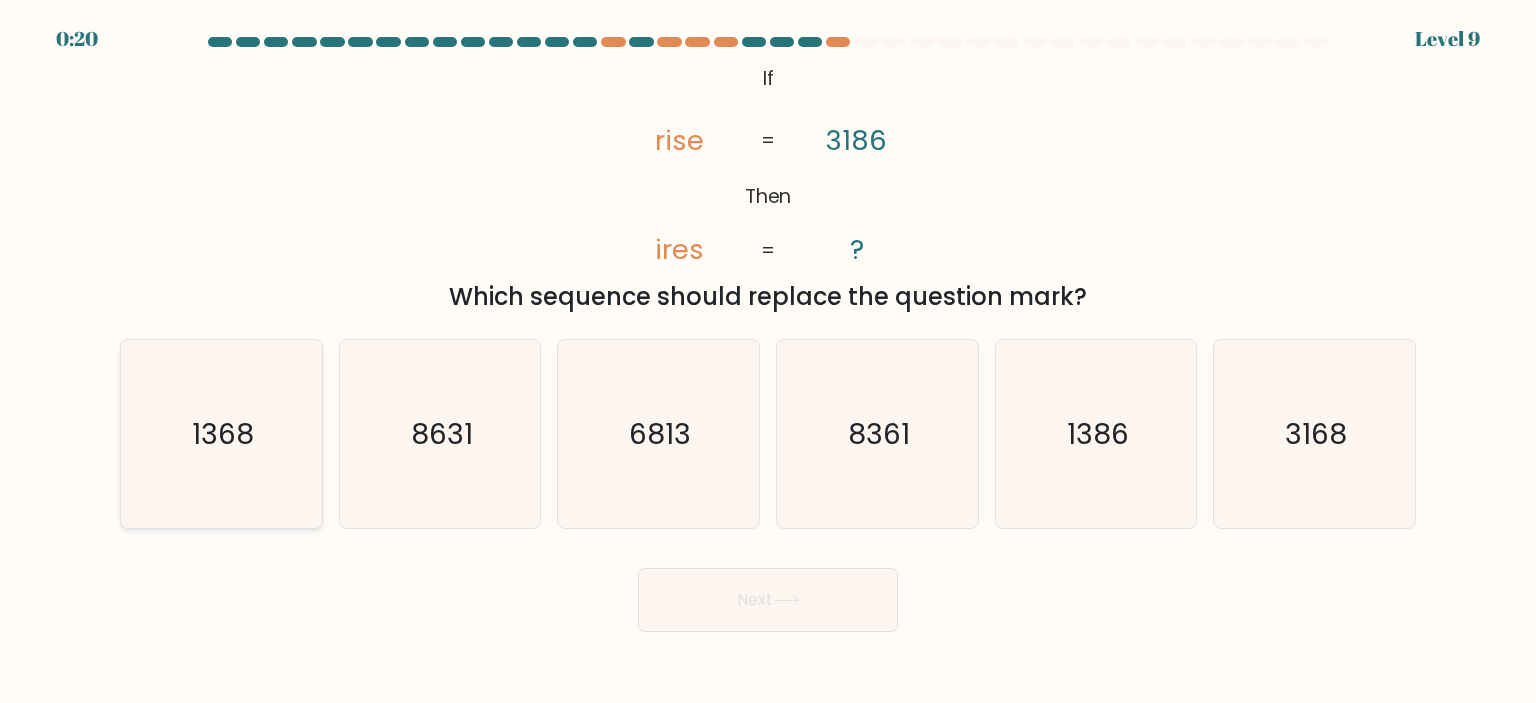 click on "1368" 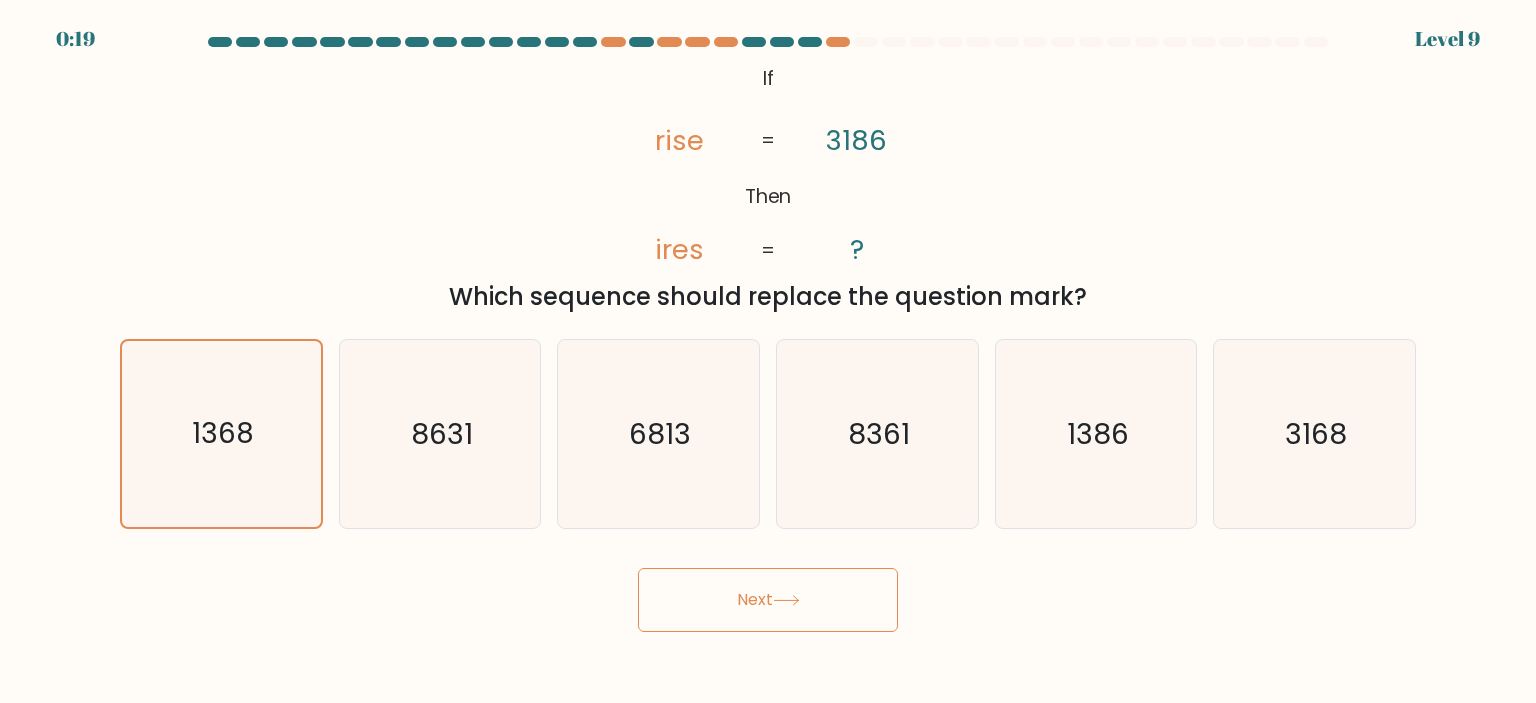 click on "Next" at bounding box center [768, 600] 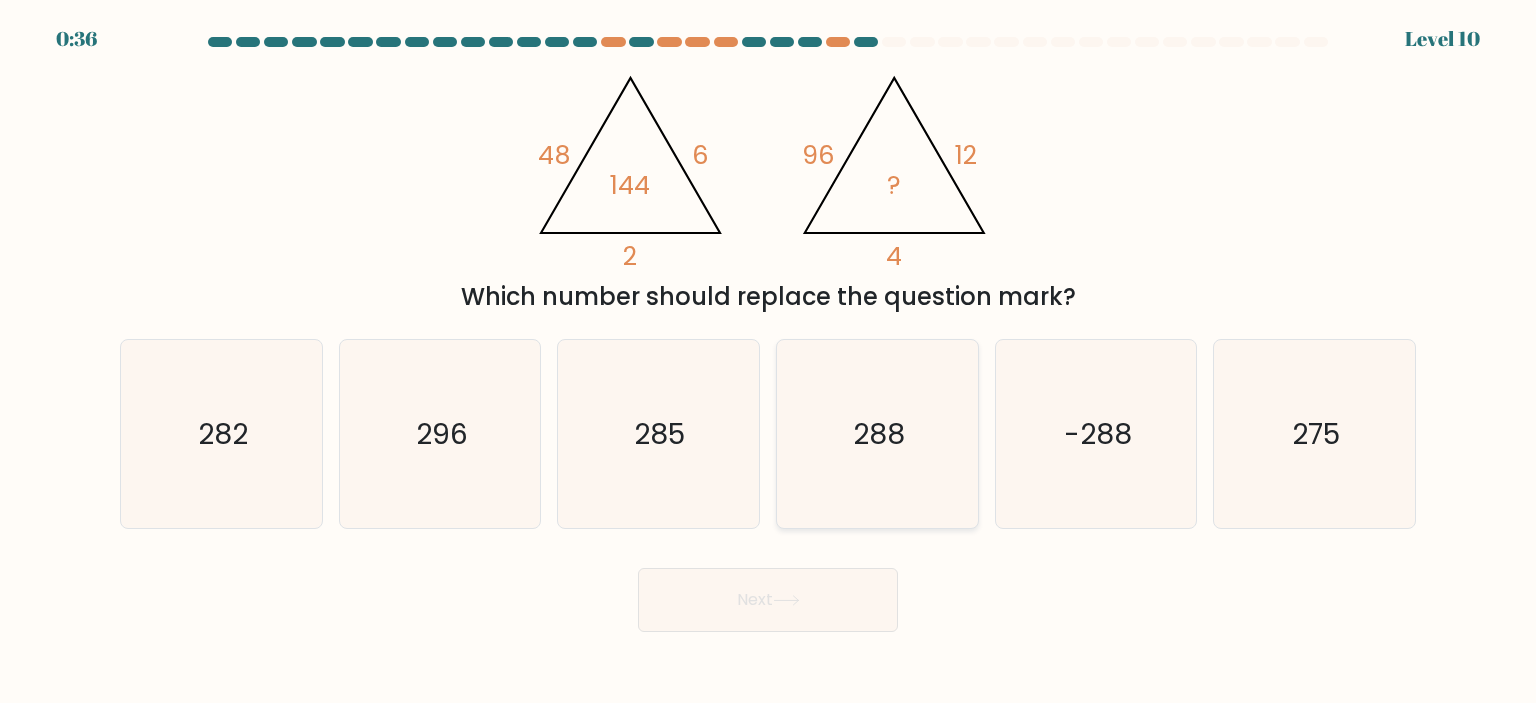 click on "288" 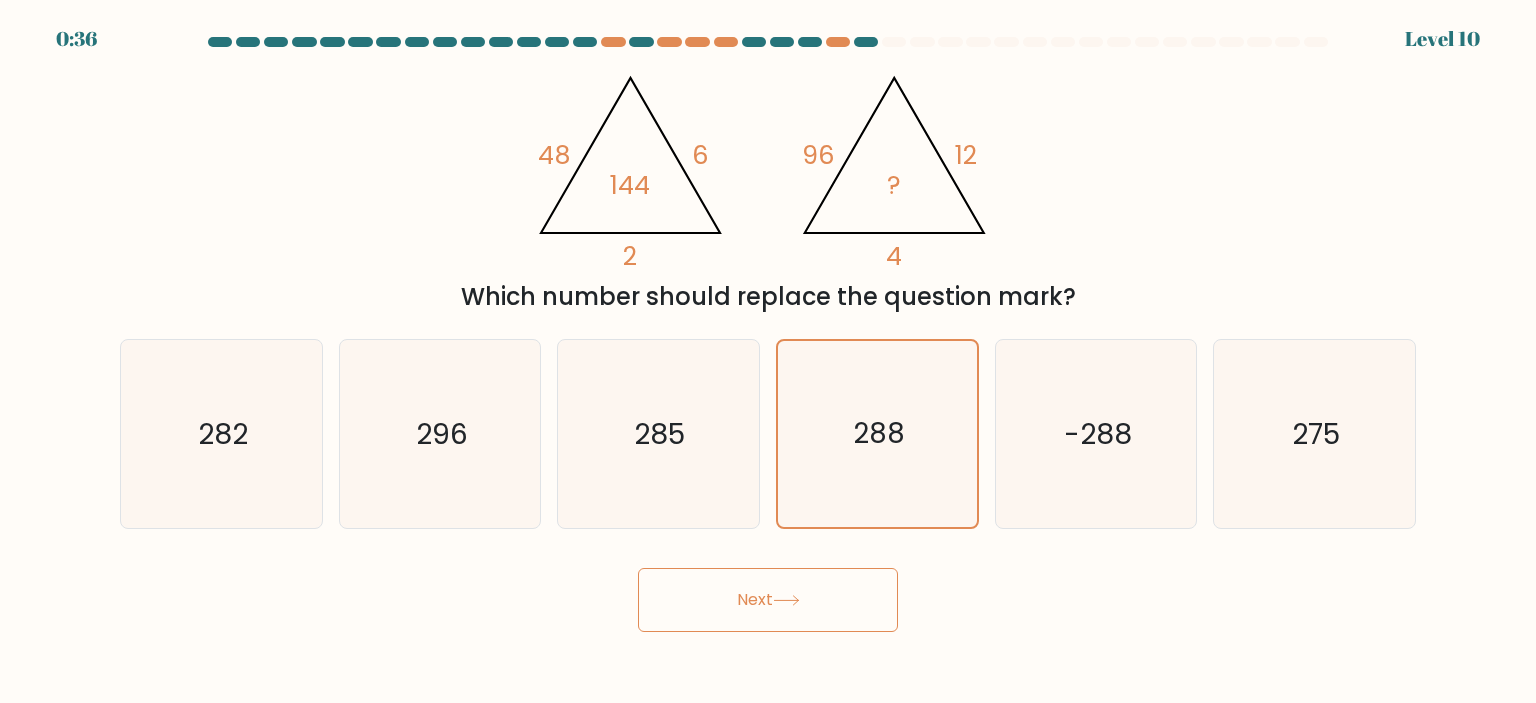 click on "Next" at bounding box center [768, 600] 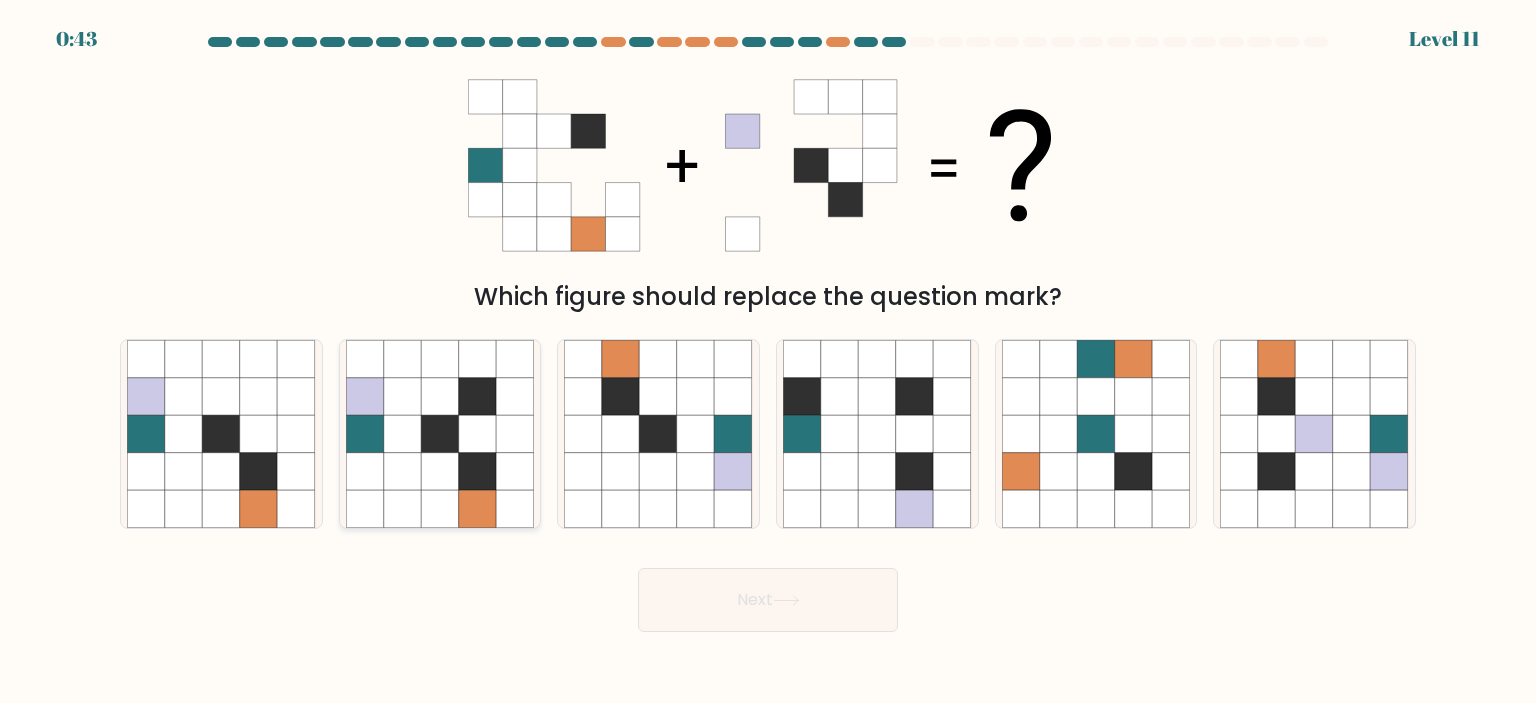 click 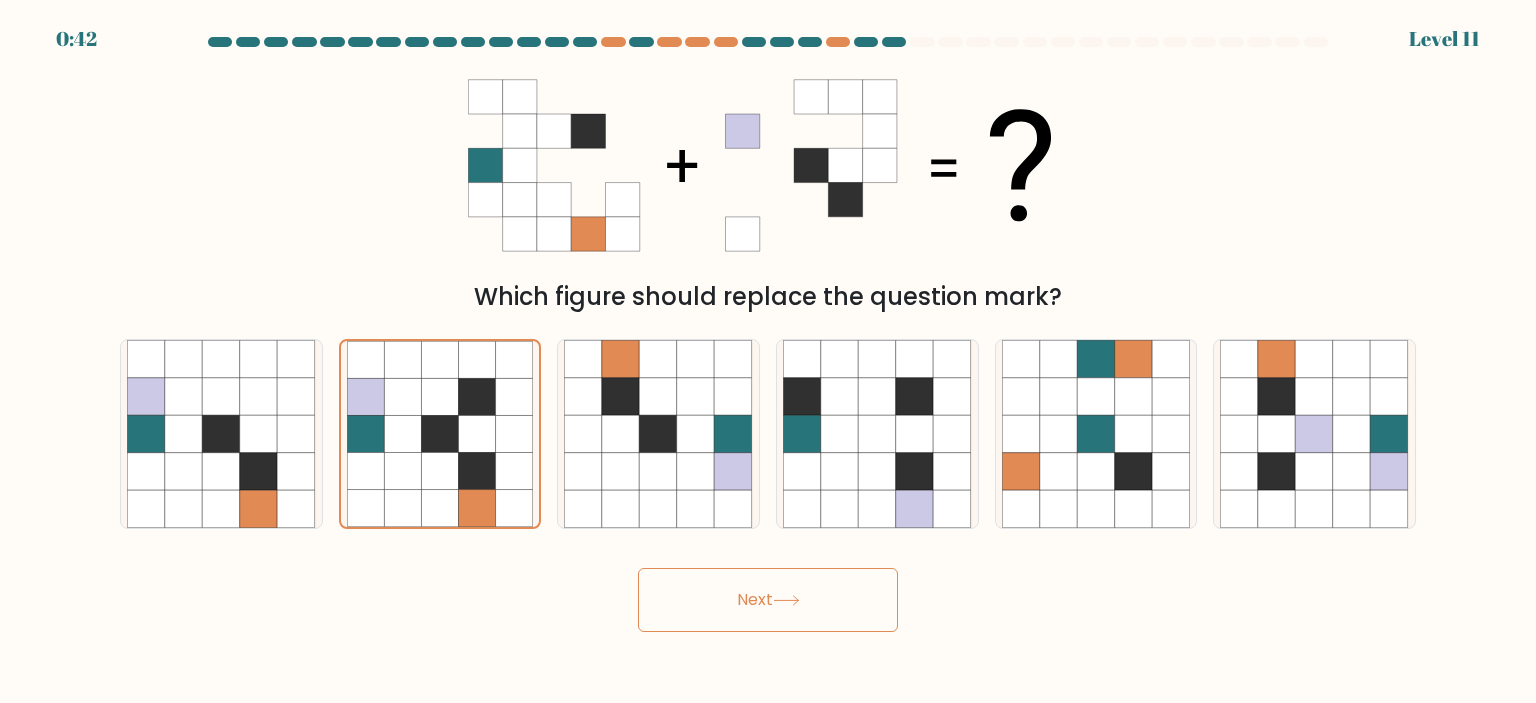 click on "Next" at bounding box center (768, 600) 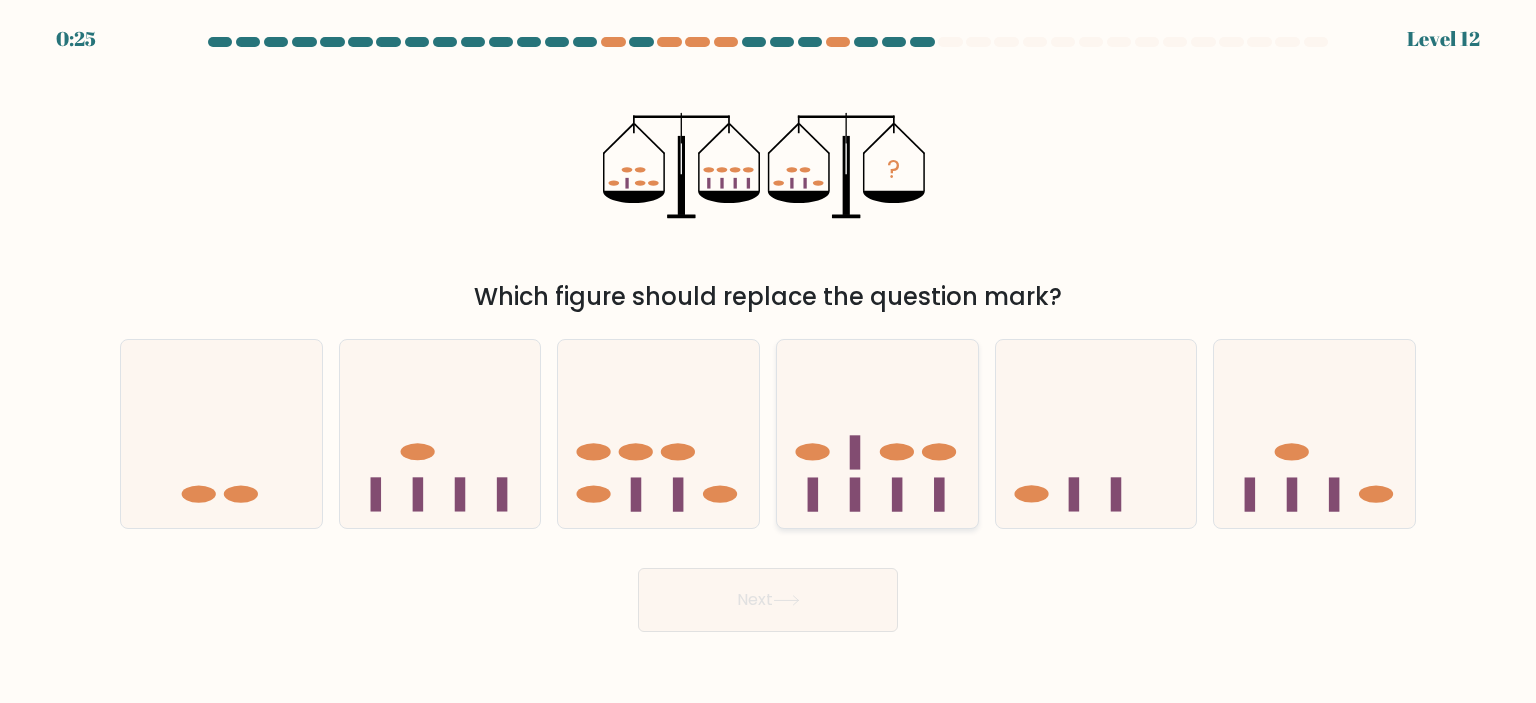 click 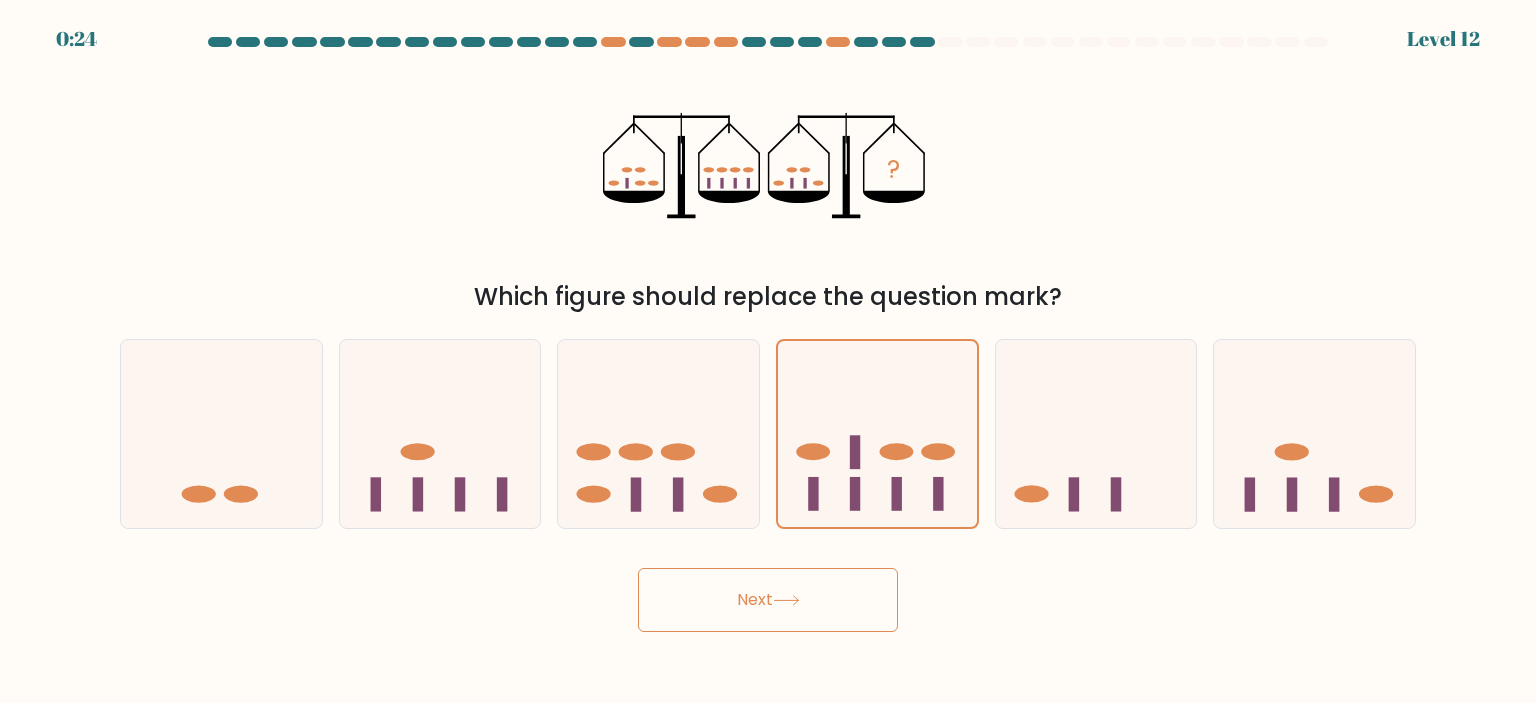 click on "Next" at bounding box center [768, 600] 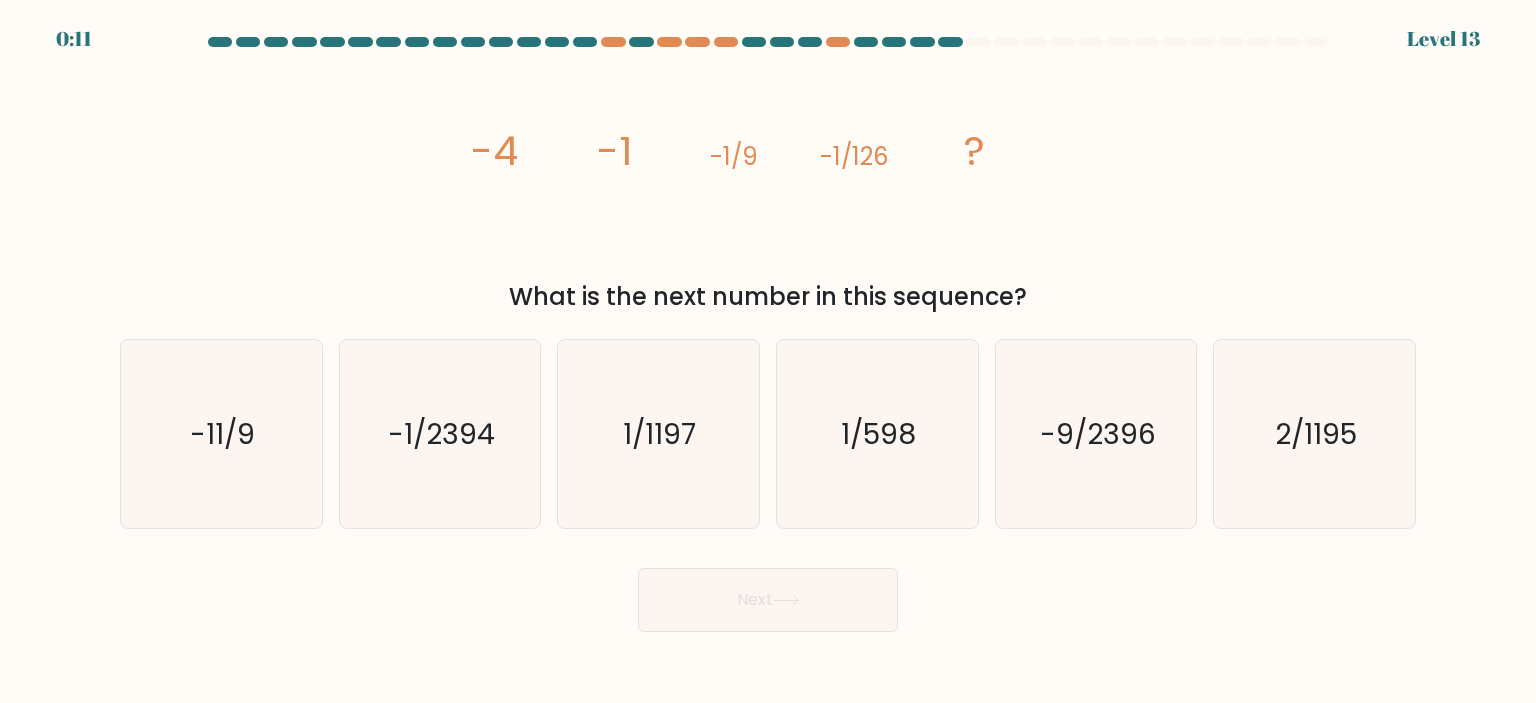 click at bounding box center [768, 334] 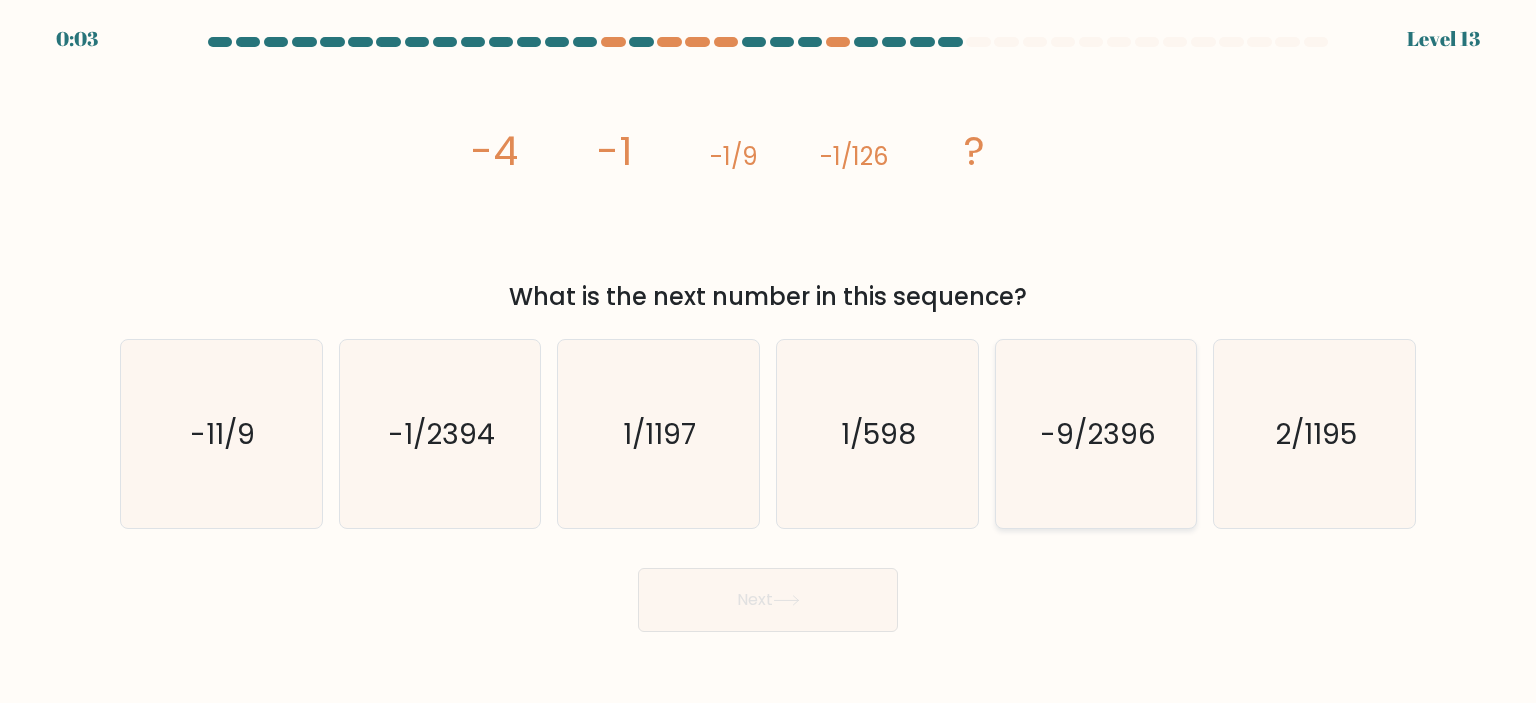 click on "-9/2396" 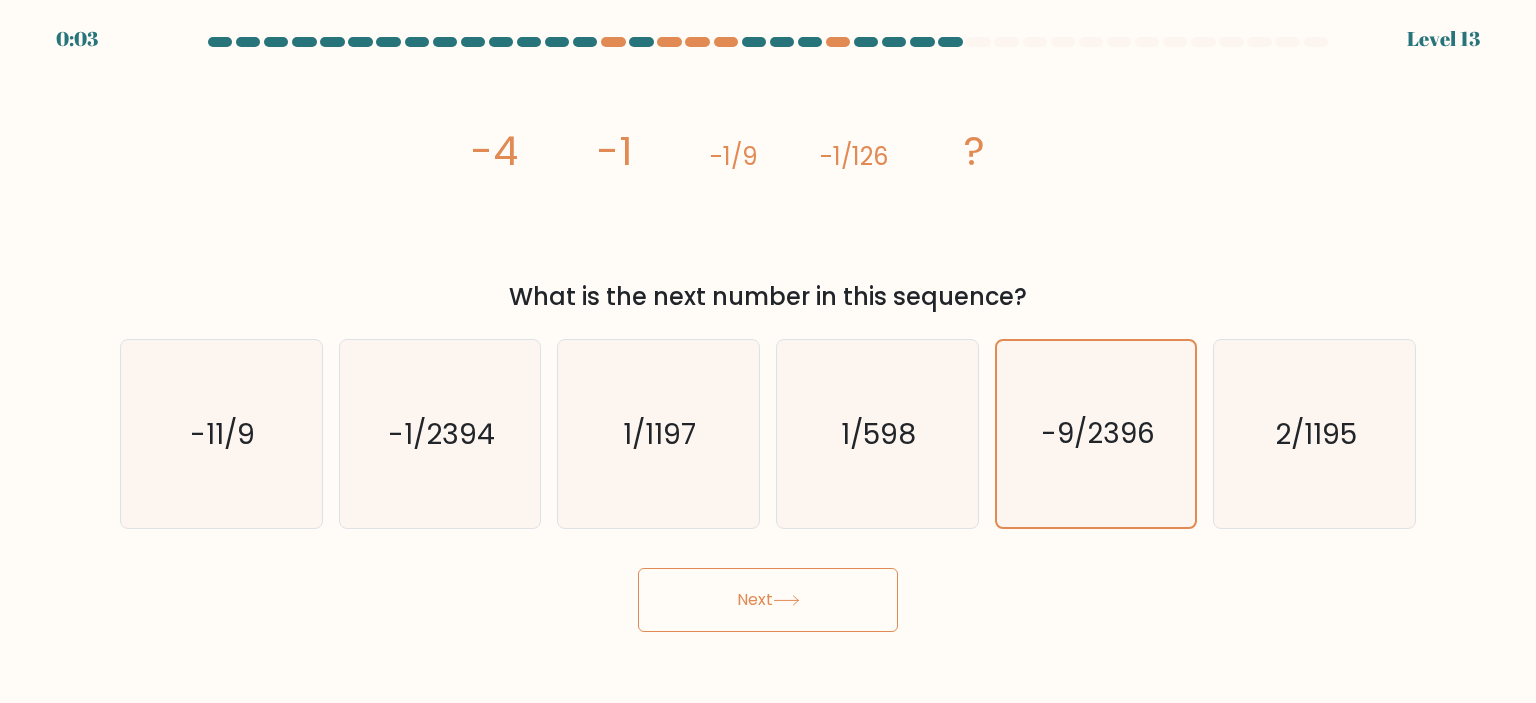 drag, startPoint x: 725, startPoint y: 551, endPoint x: 730, endPoint y: 562, distance: 12.083046 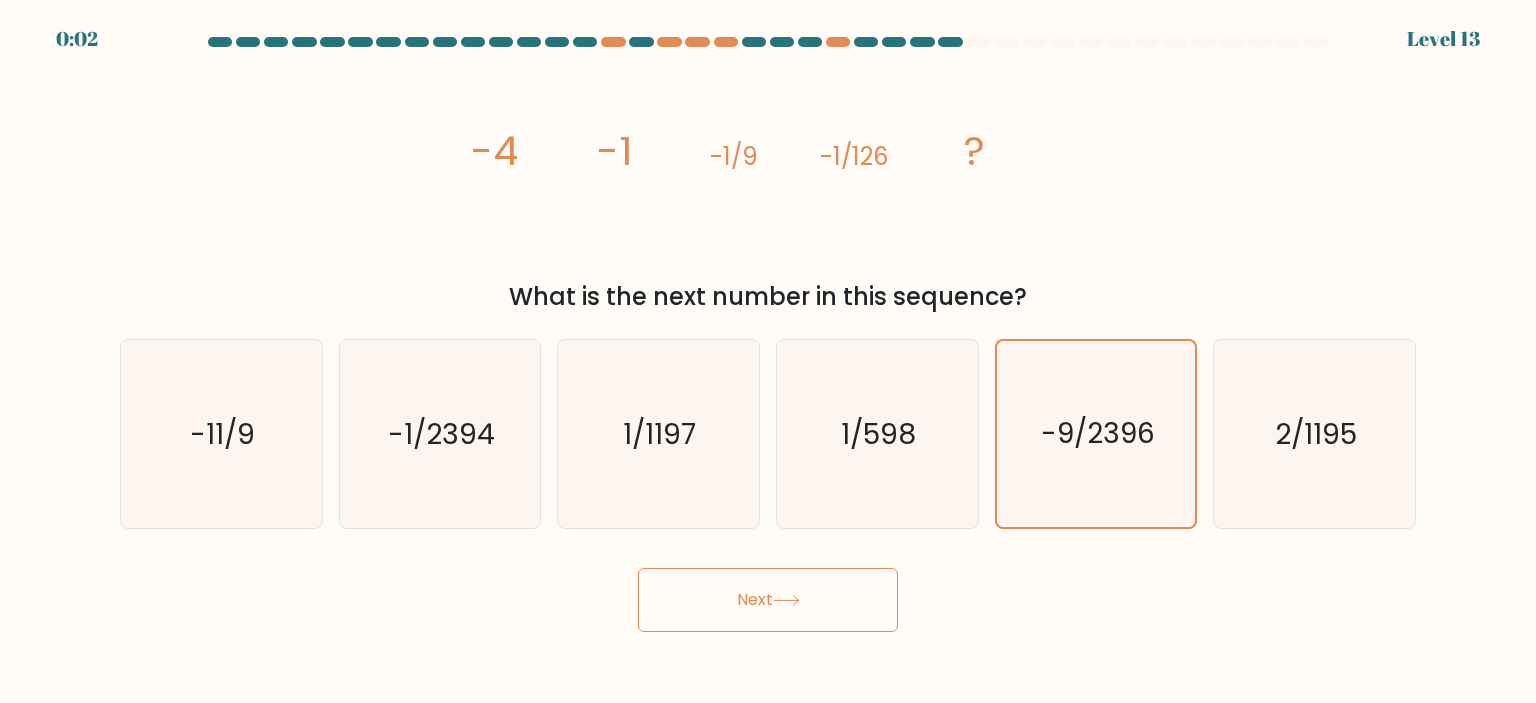 click on "Next" at bounding box center [768, 600] 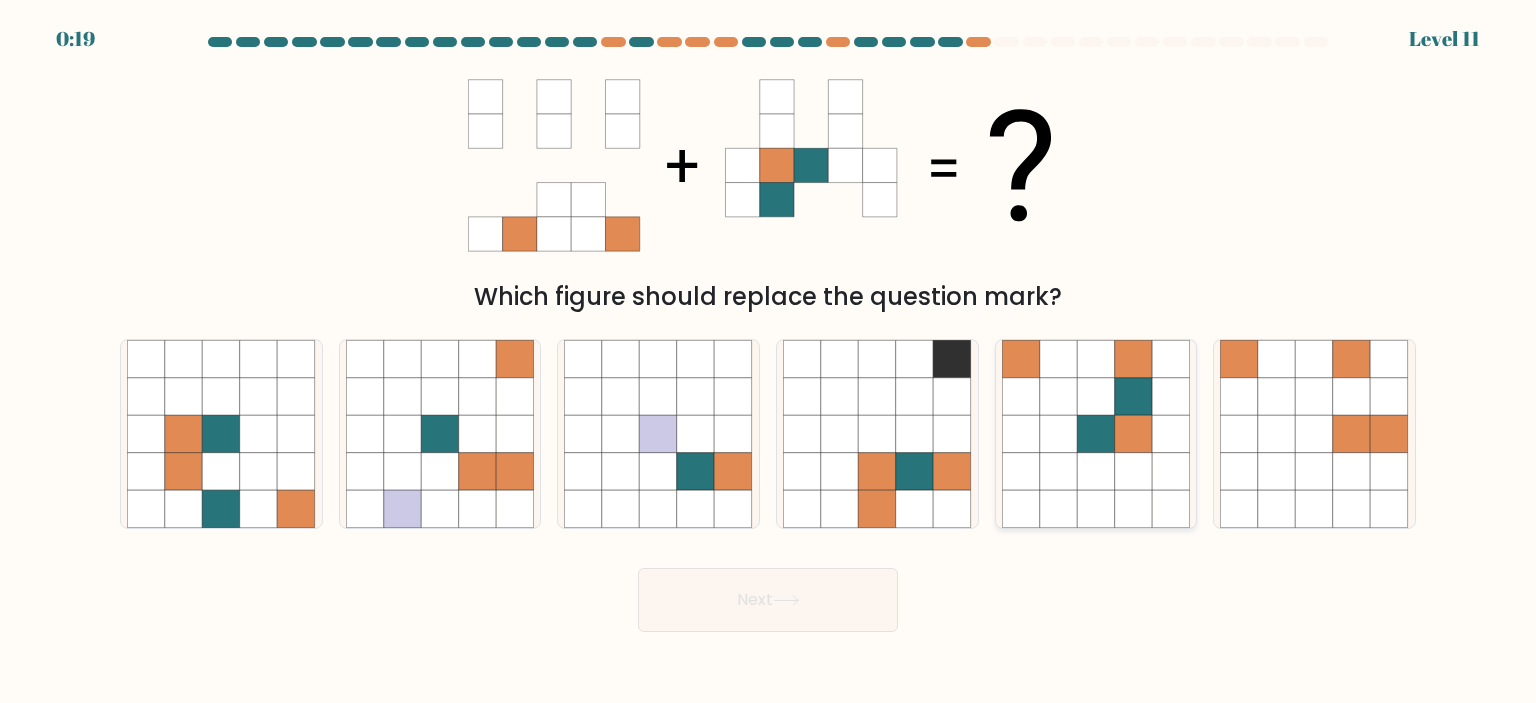 click 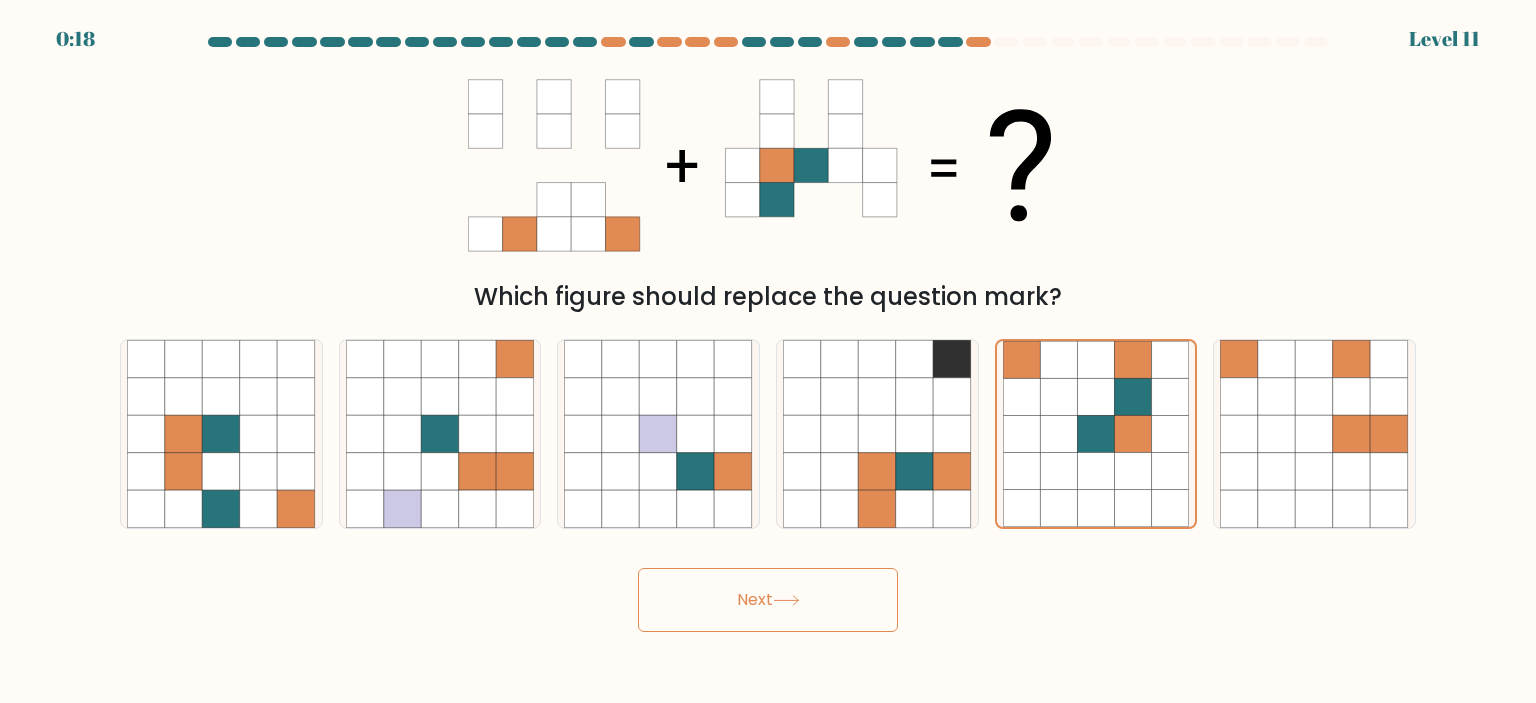 click on "Next" at bounding box center (768, 600) 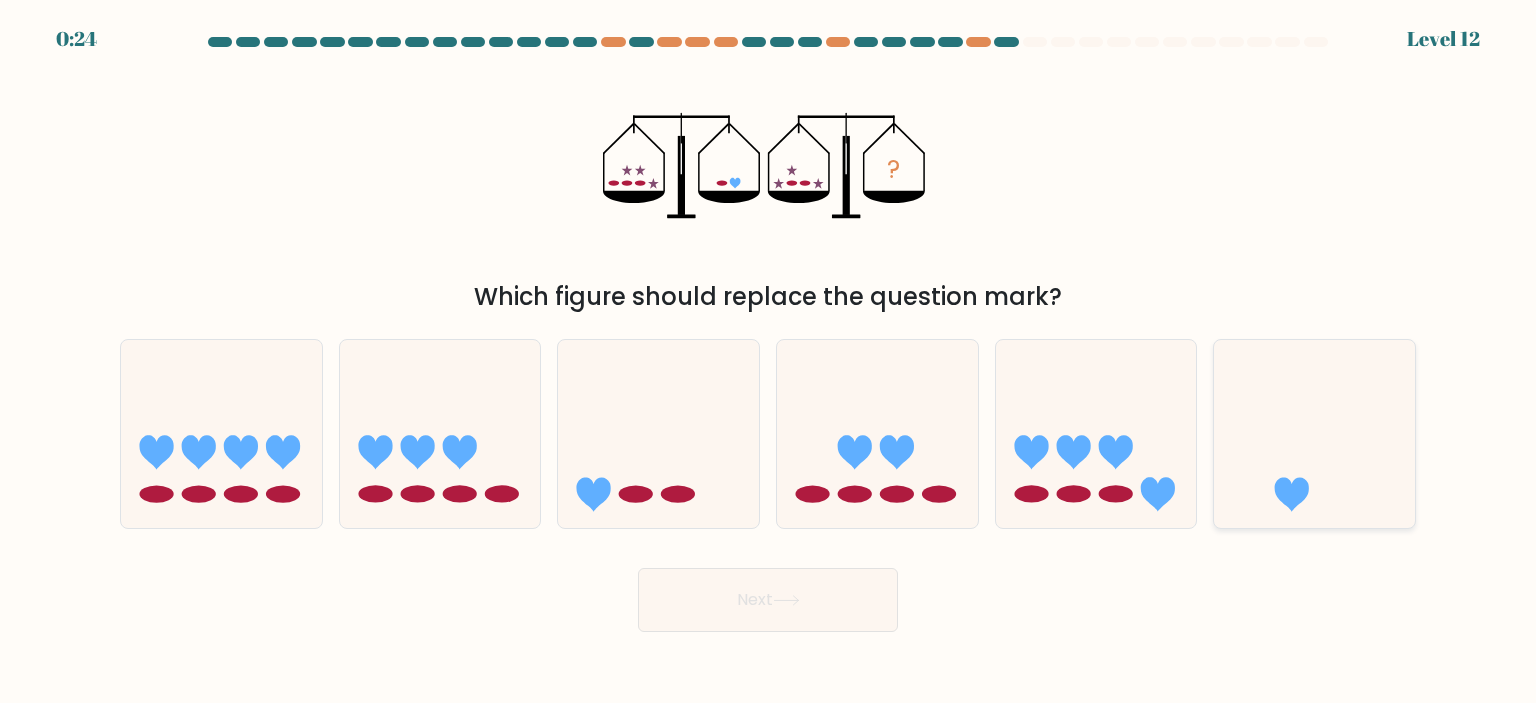 click 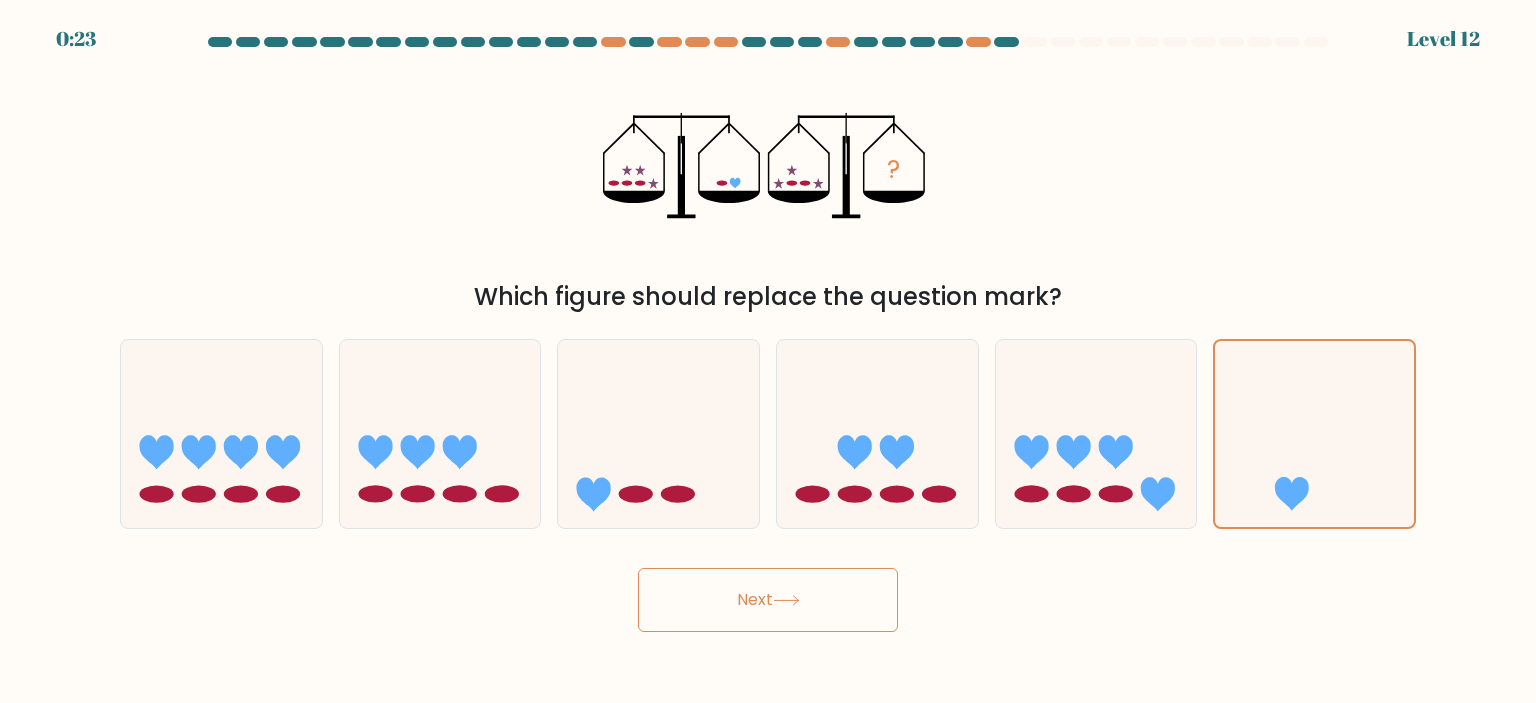 click on "Next" at bounding box center (768, 600) 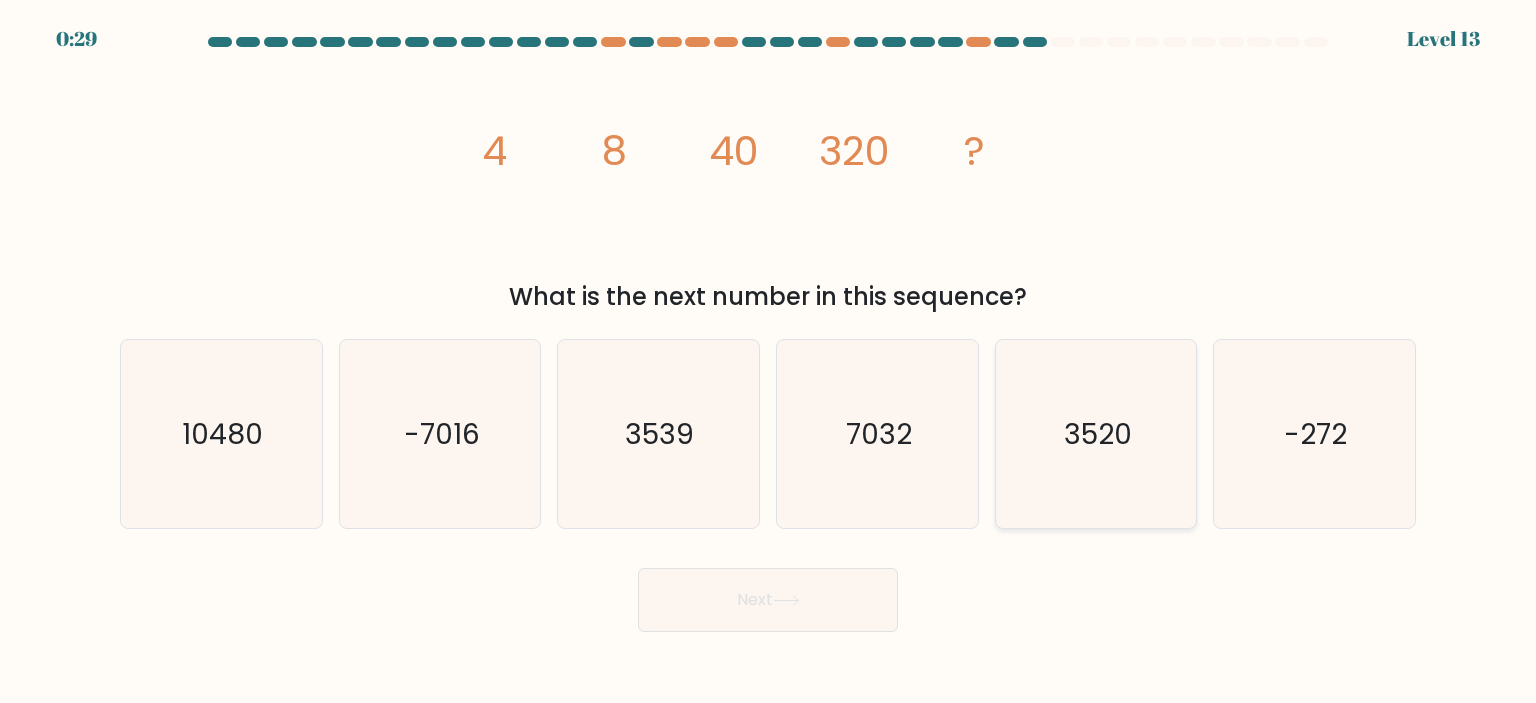 click on "3520" 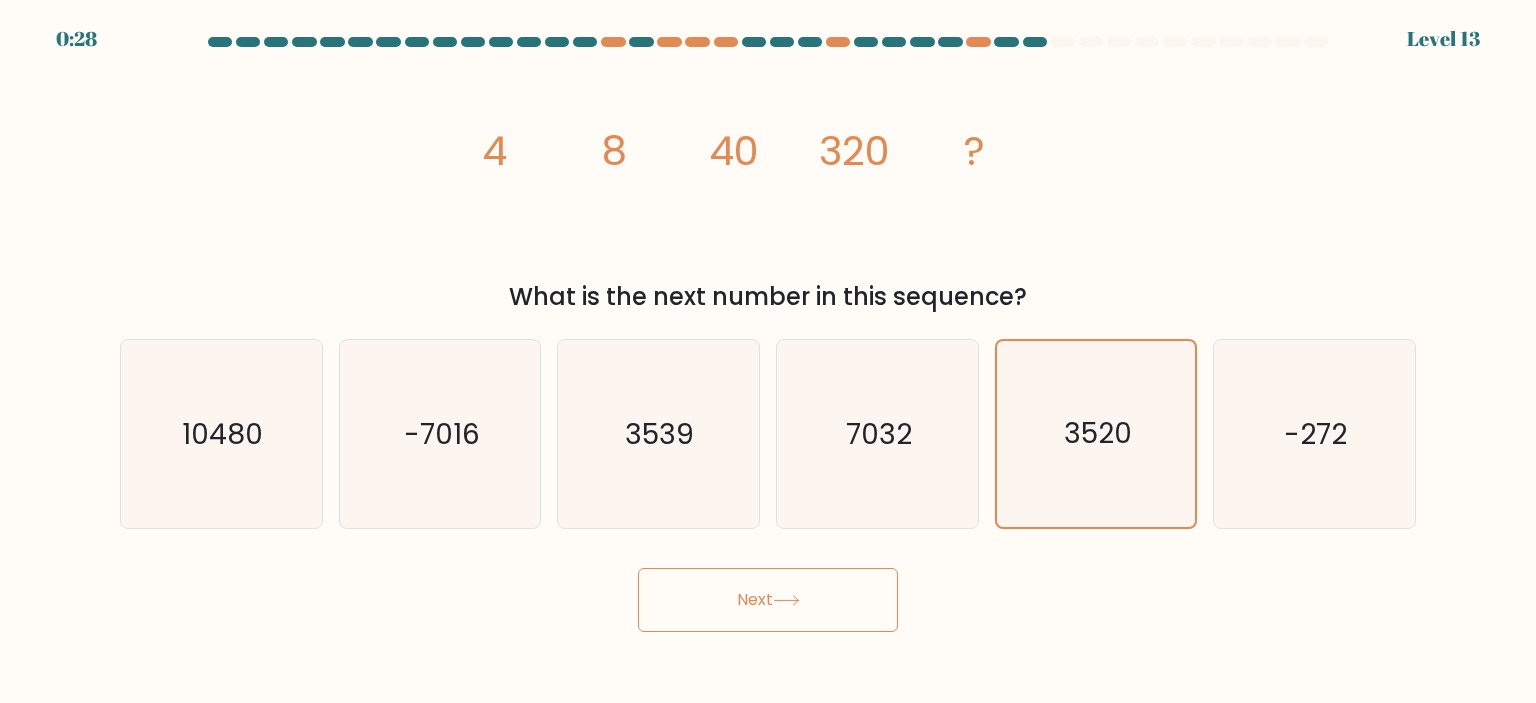 click on "Next" at bounding box center [768, 600] 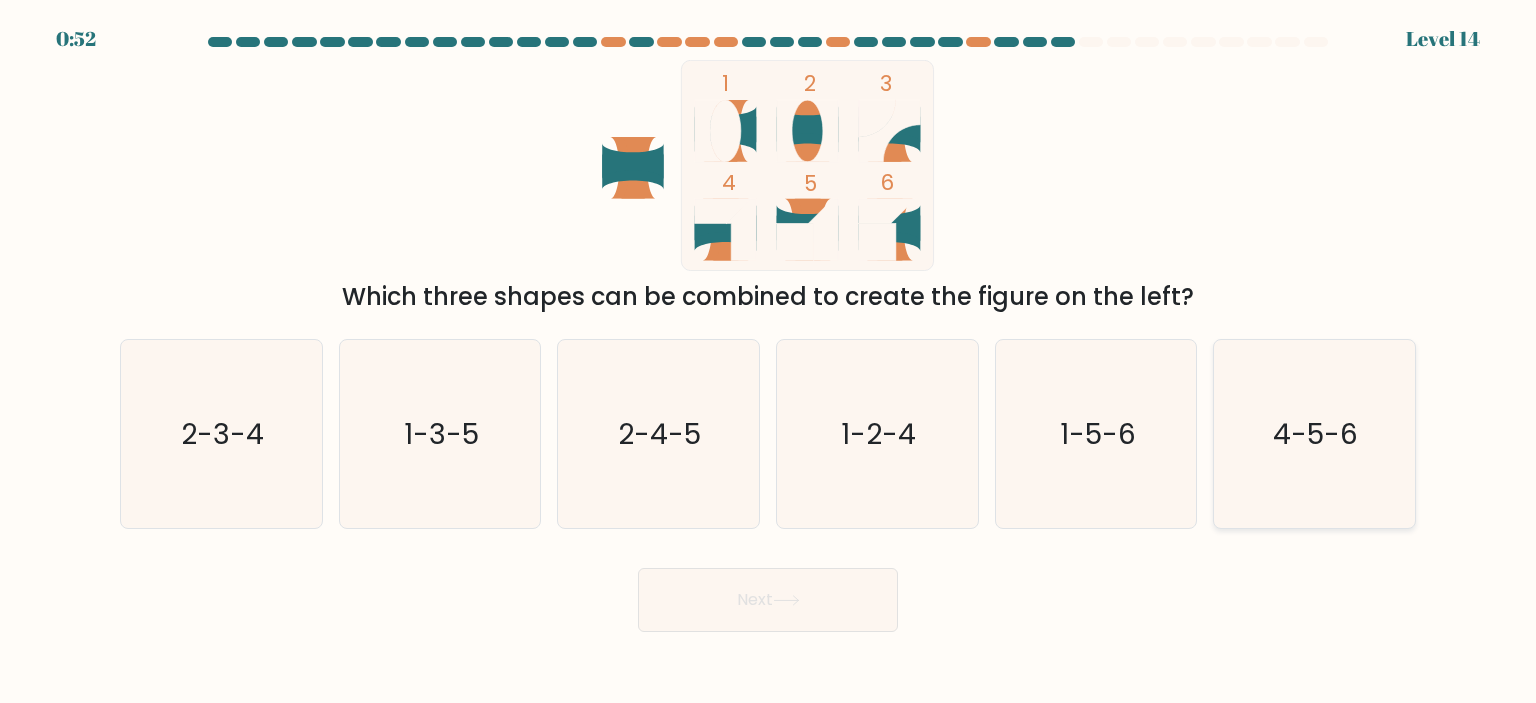 click on "4-5-6" 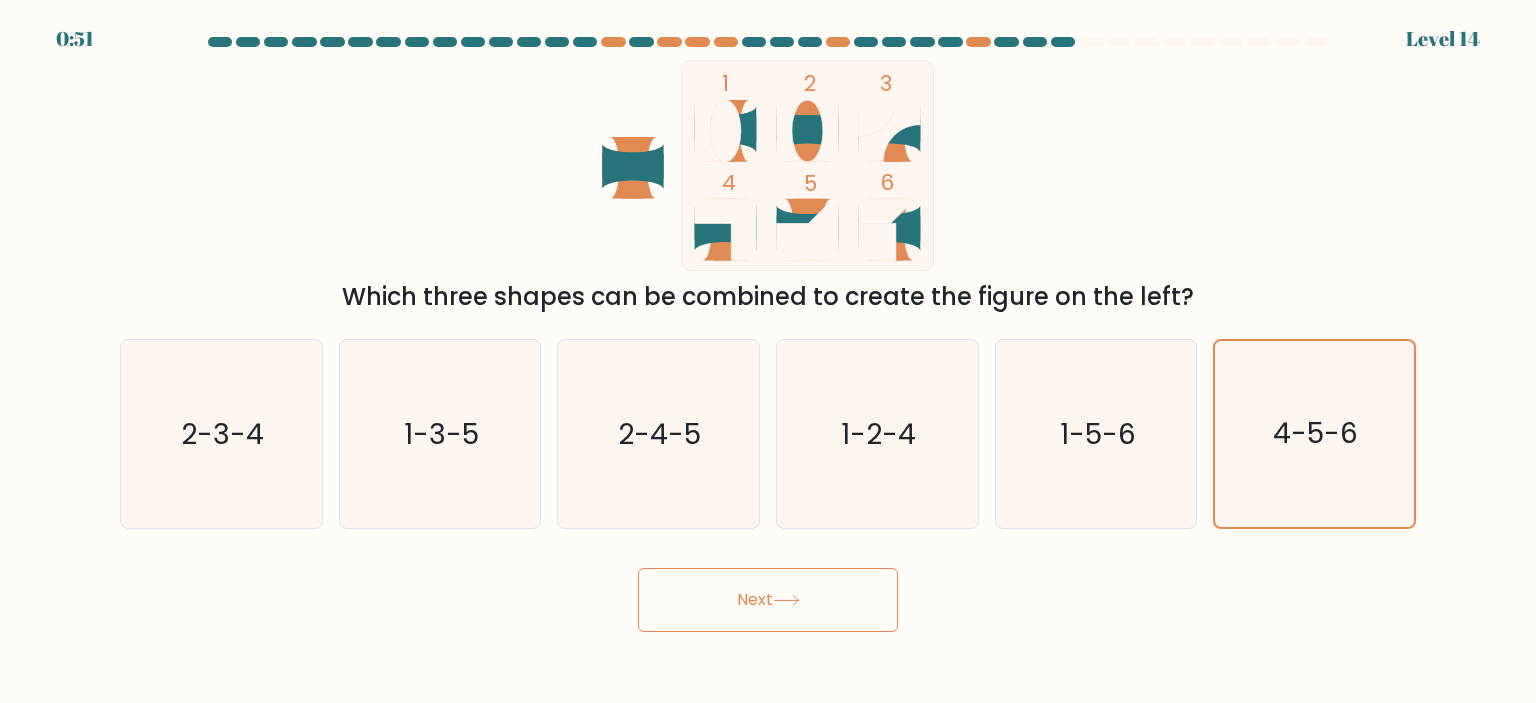 click on "Next" at bounding box center (768, 600) 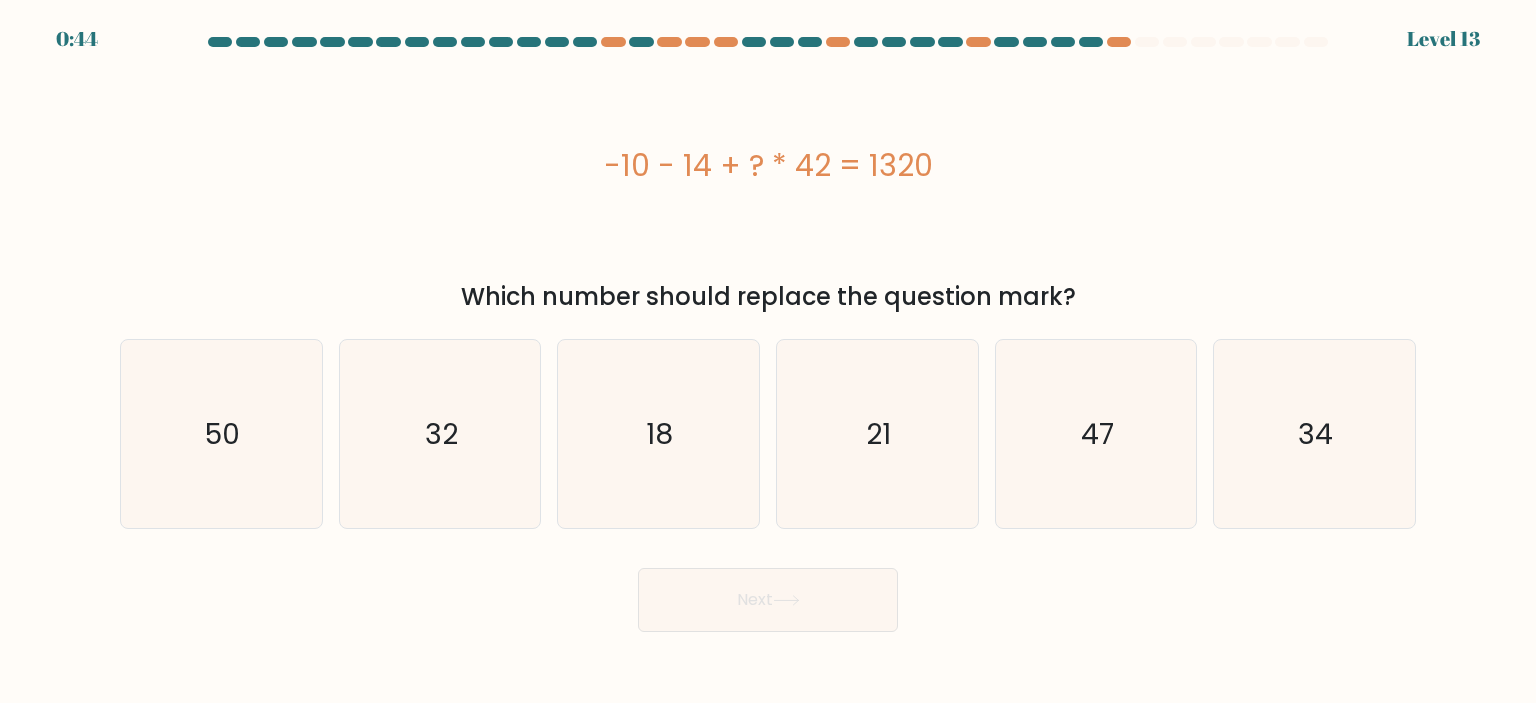 scroll, scrollTop: 0, scrollLeft: 0, axis: both 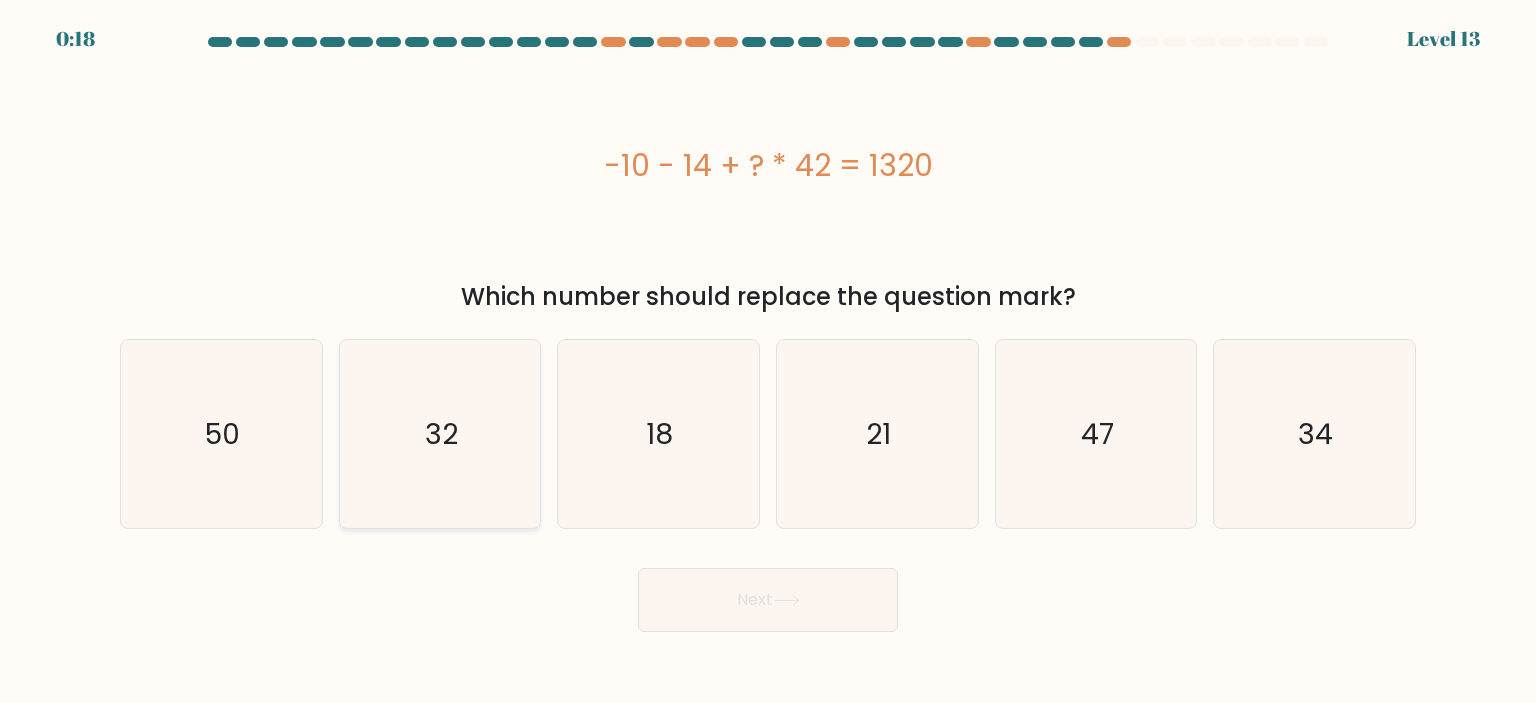 click on "32" 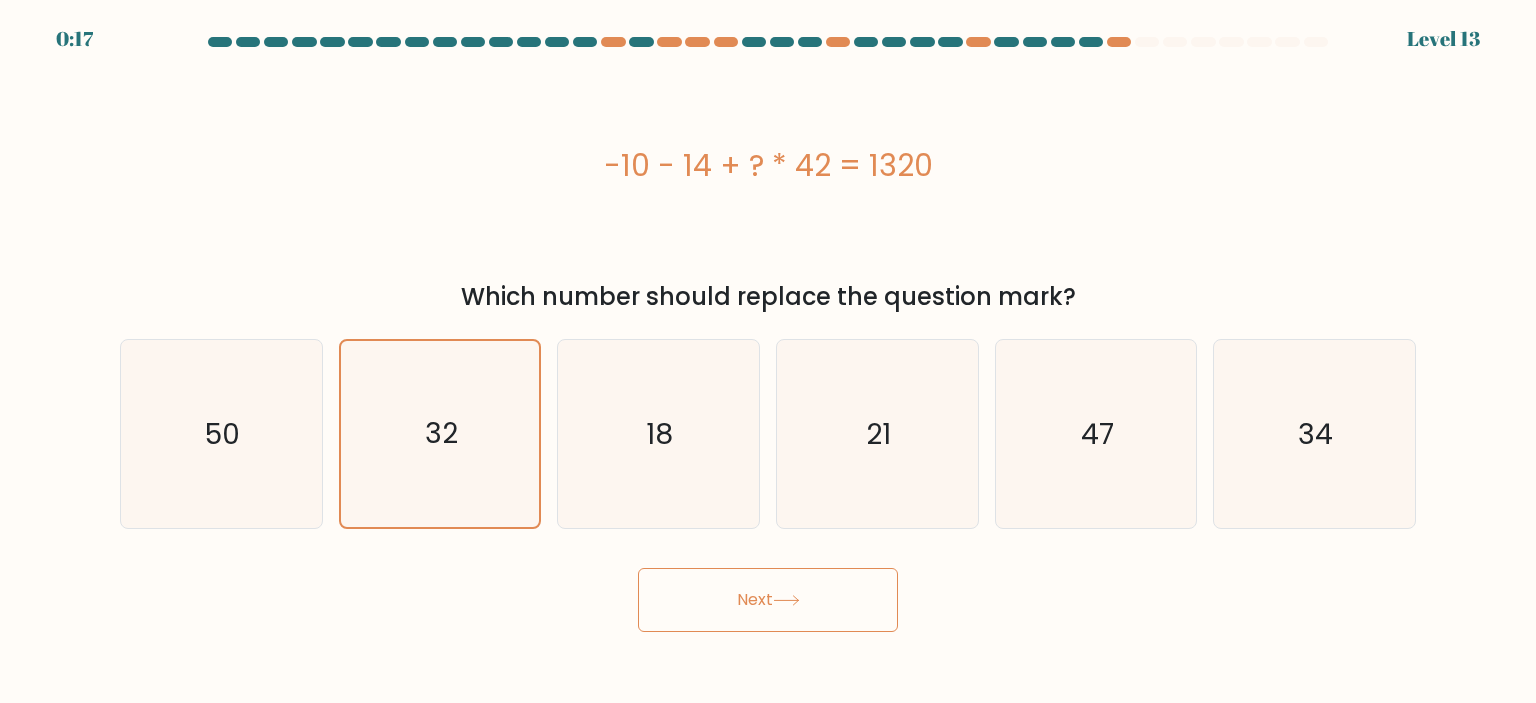 click on "Next" at bounding box center (768, 600) 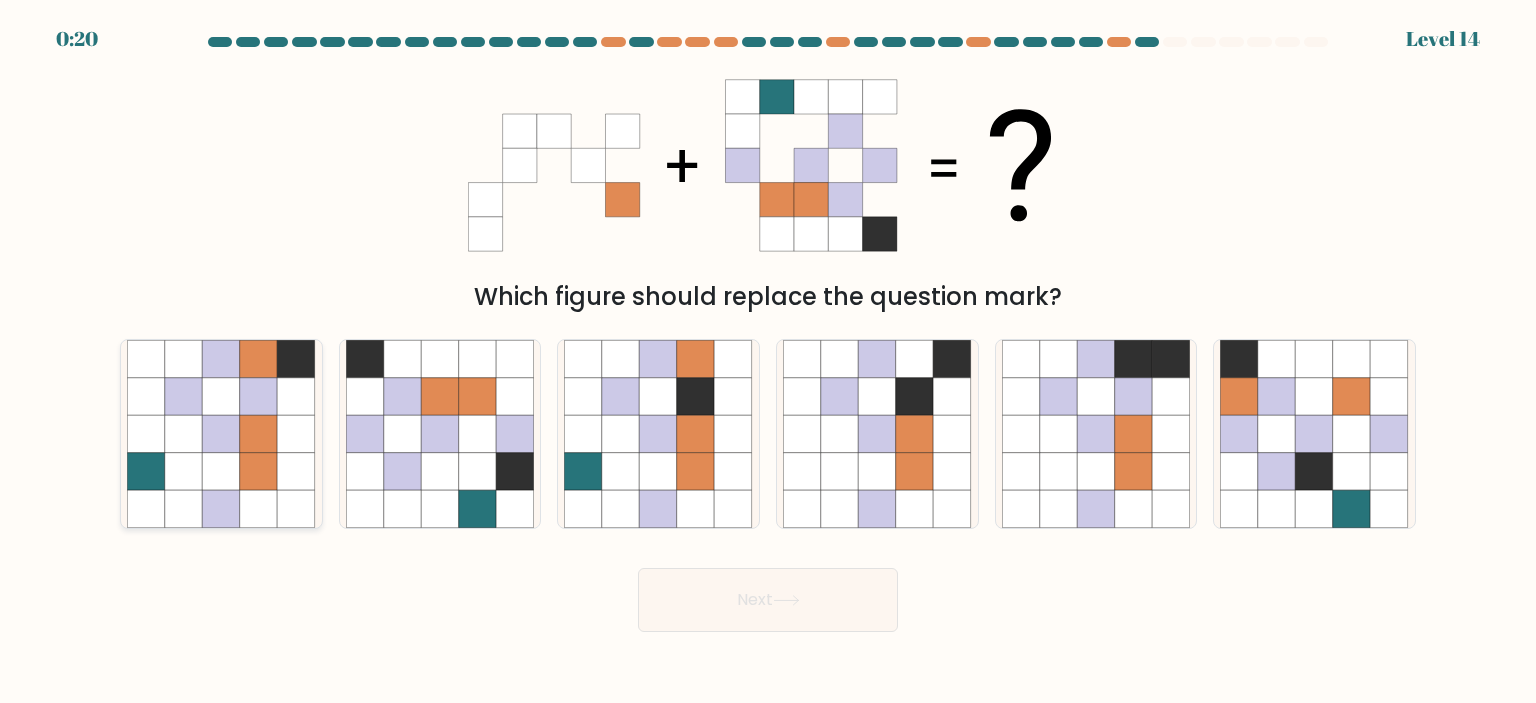 click 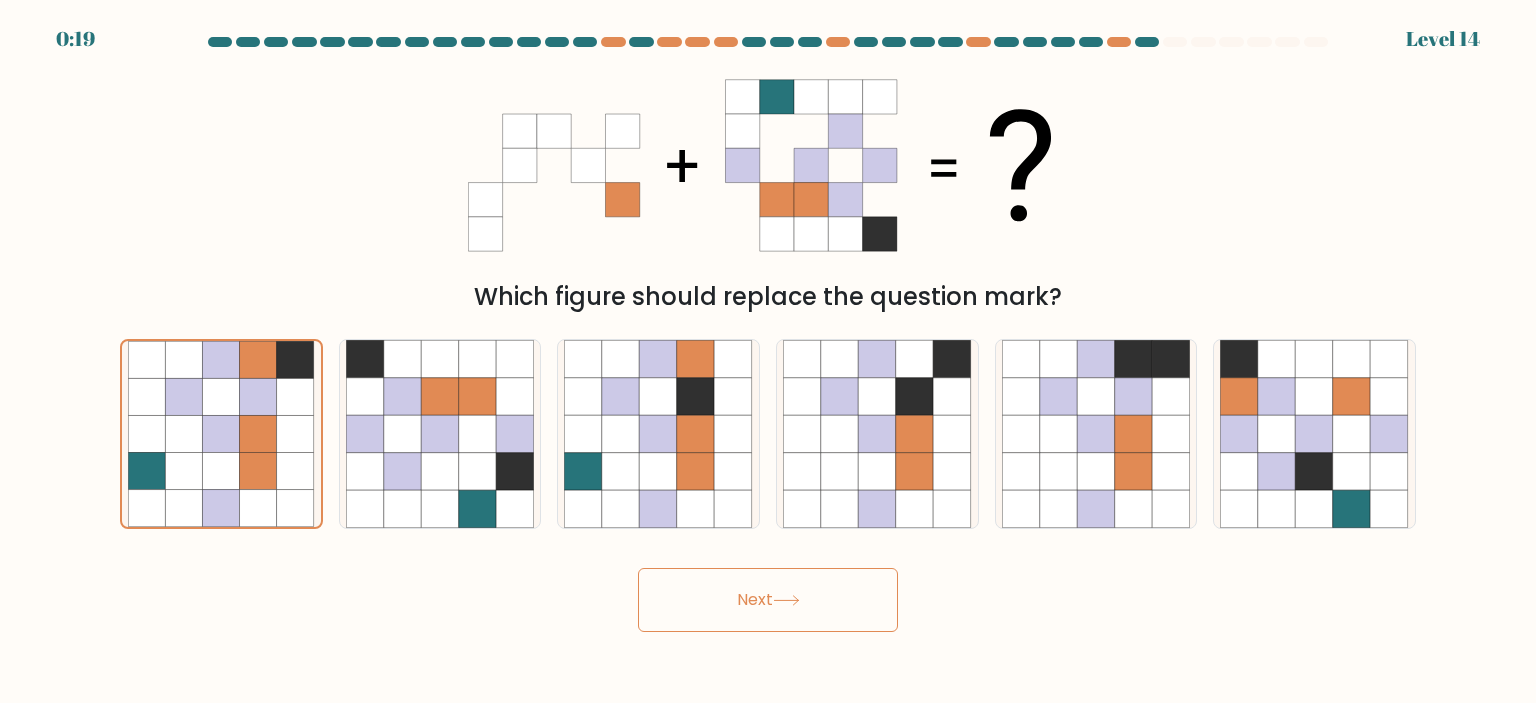 click on "Next" at bounding box center (768, 600) 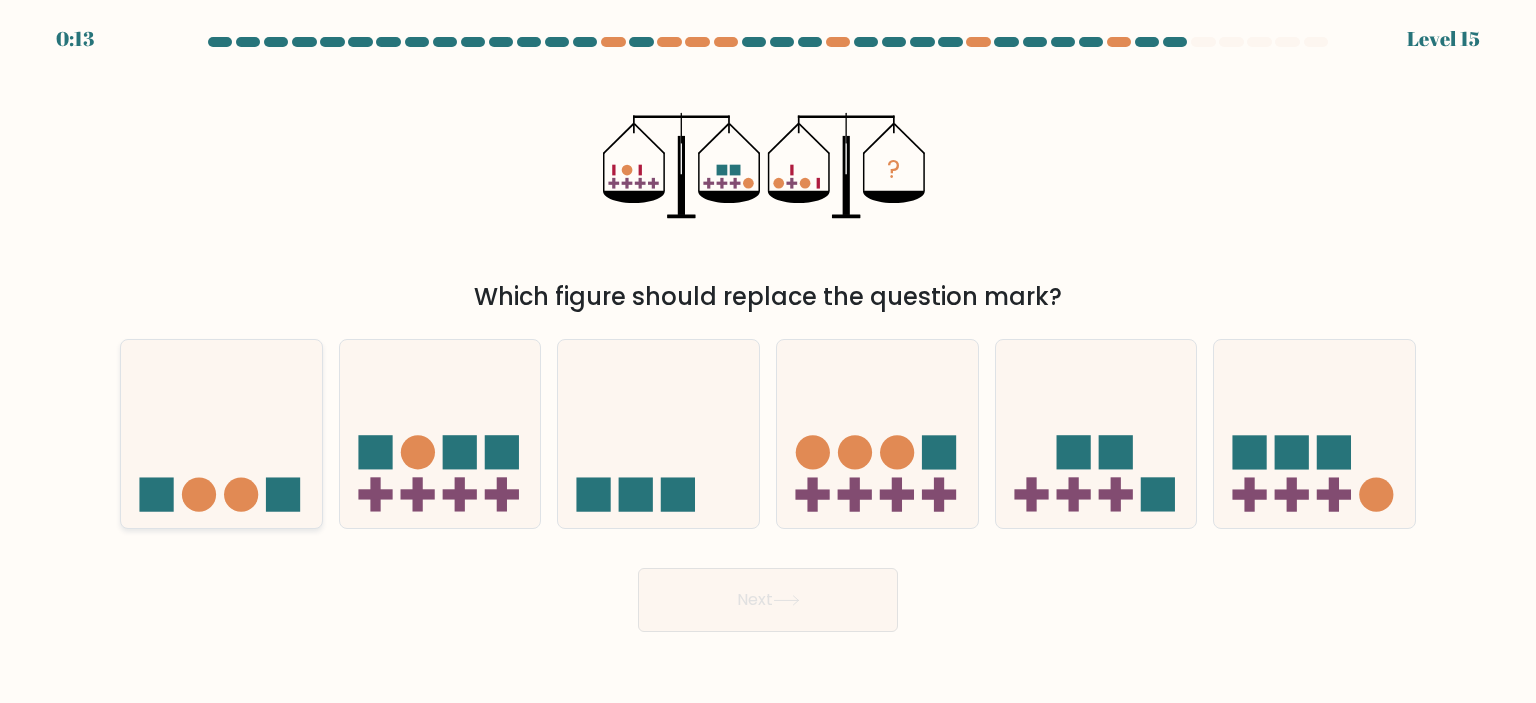 click 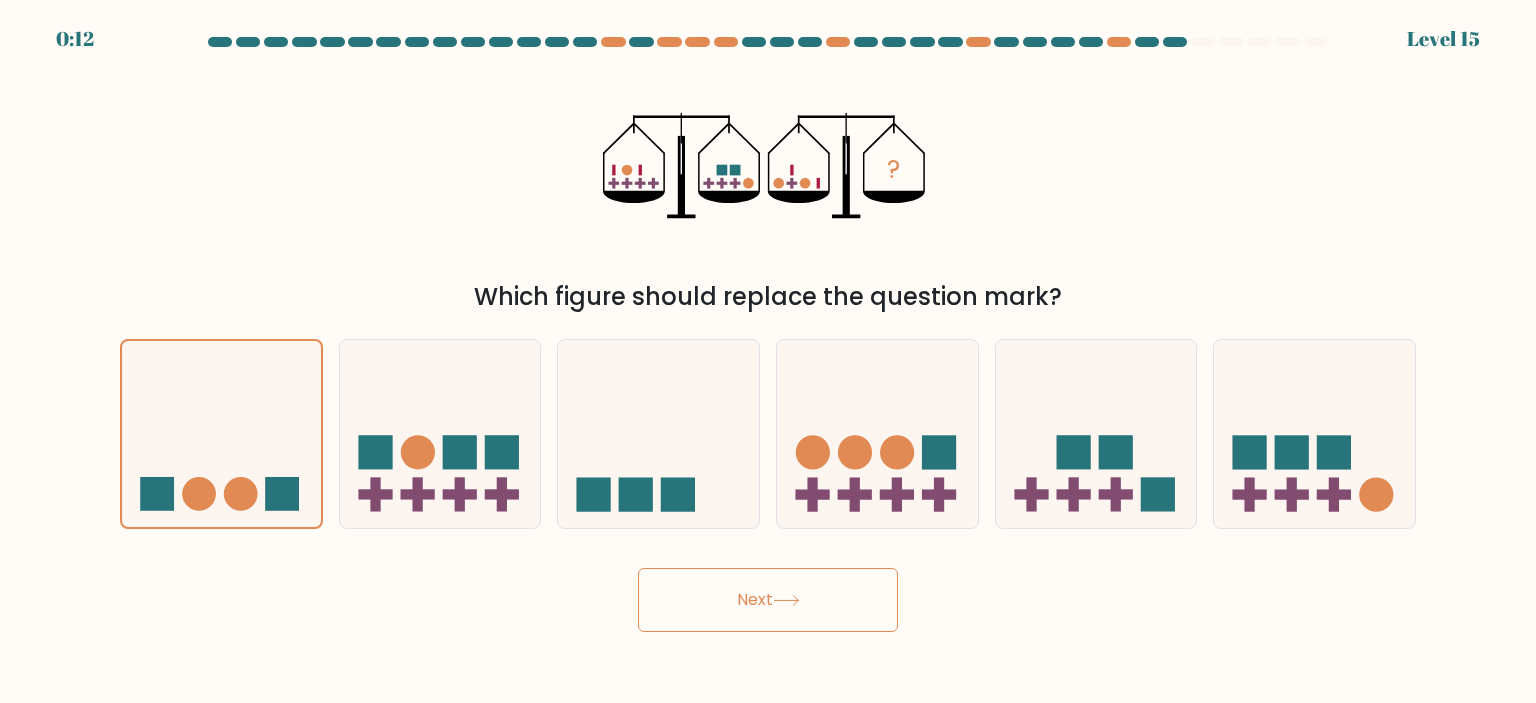 click on "Next" at bounding box center (768, 600) 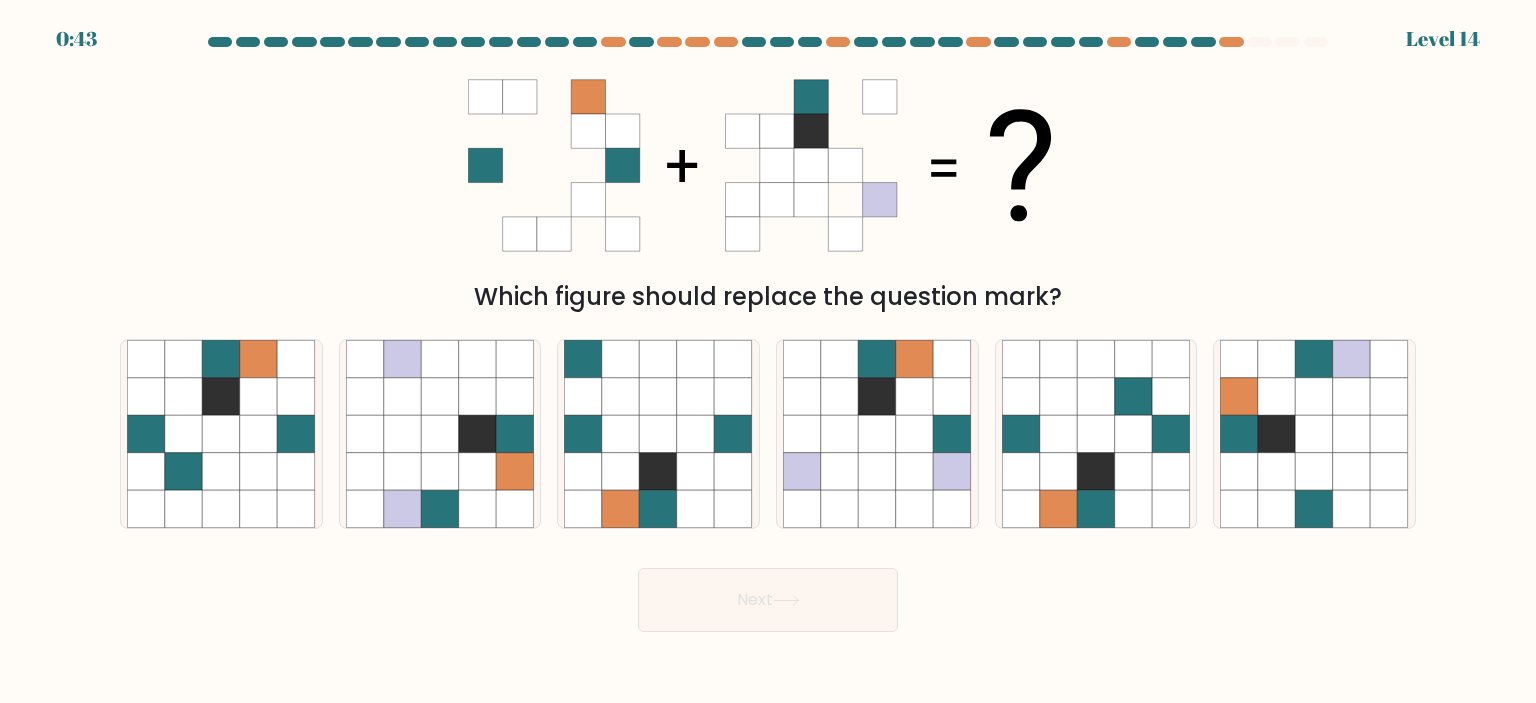 scroll, scrollTop: 0, scrollLeft: 0, axis: both 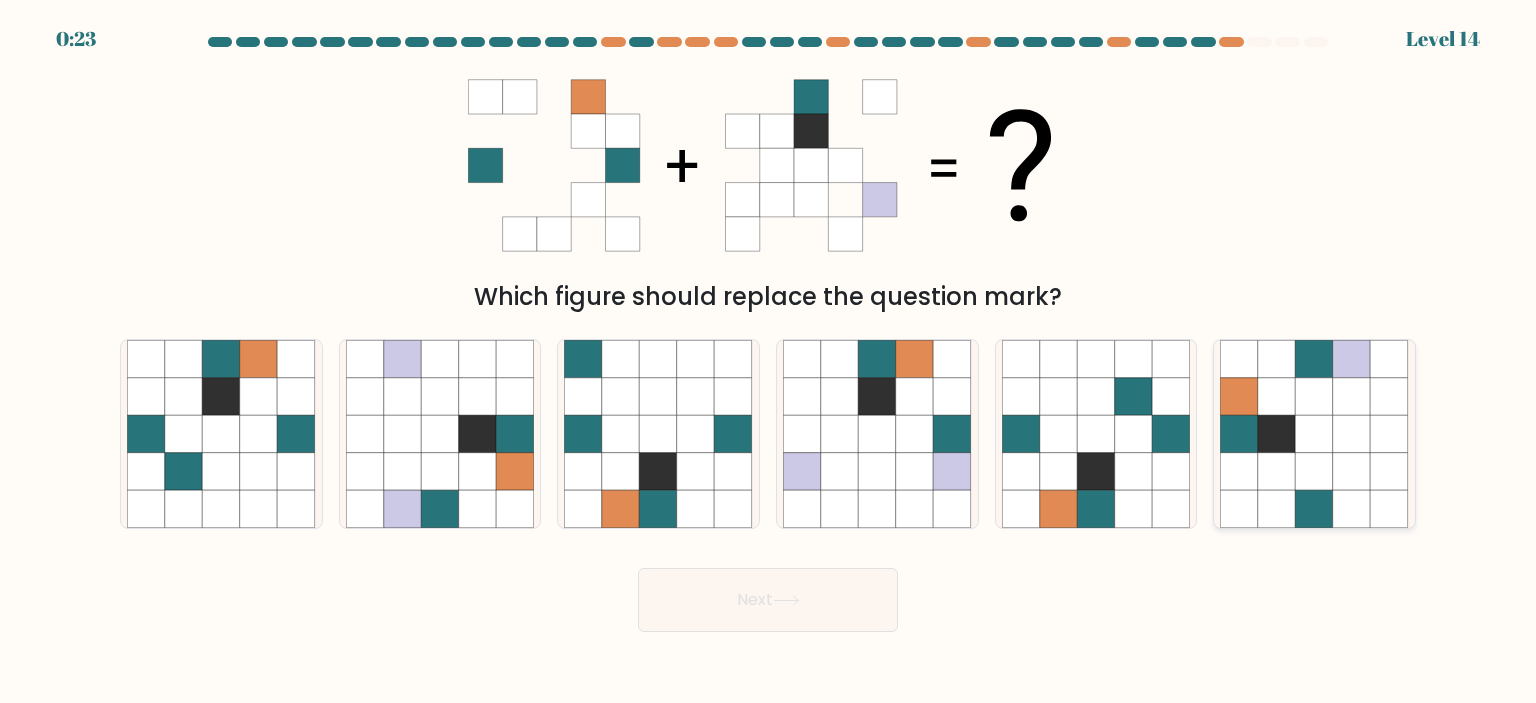 click 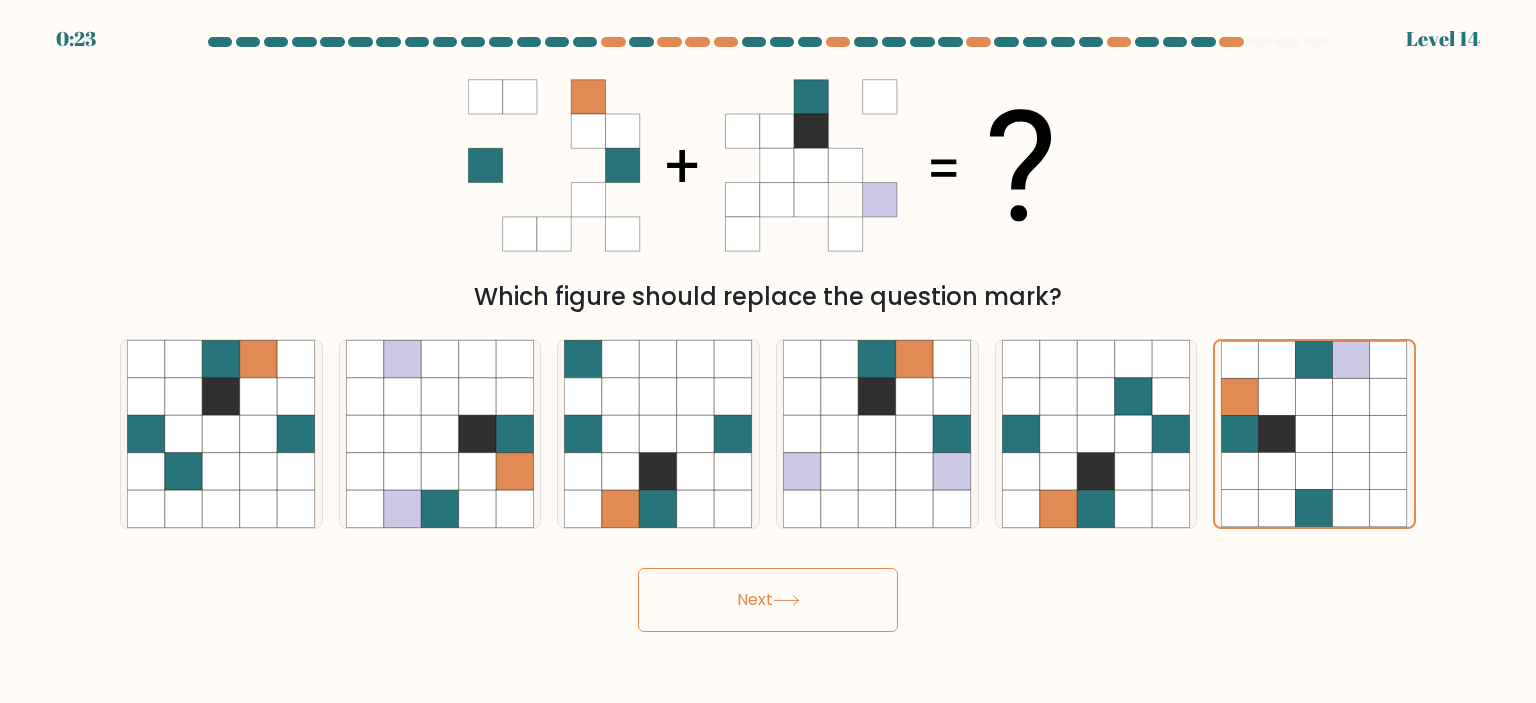 click on "Next" at bounding box center [768, 600] 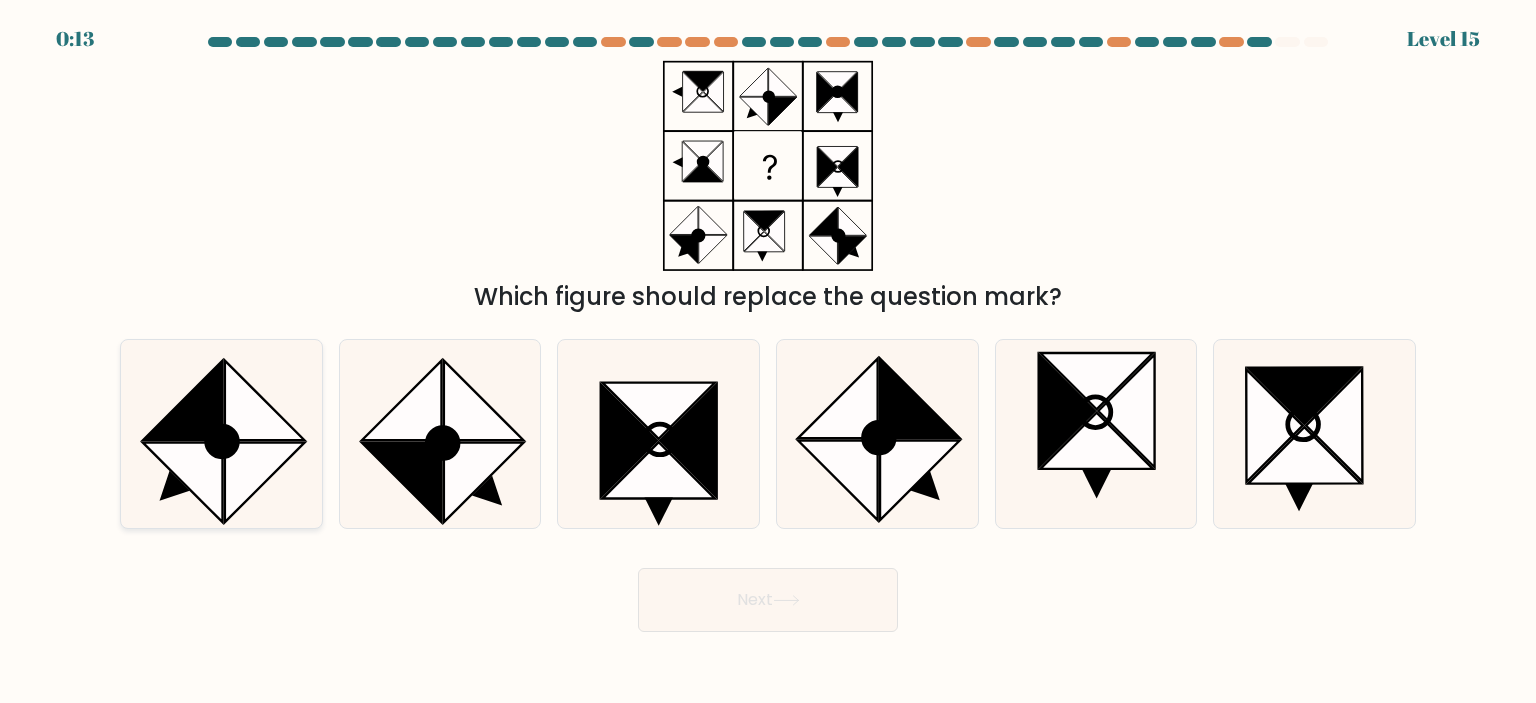 click 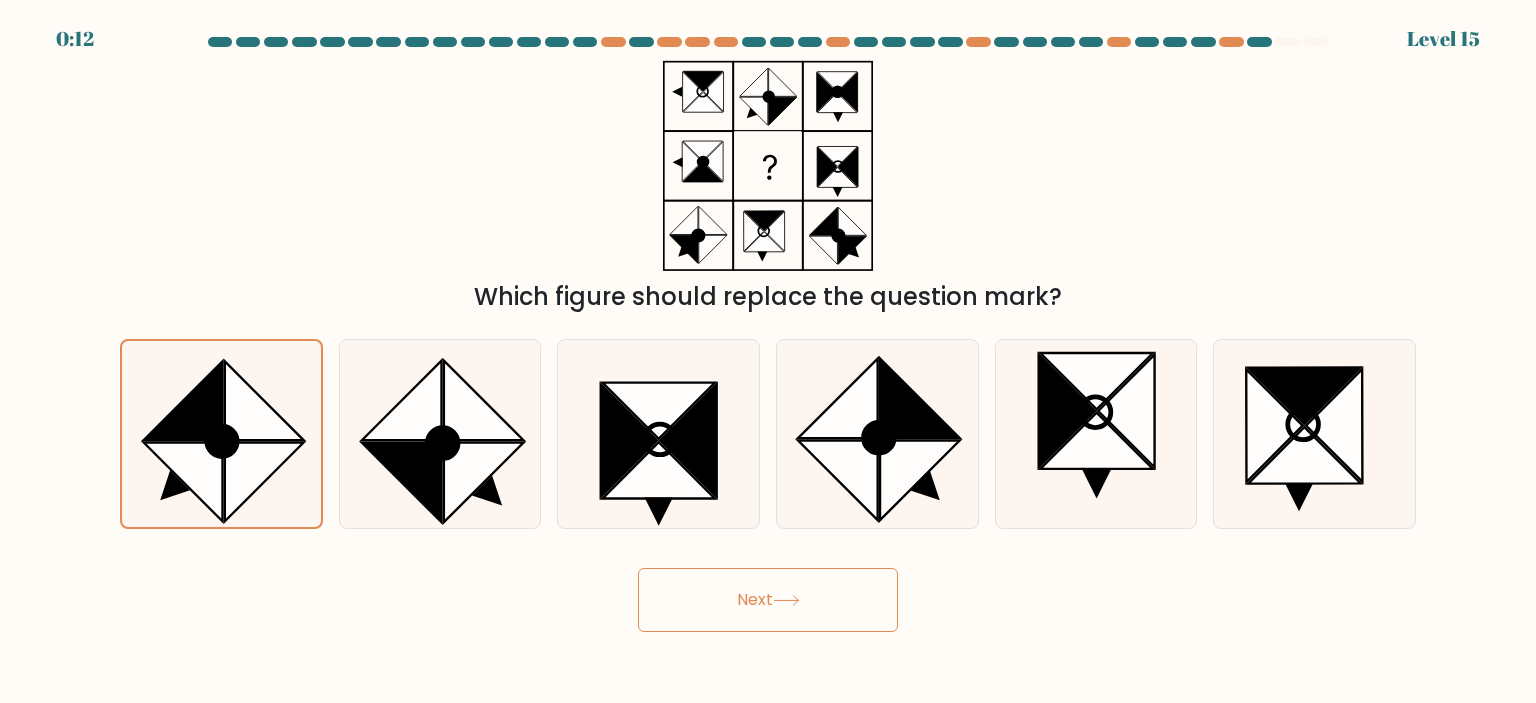 click on "0:12
Level 15" at bounding box center [768, 351] 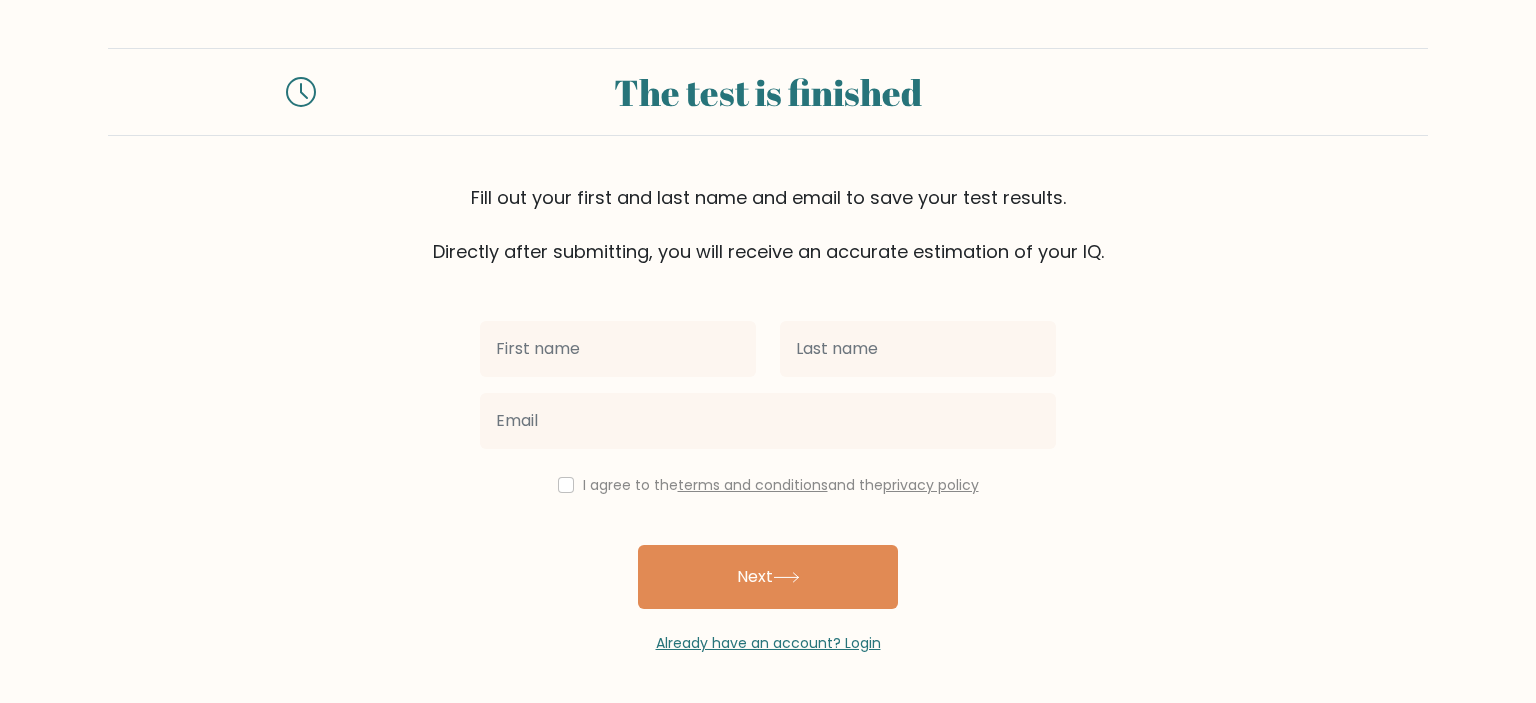 scroll, scrollTop: 0, scrollLeft: 0, axis: both 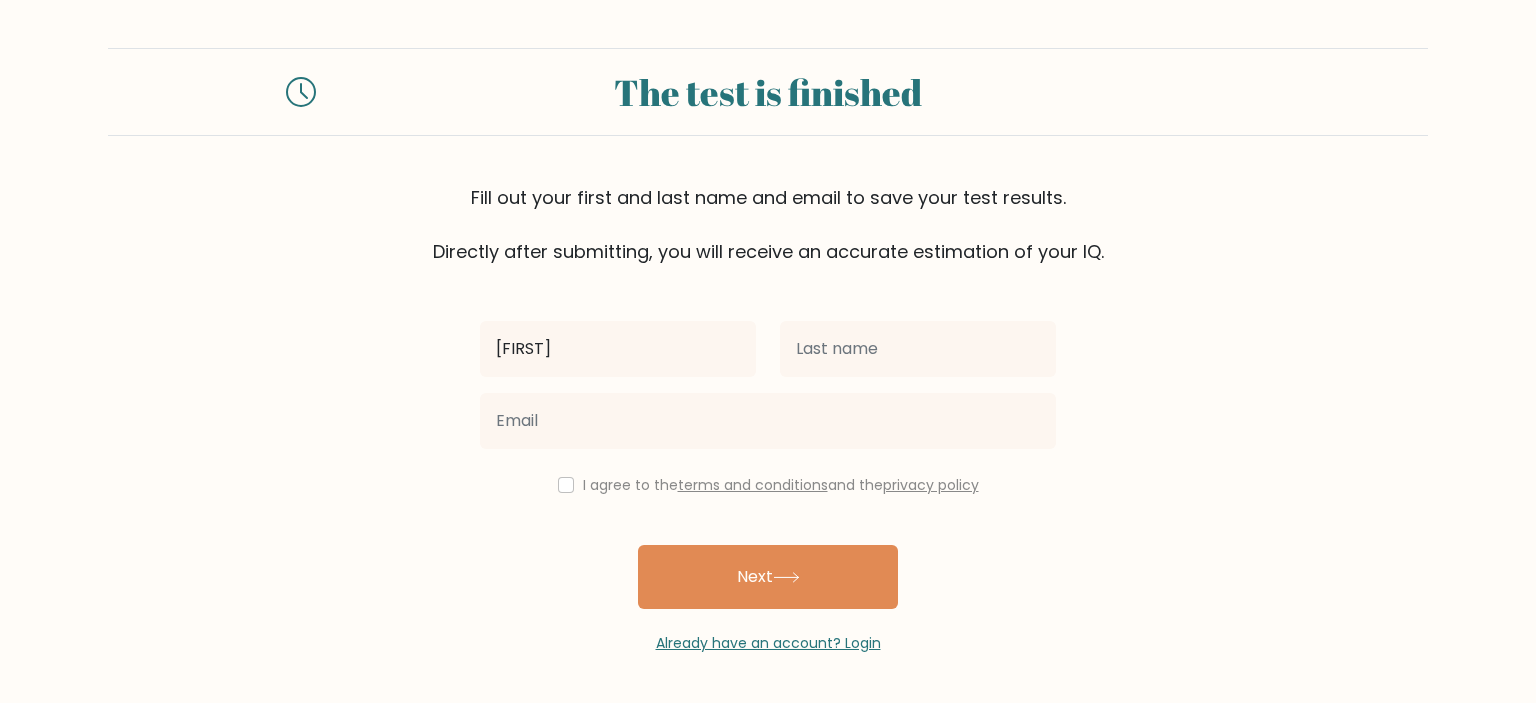 type on "[FIRST]" 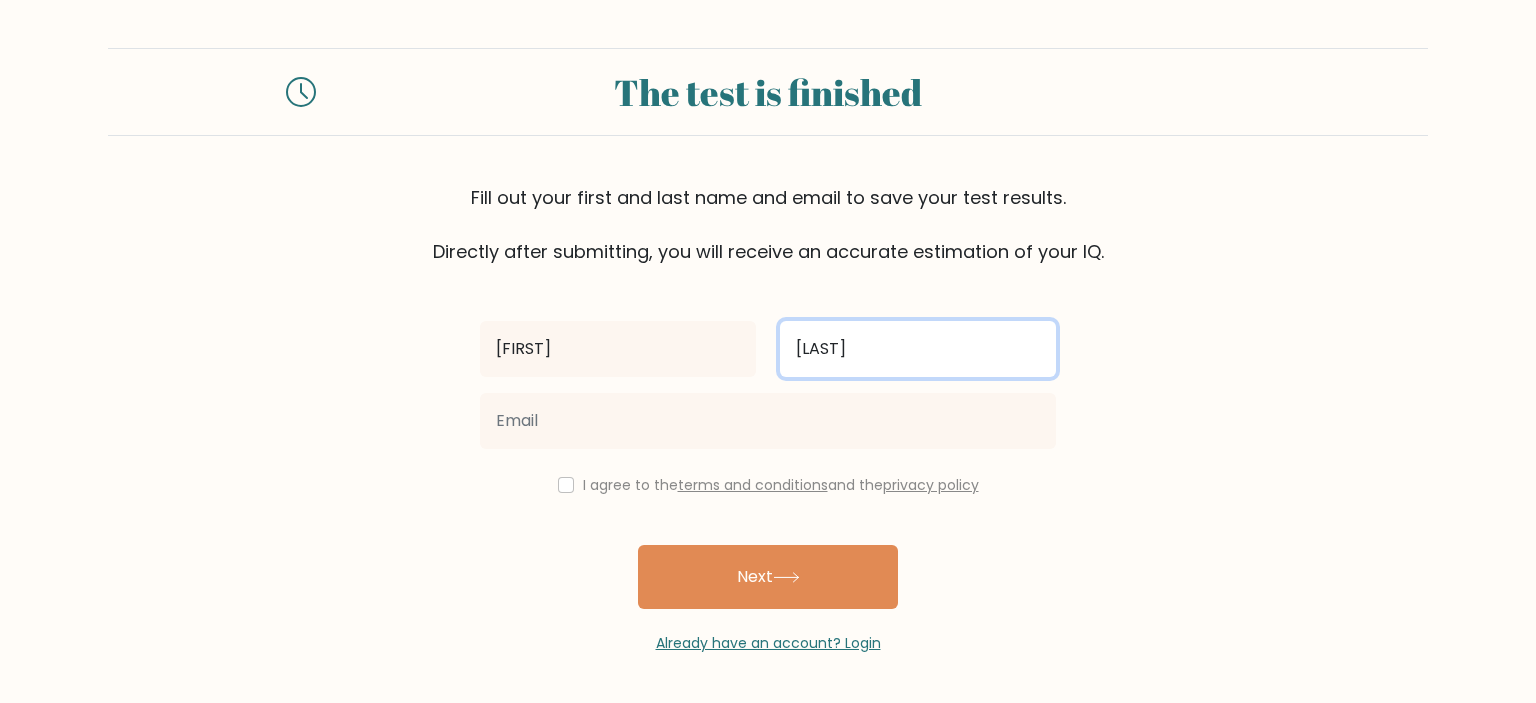 type on "[LAST]" 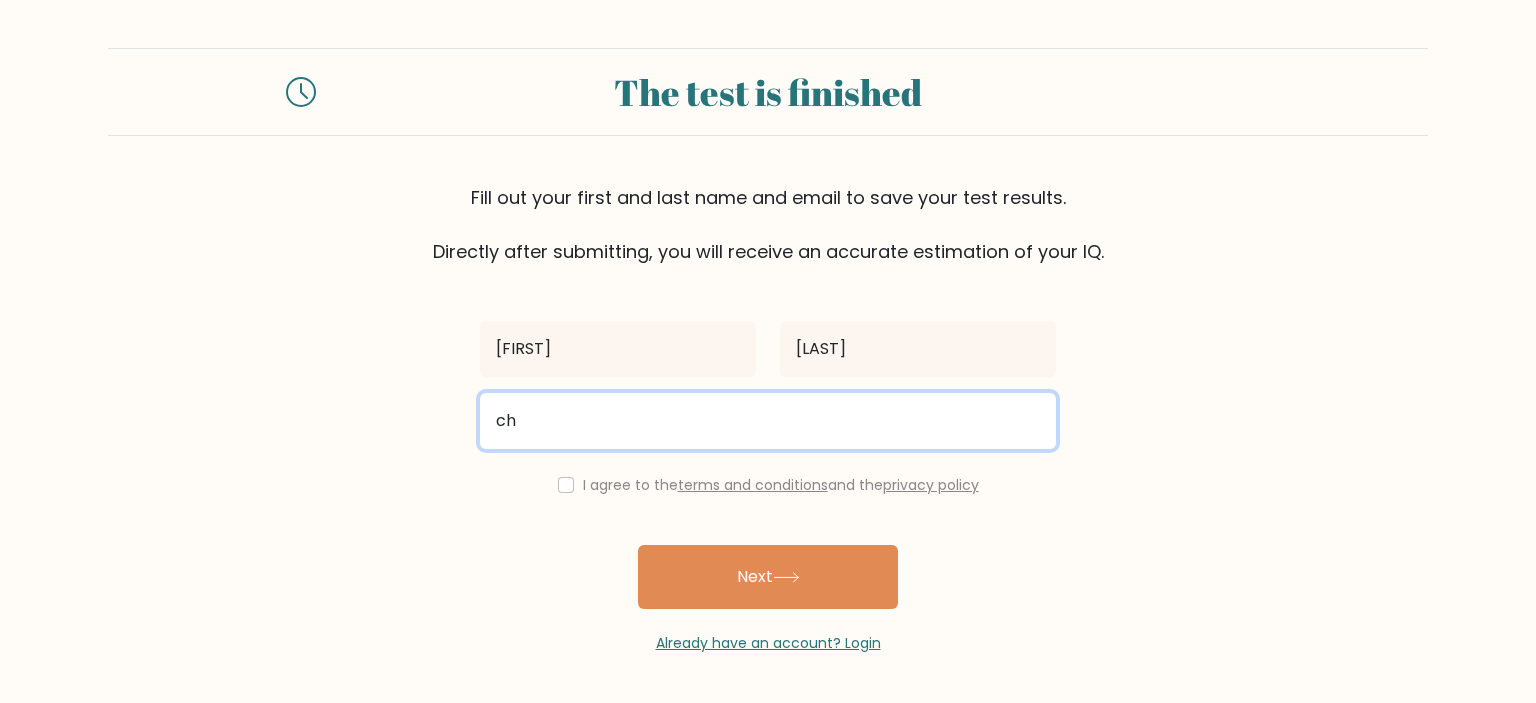 type on "c" 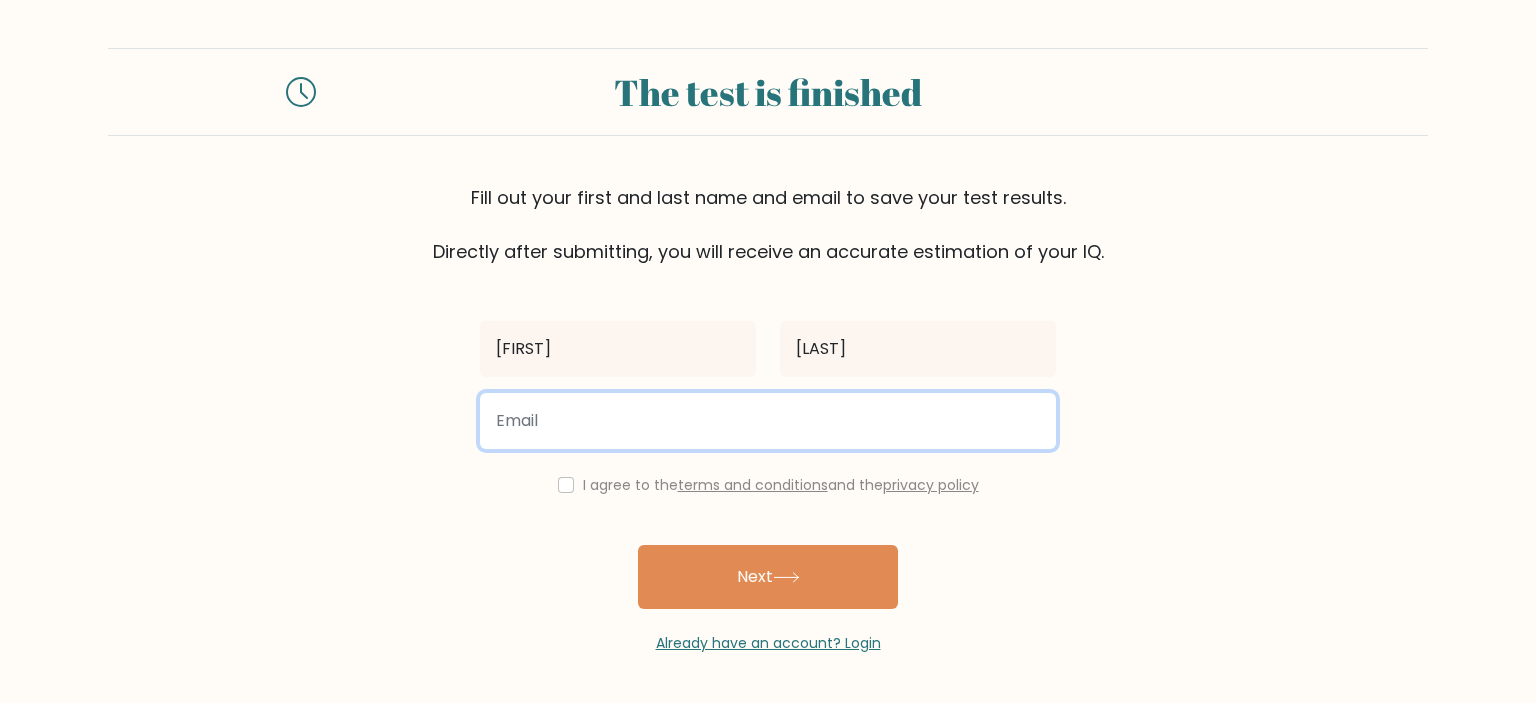 paste on "[EMAIL]" 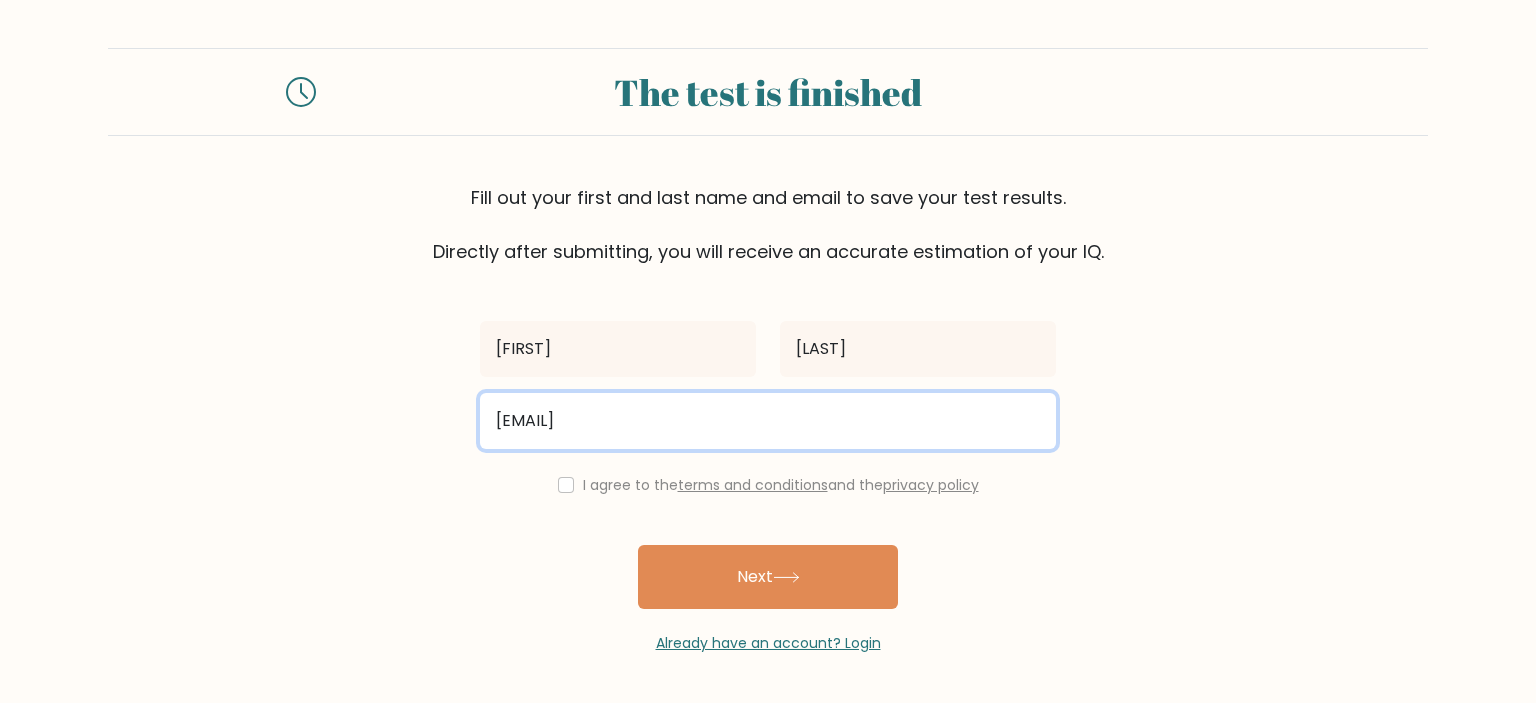 type on "[EMAIL]" 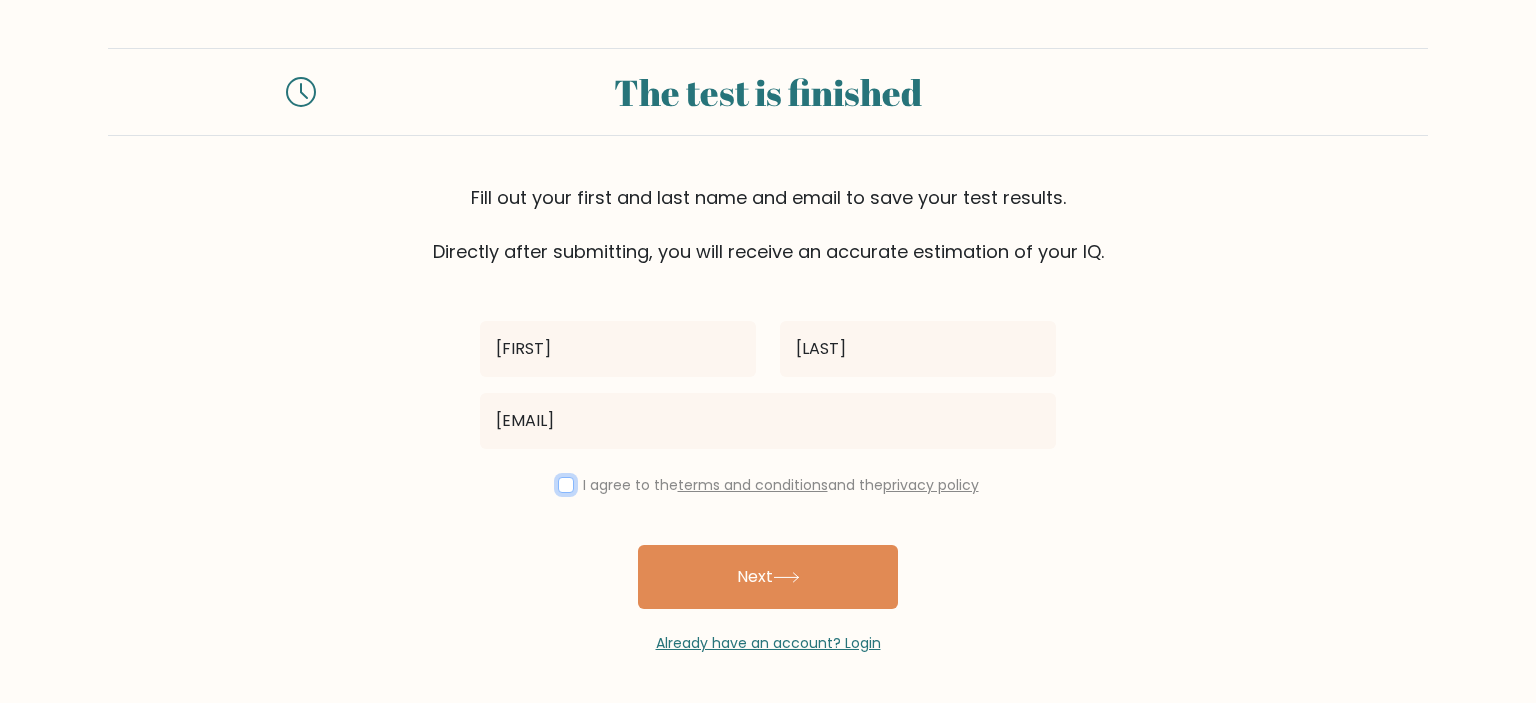 click at bounding box center [566, 485] 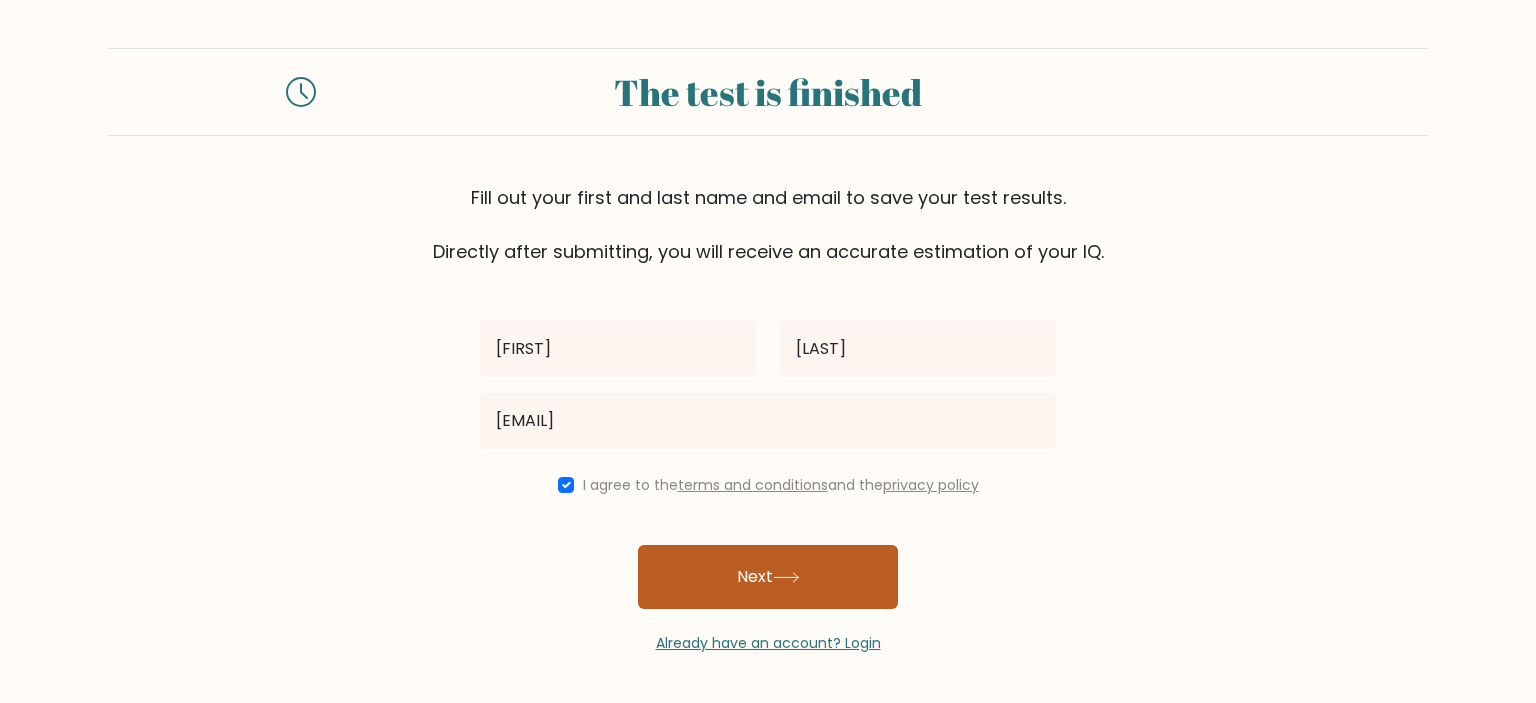 click on "Next" at bounding box center (768, 577) 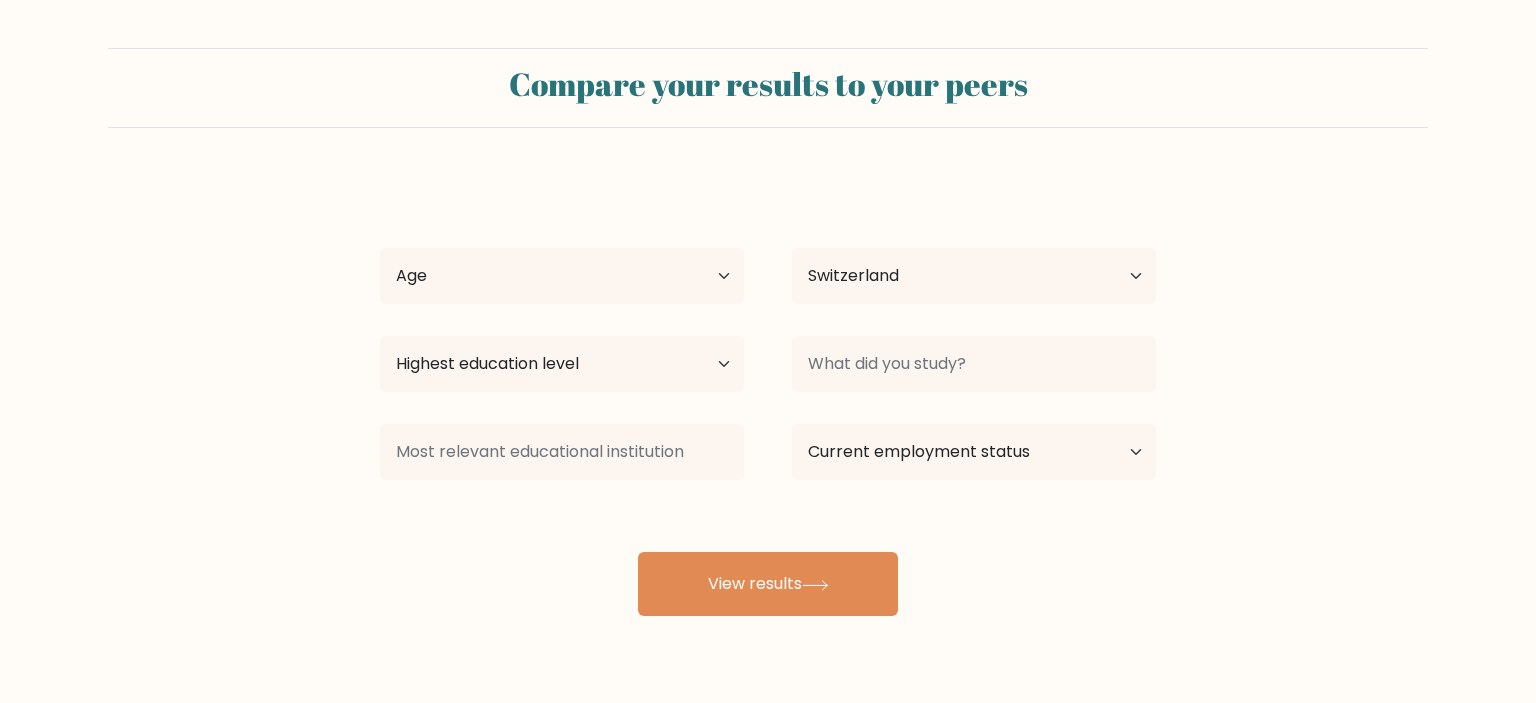 select on "CH" 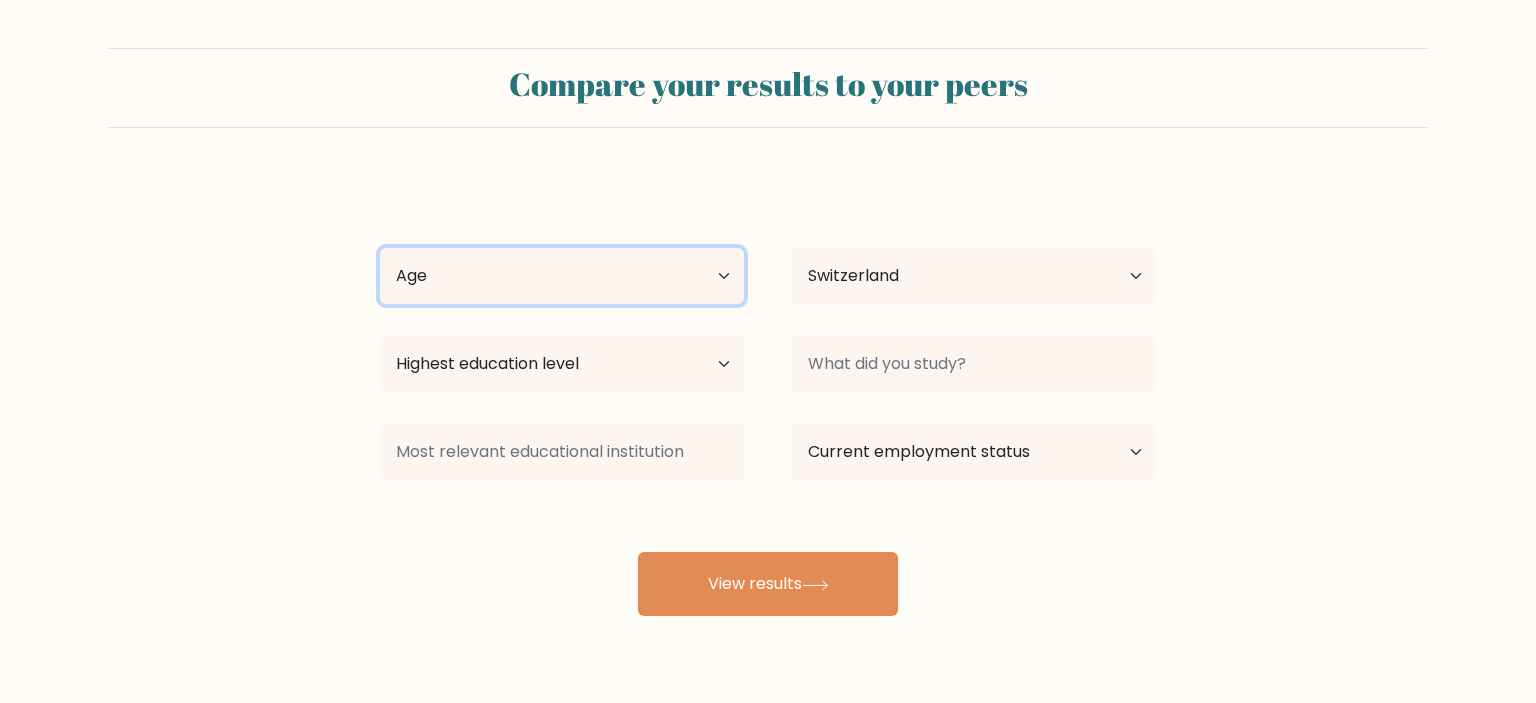 click on "Age
Under 18 years old
18-24 years old
25-34 years old
35-44 years old
45-54 years old
55-64 years old
65 years old and above" at bounding box center [562, 276] 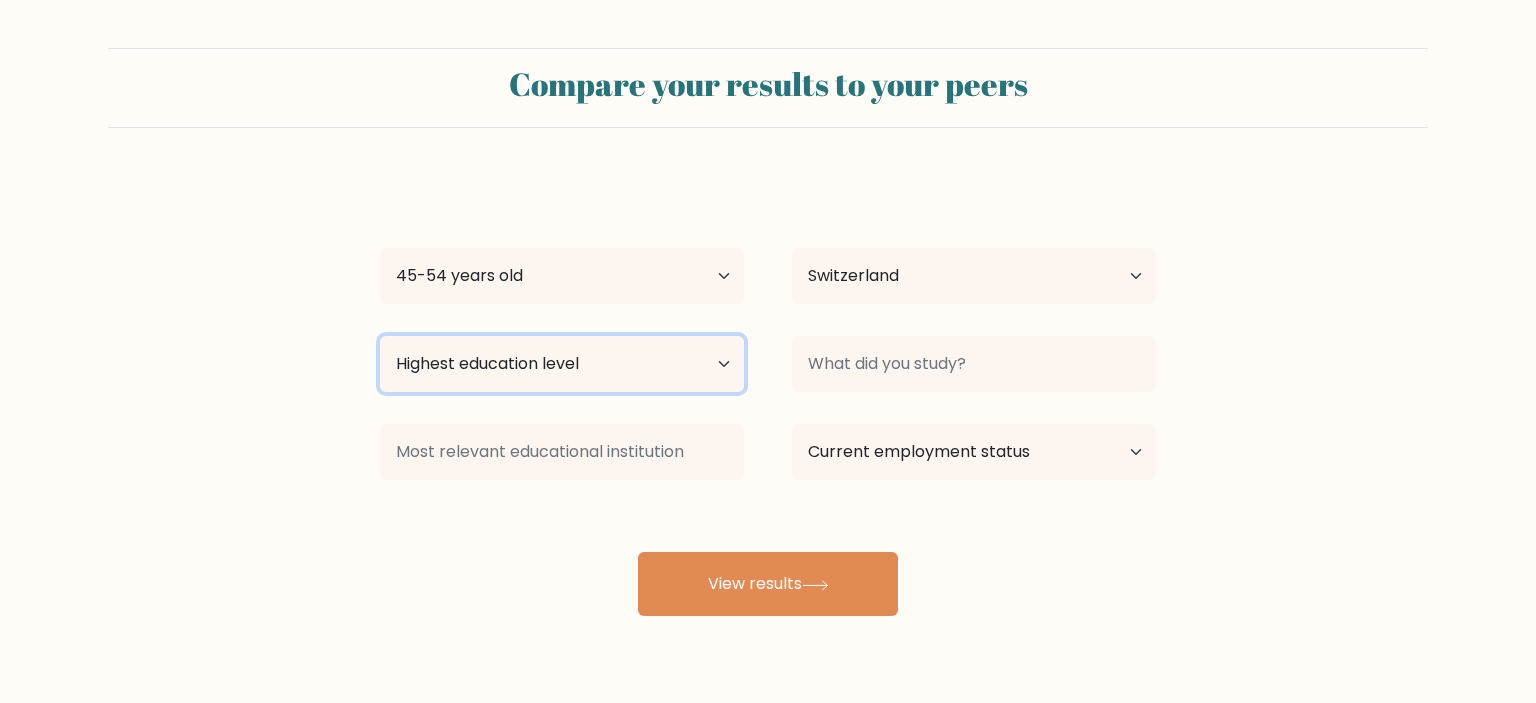 click on "Highest education level
No schooling
Primary
Lower Secondary
Upper Secondary
Occupation Specific
Bachelor's degree
Master's degree
Doctoral degree" at bounding box center [562, 364] 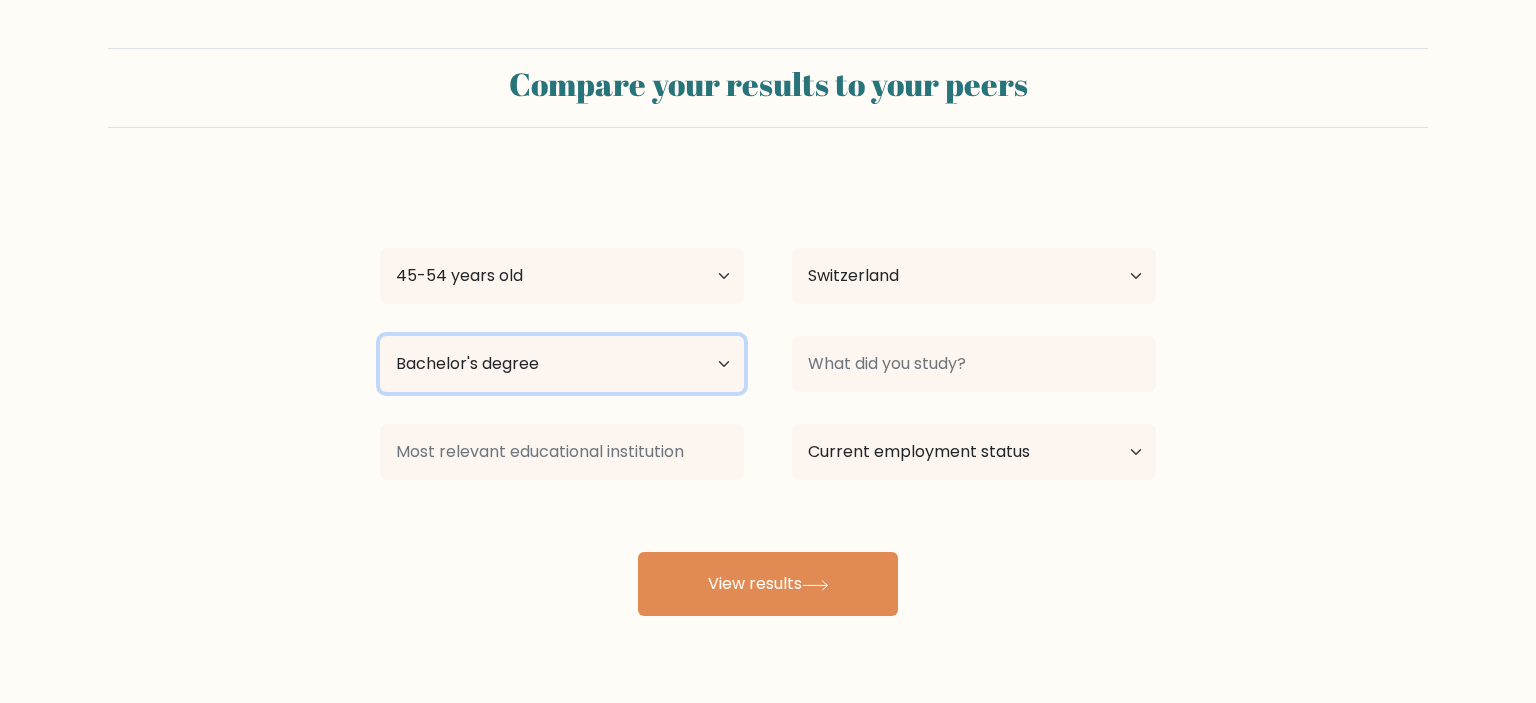 click on "Bachelor's degree" at bounding box center [0, 0] 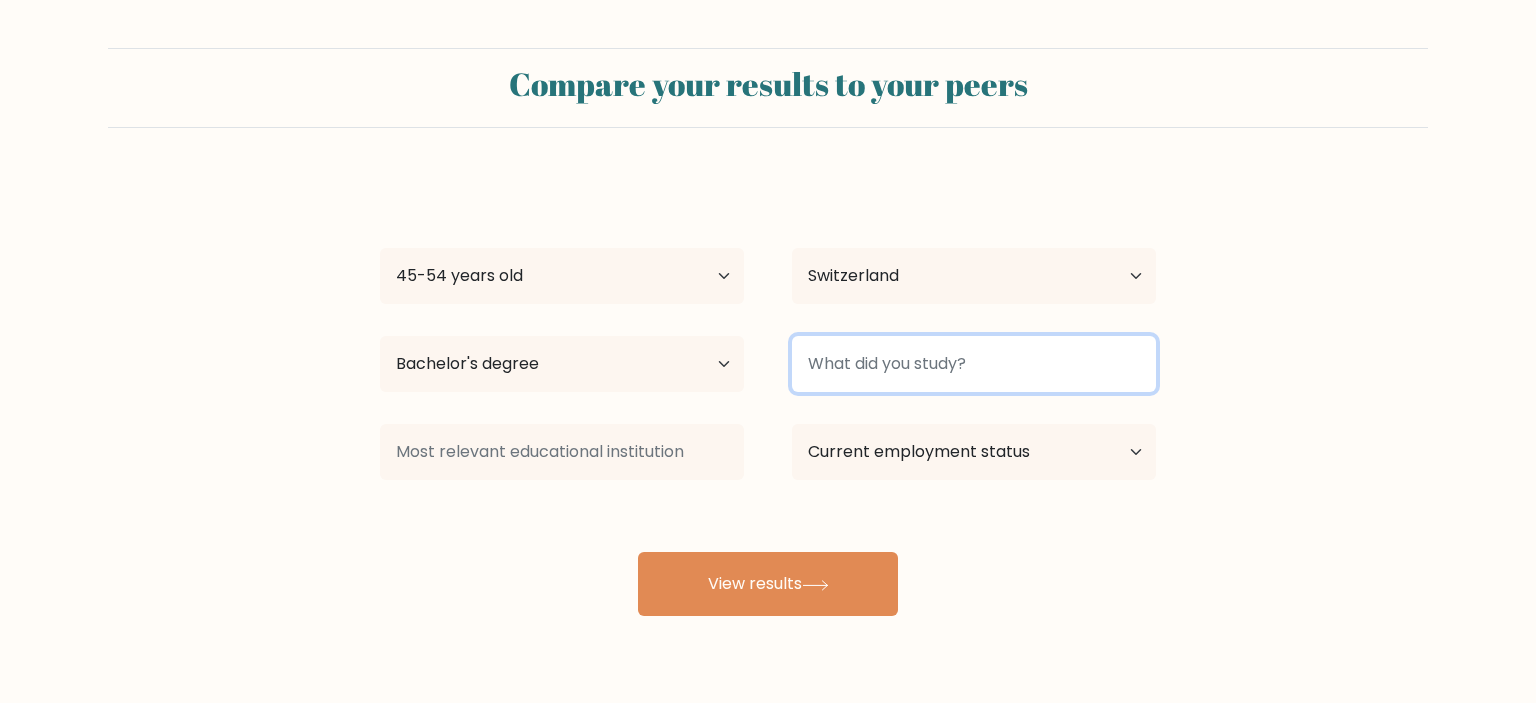 click at bounding box center (974, 364) 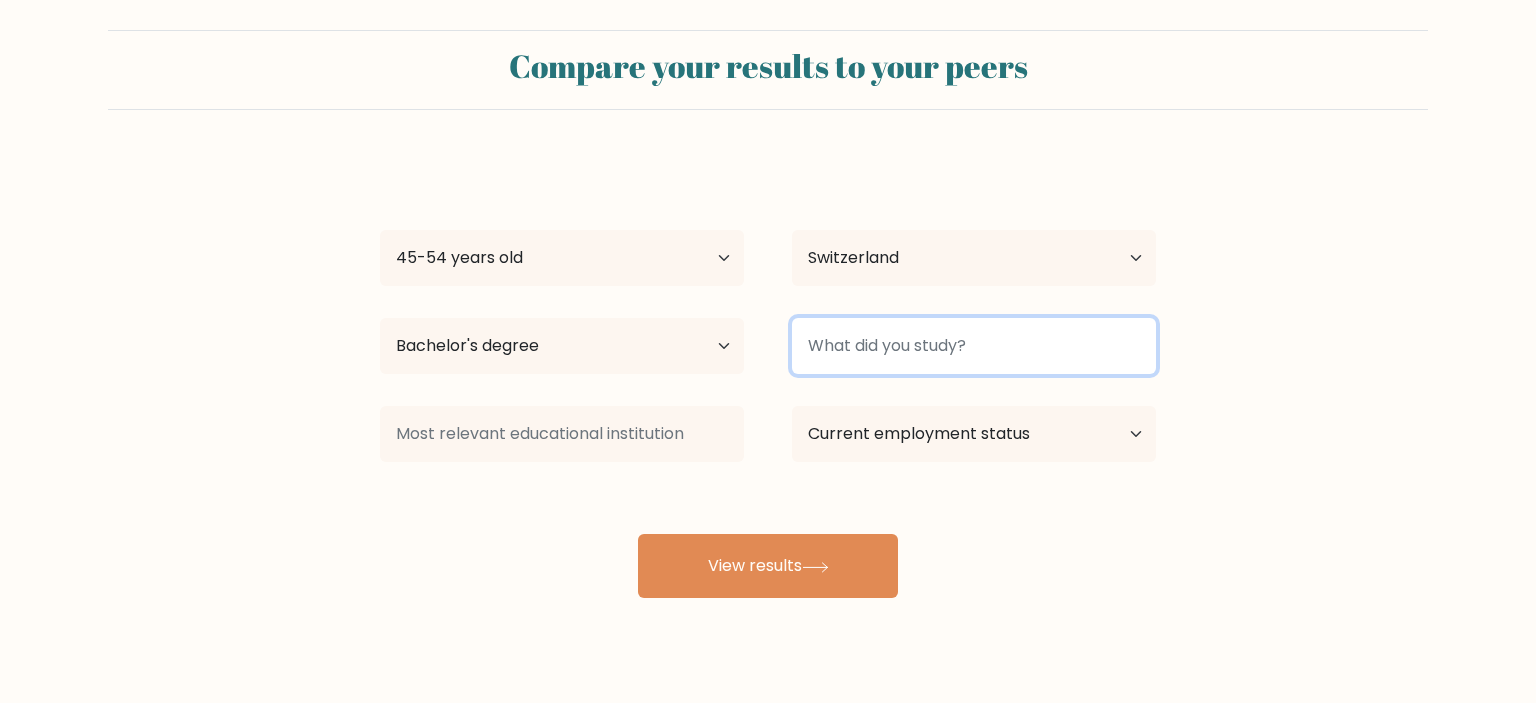 scroll, scrollTop: 0, scrollLeft: 0, axis: both 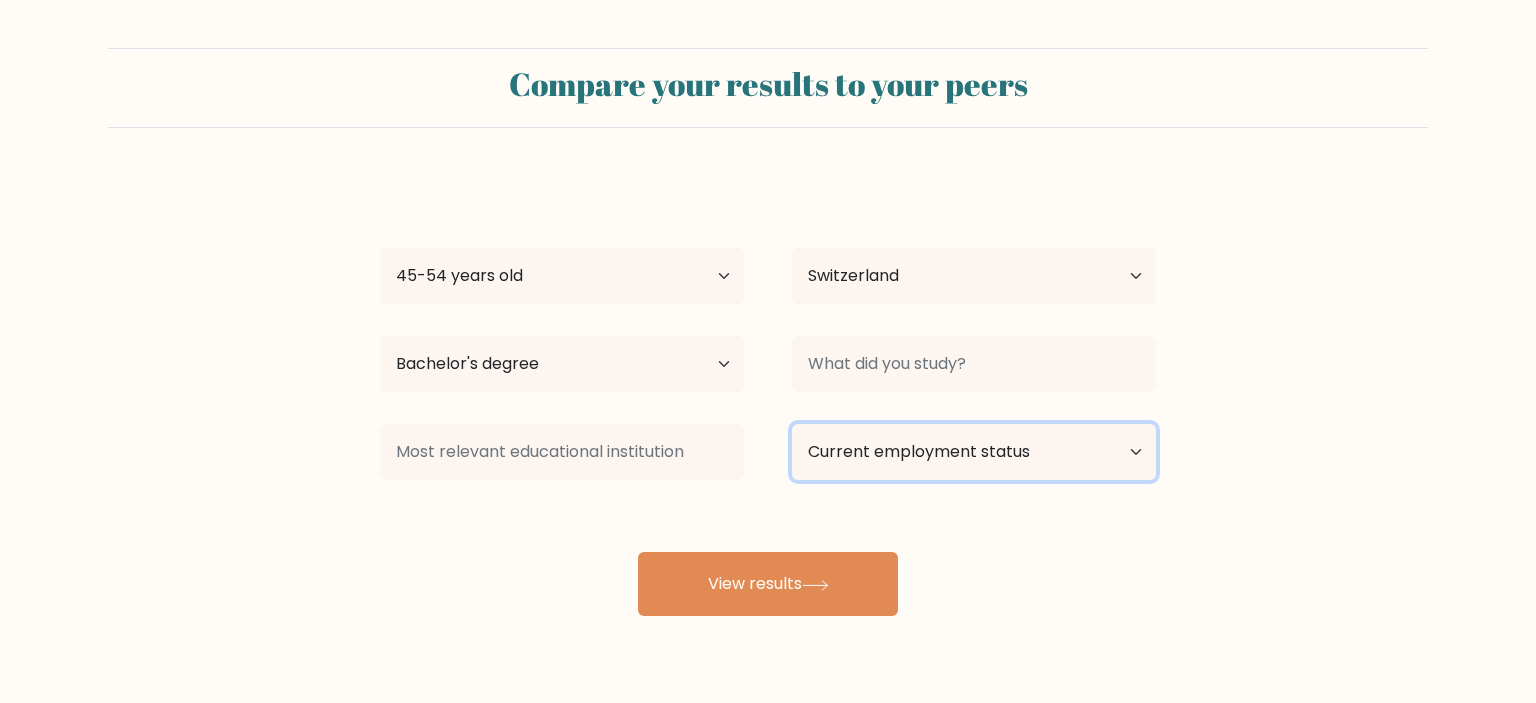 click on "Current employment status
Employed
Student
Retired
Other / prefer not to answer" at bounding box center [974, 452] 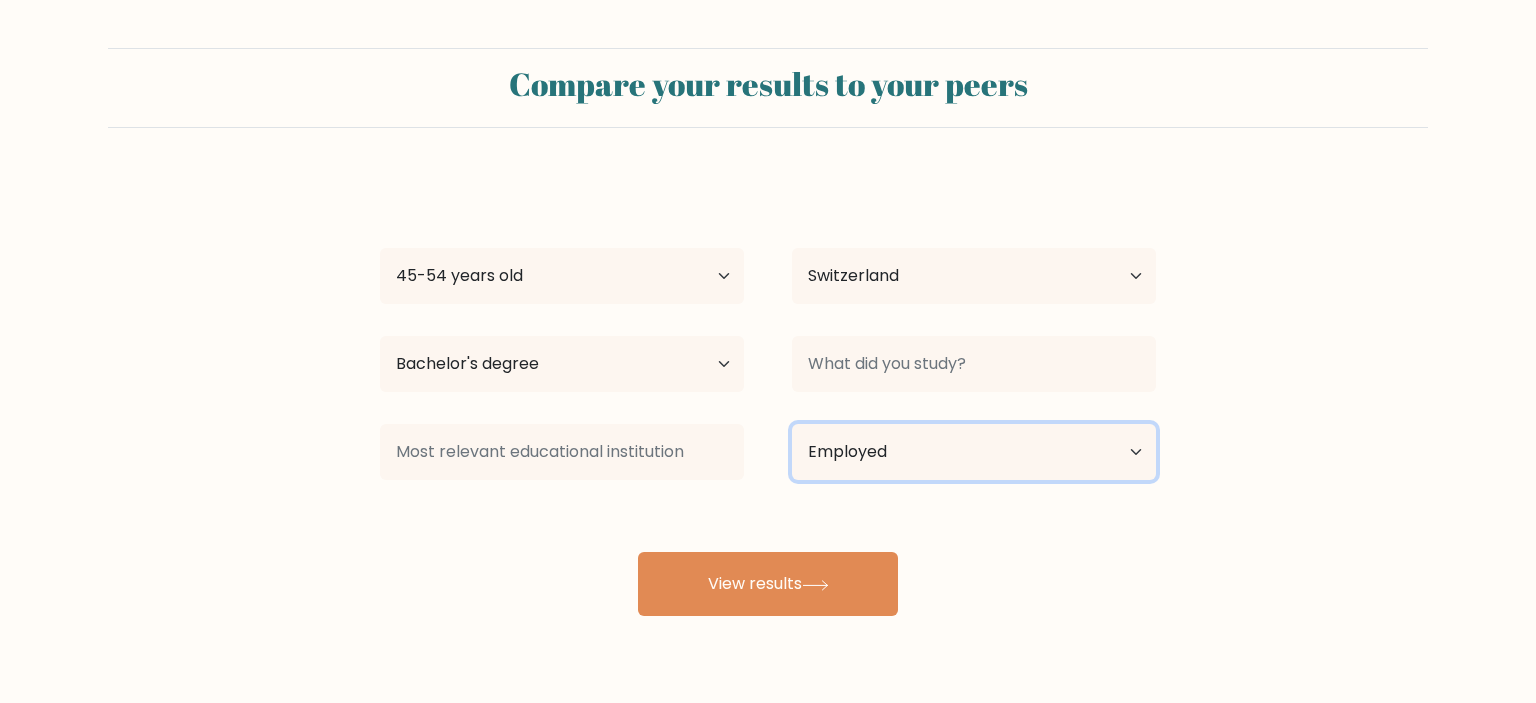 click on "Employed" at bounding box center [0, 0] 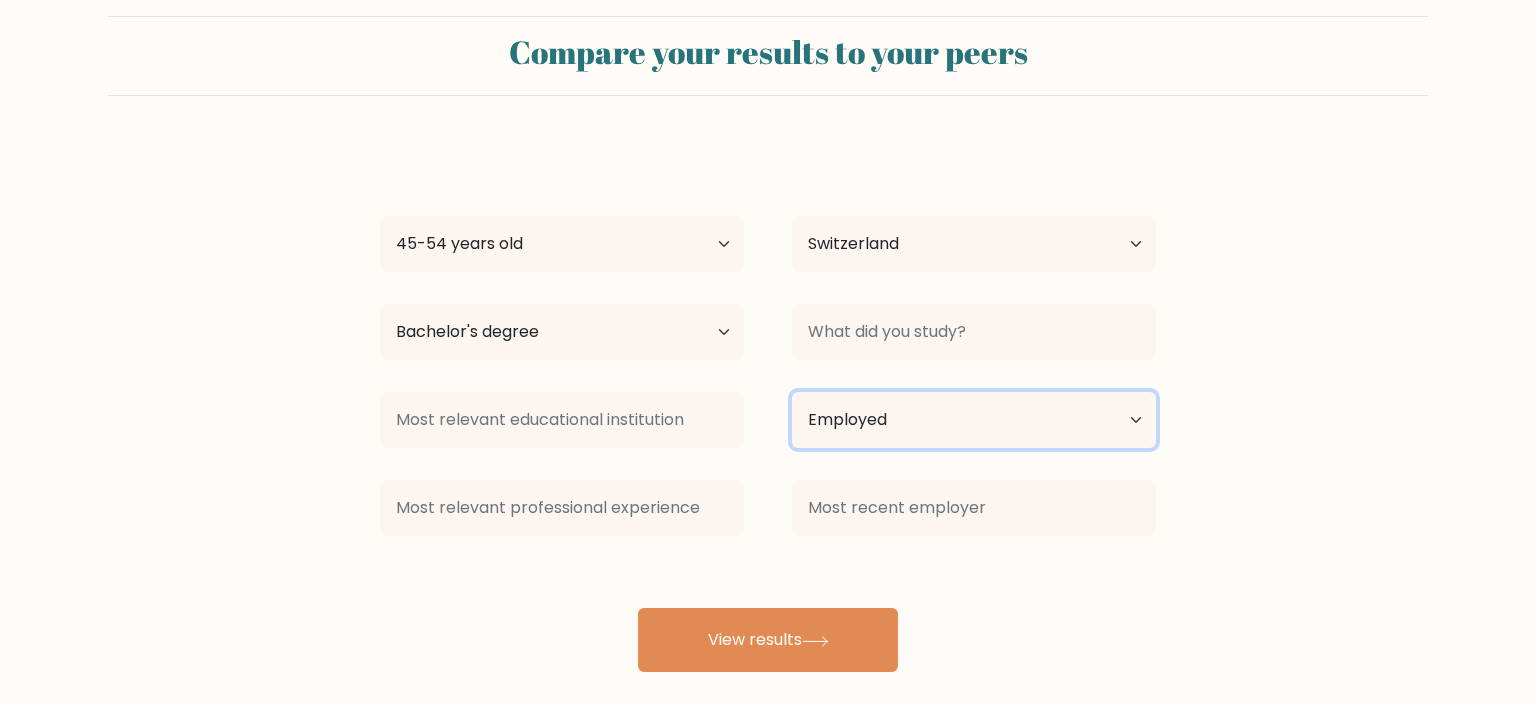 scroll, scrollTop: 55, scrollLeft: 0, axis: vertical 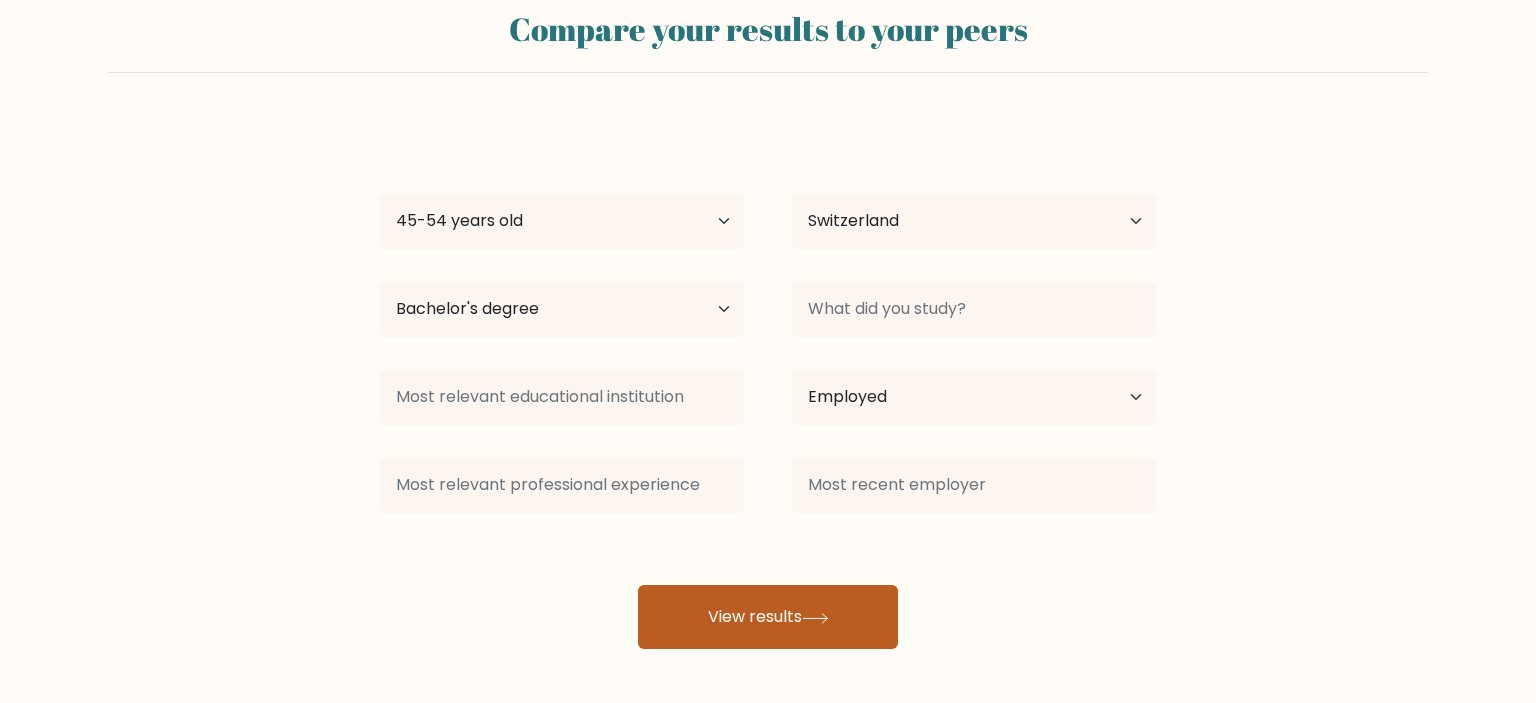 click on "View results" at bounding box center (768, 617) 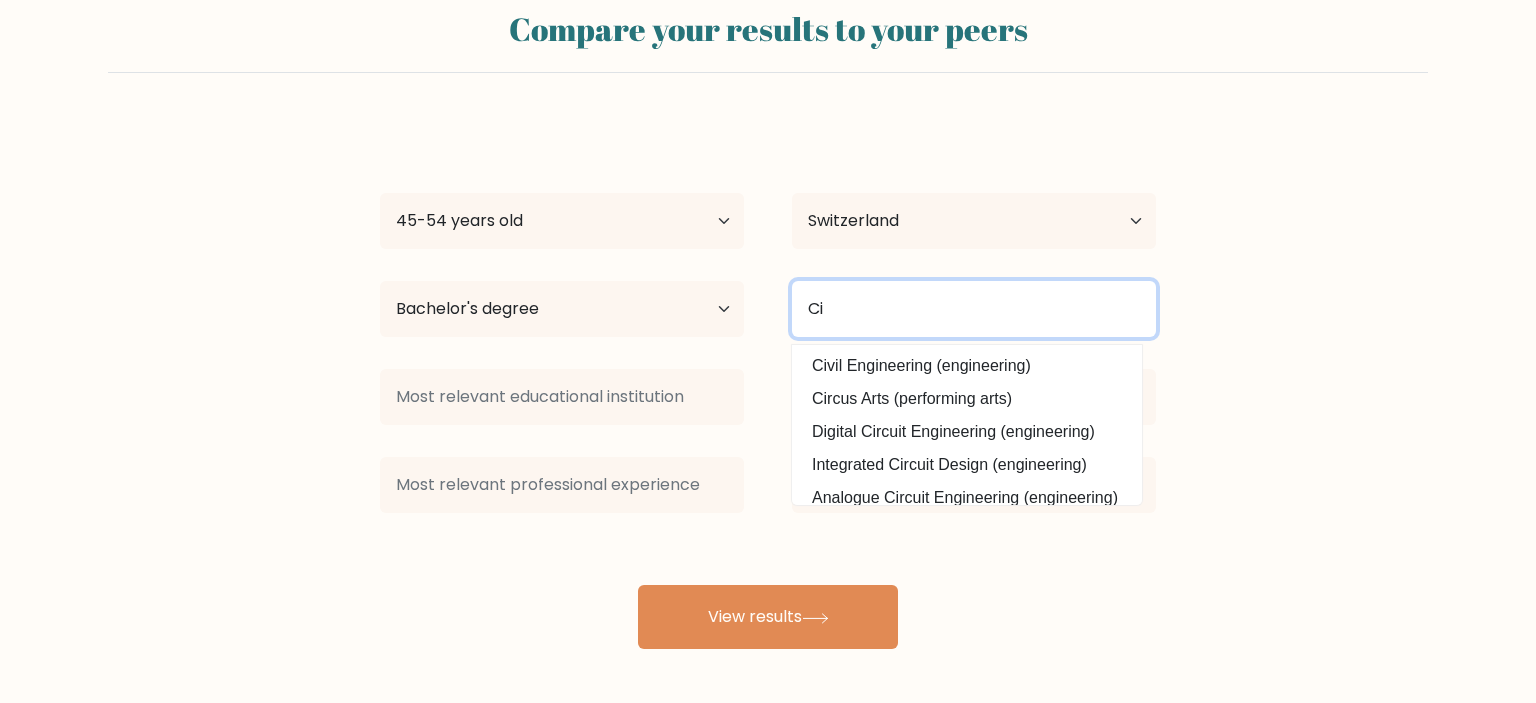 type on "C" 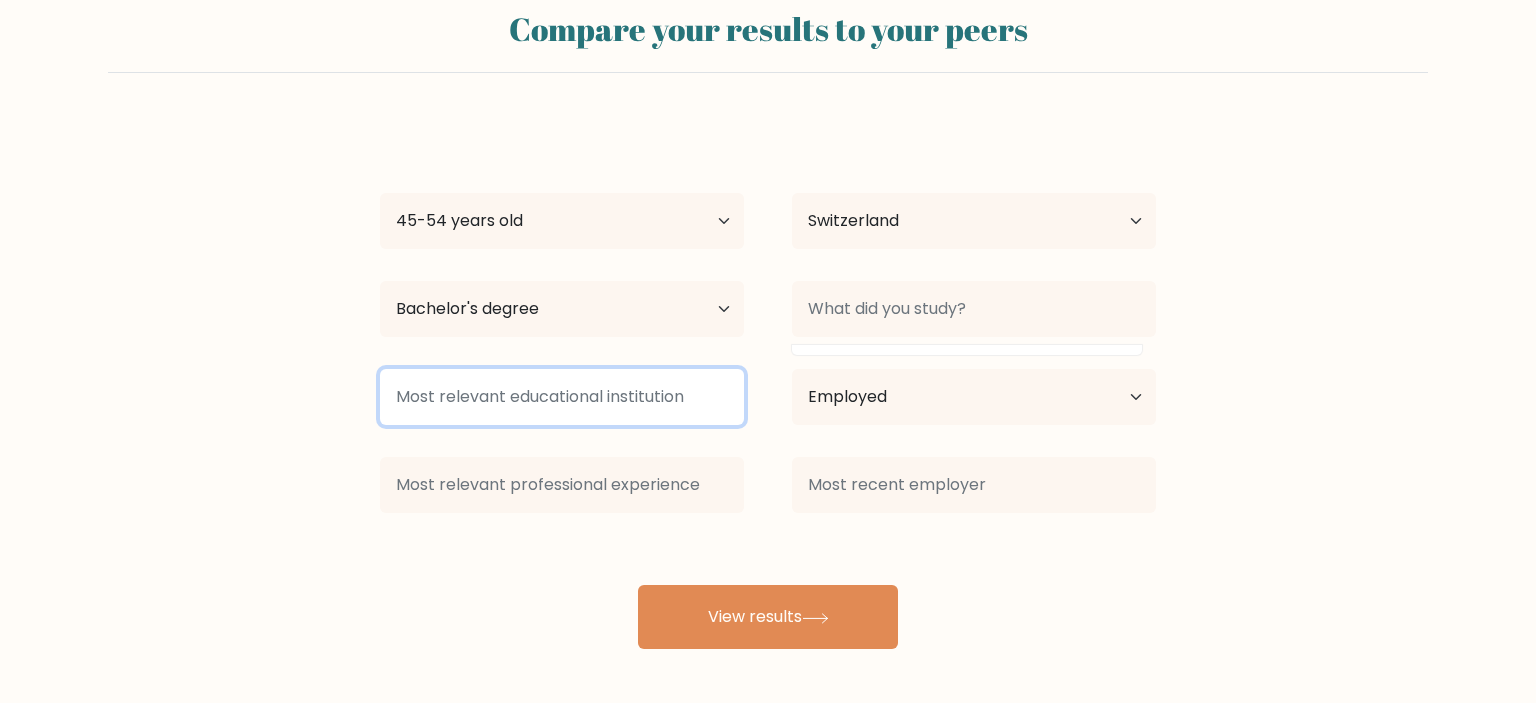 click at bounding box center [562, 397] 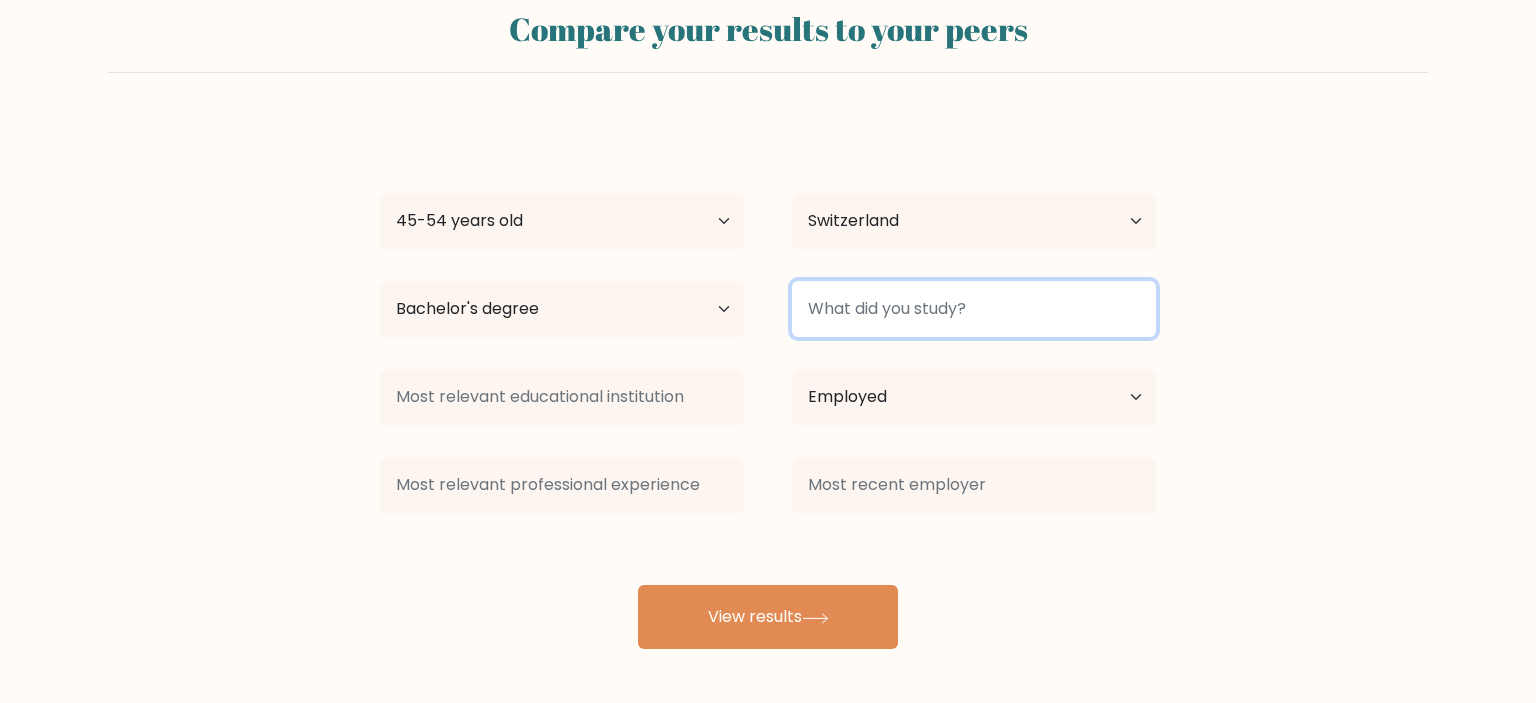 click at bounding box center [974, 309] 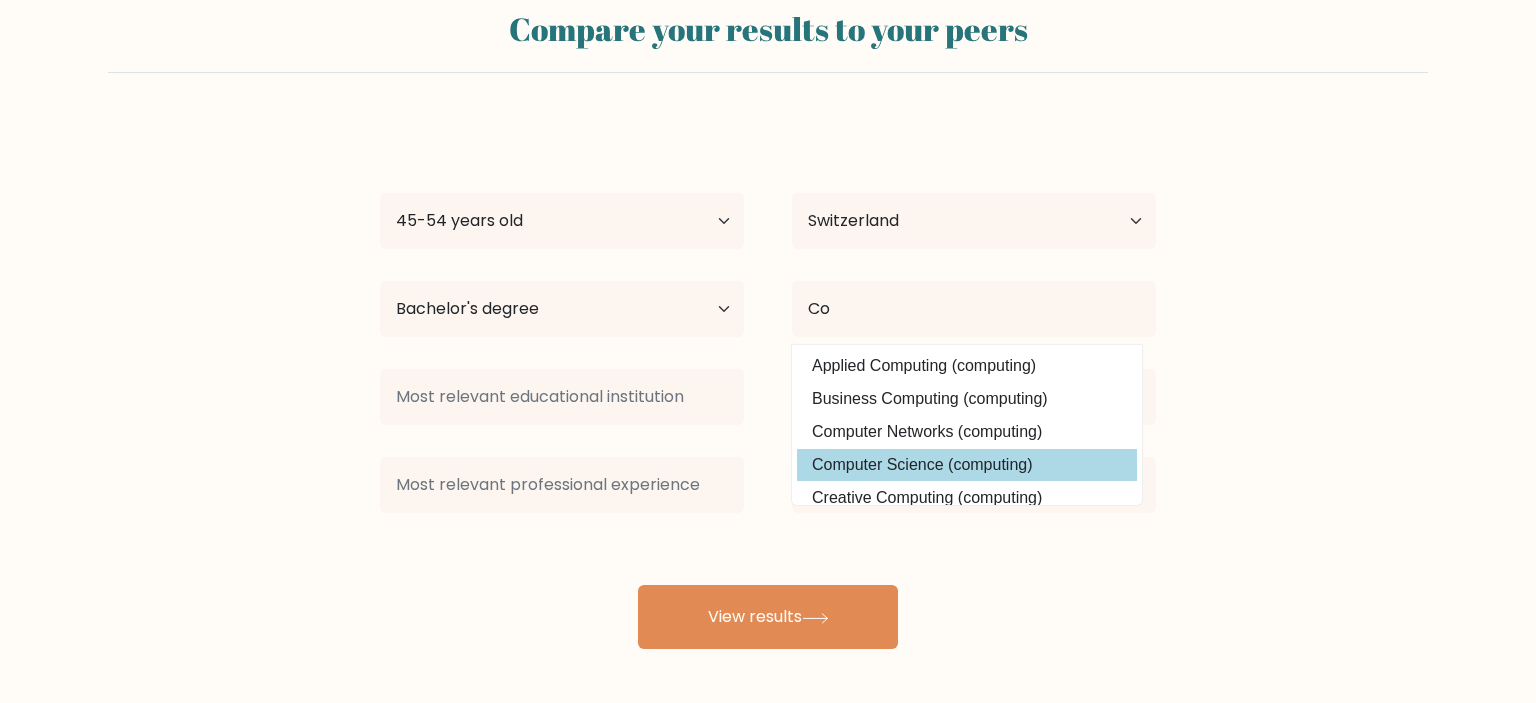 click on "Computer Science (computing)" at bounding box center [967, 465] 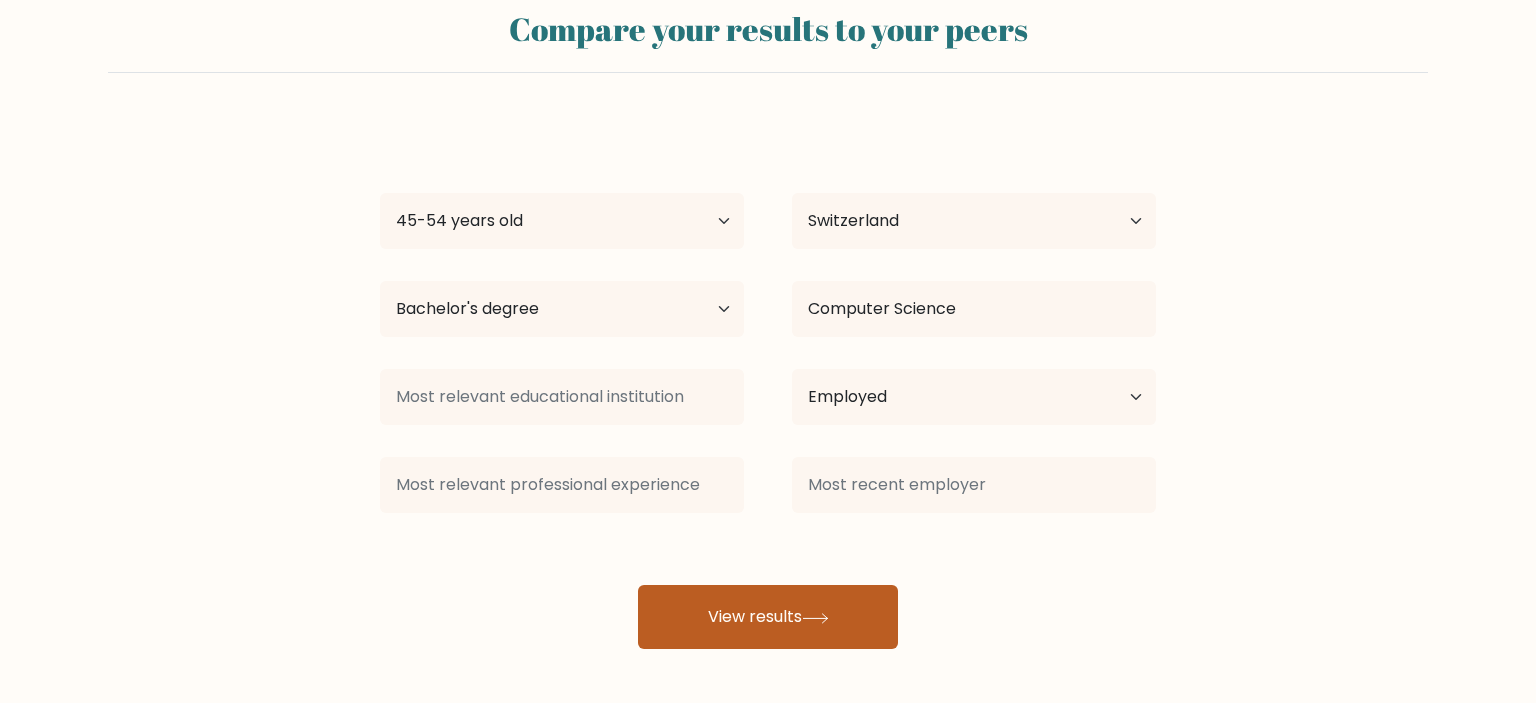 click on "View results" at bounding box center [768, 617] 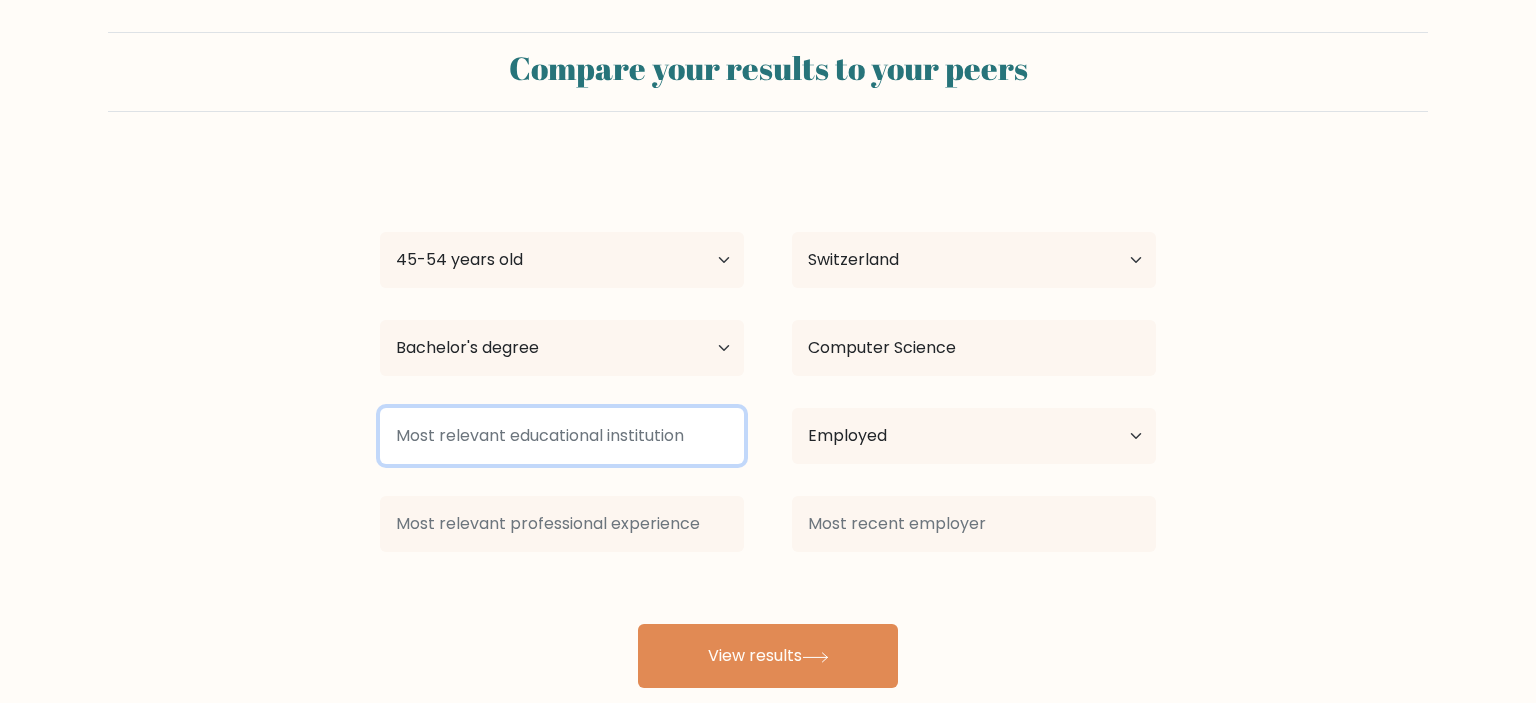 scroll, scrollTop: 0, scrollLeft: 0, axis: both 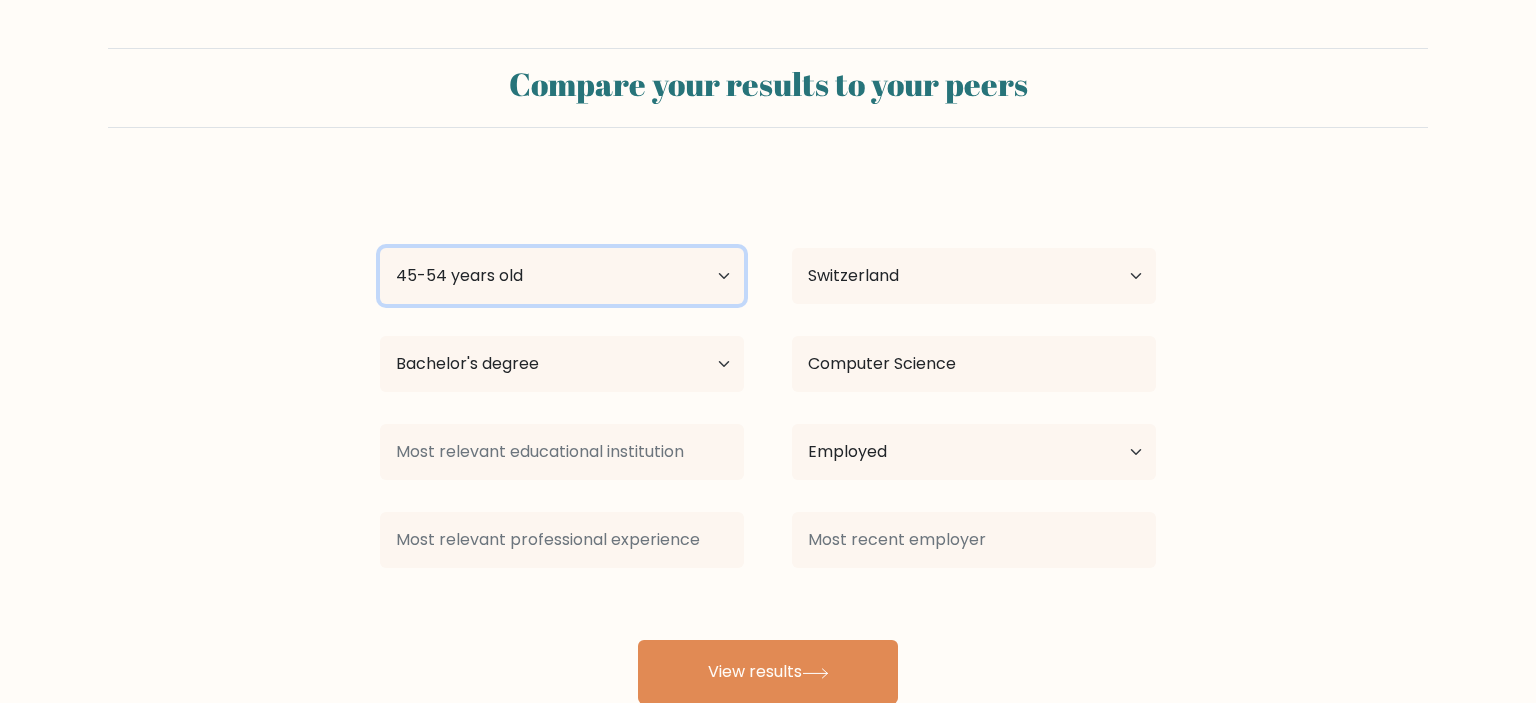 click on "Age
Under 18 years old
18-24 years old
25-34 years old
35-44 years old
45-54 years old
55-64 years old
65 years old and above" at bounding box center [562, 276] 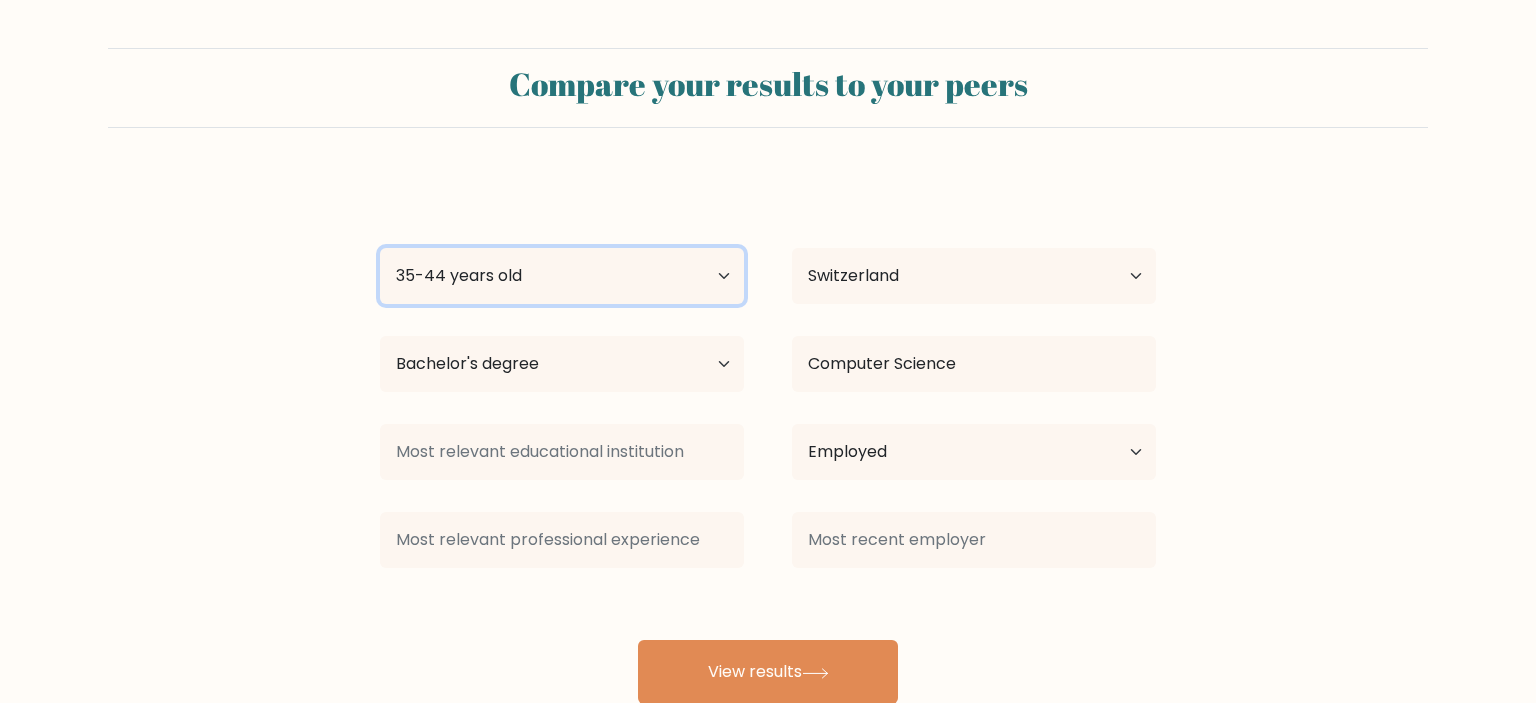 click on "Age
Under 18 years old
18-24 years old
25-34 years old
35-44 years old
45-54 years old
55-64 years old
65 years old and above" at bounding box center (562, 276) 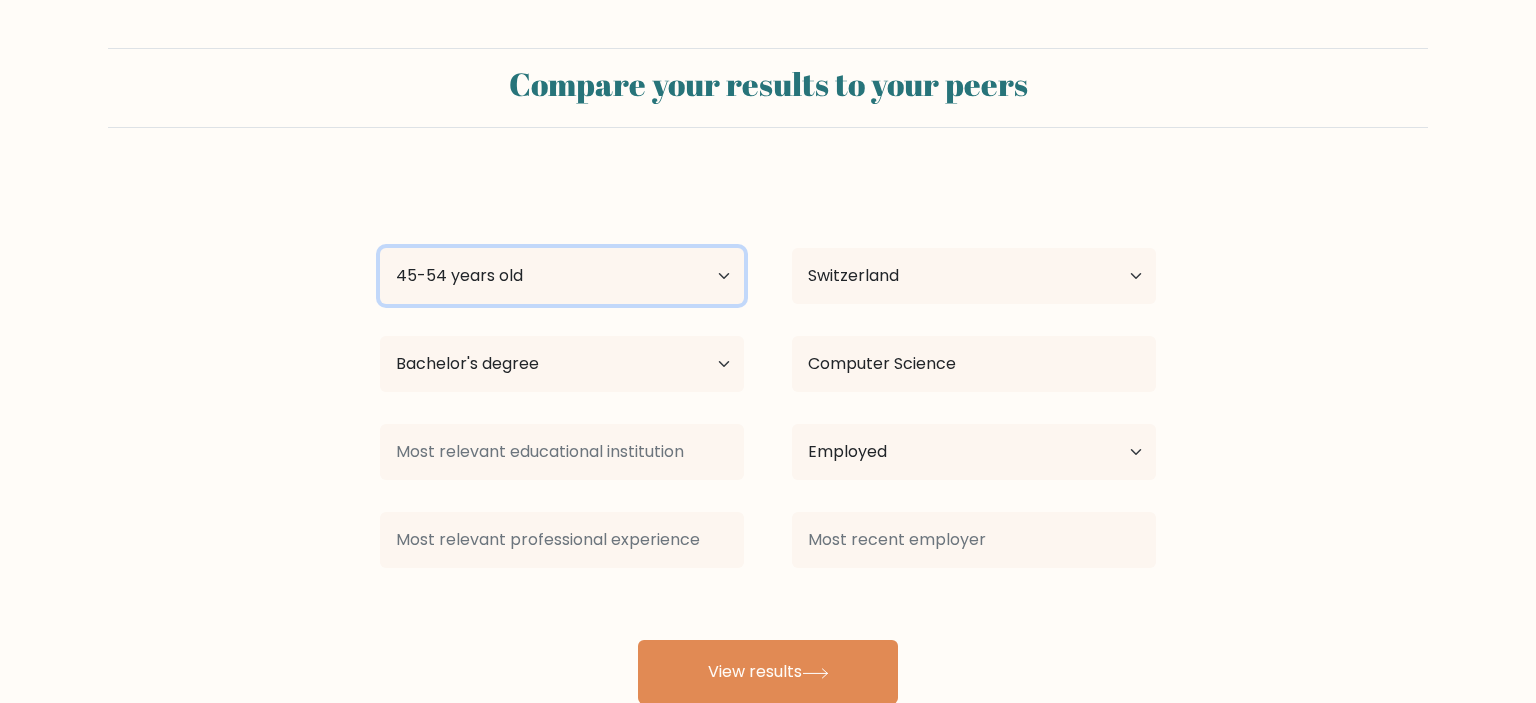 click on "45-54 years old" at bounding box center [0, 0] 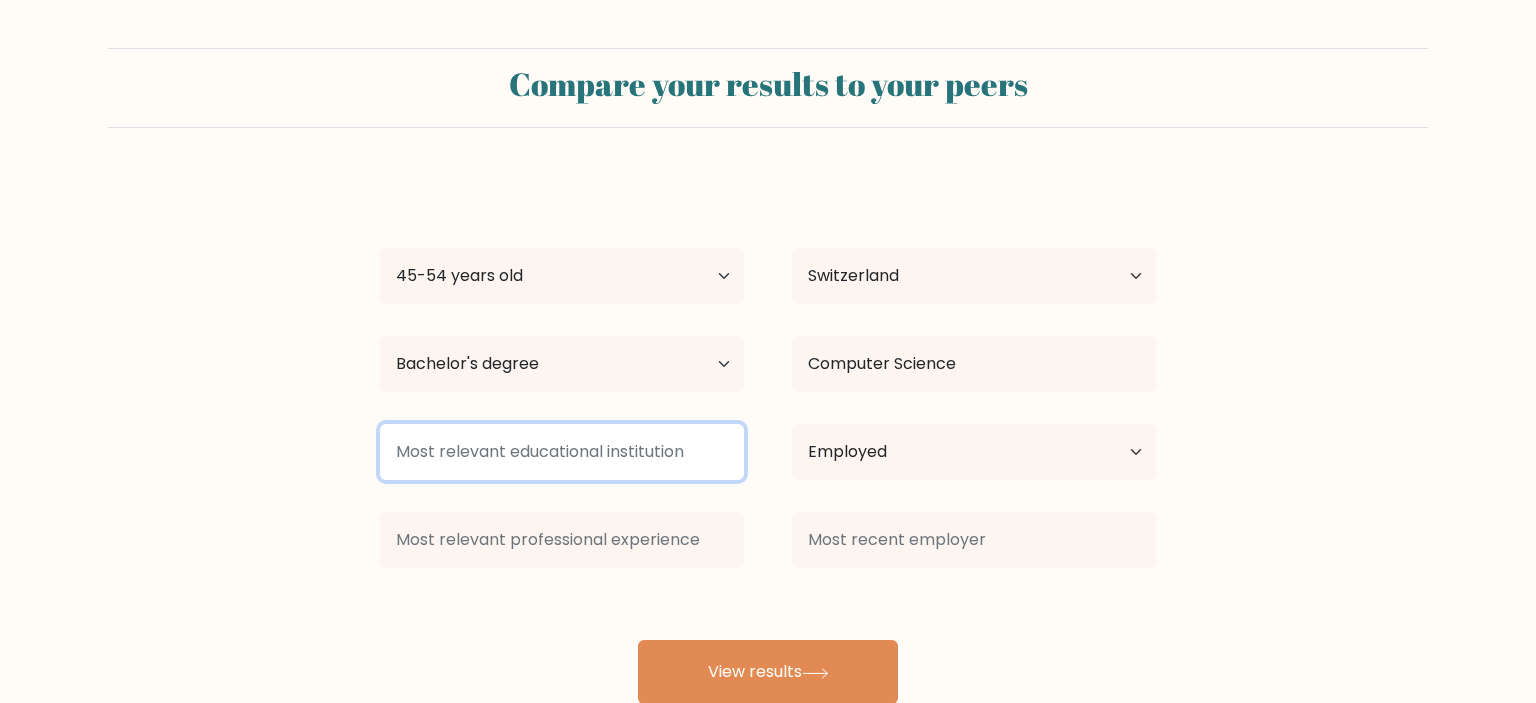 click at bounding box center [562, 452] 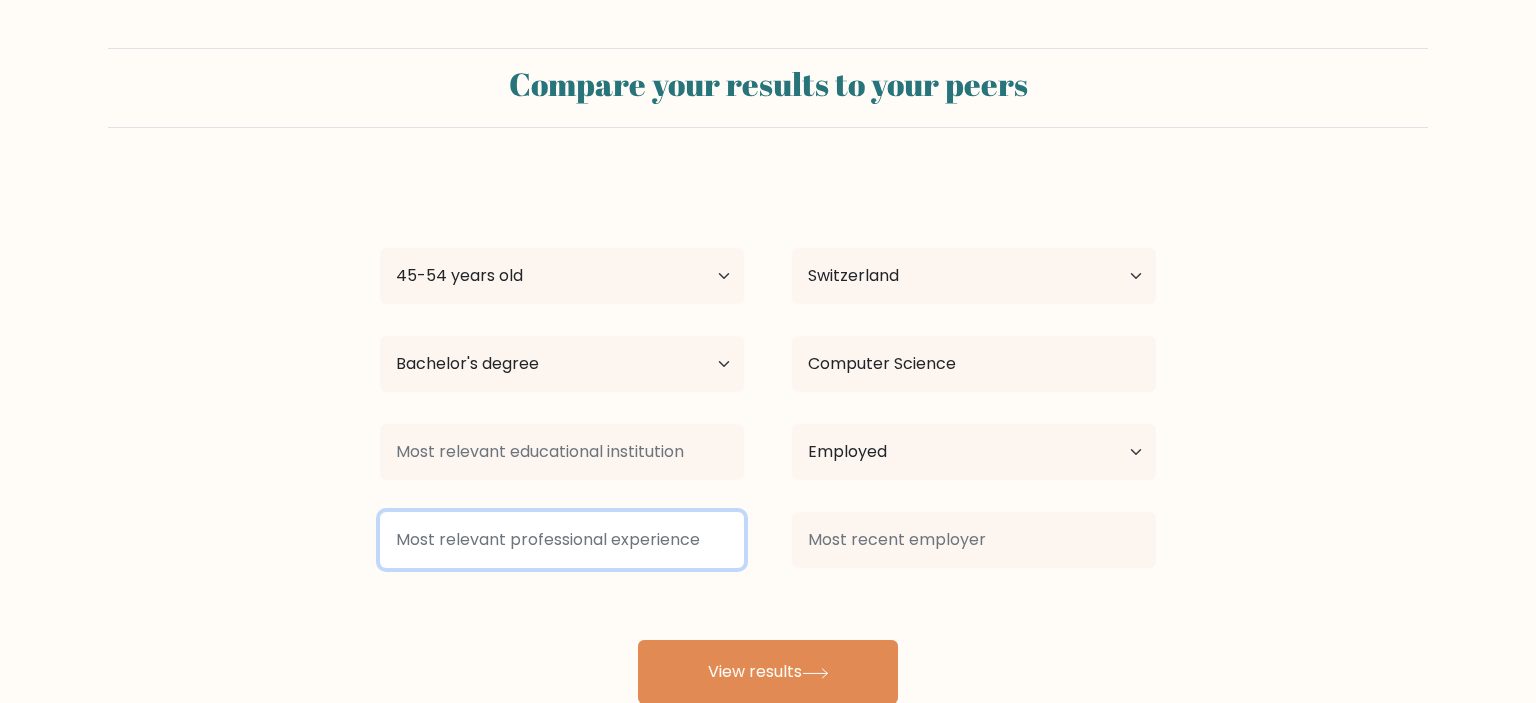click at bounding box center (562, 540) 